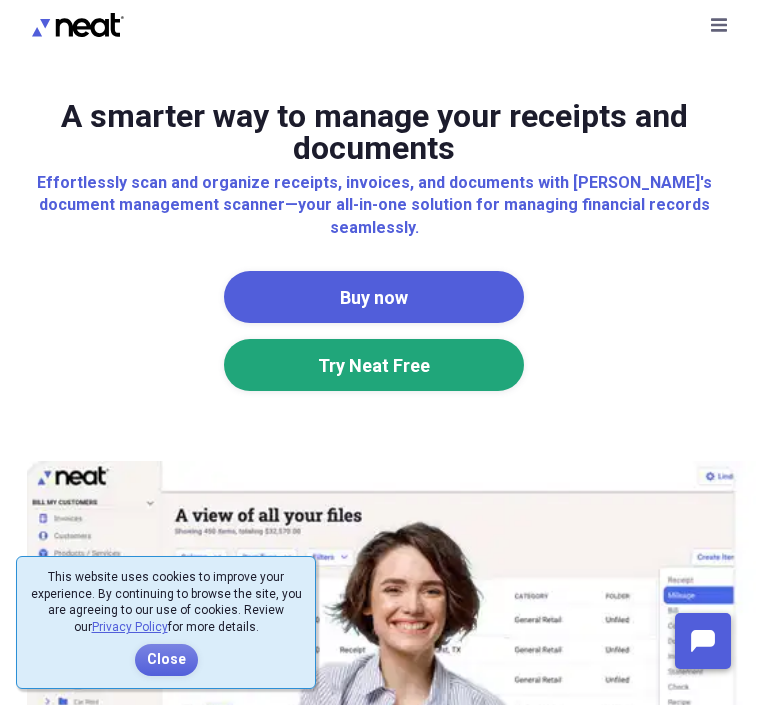 scroll, scrollTop: 0, scrollLeft: 0, axis: both 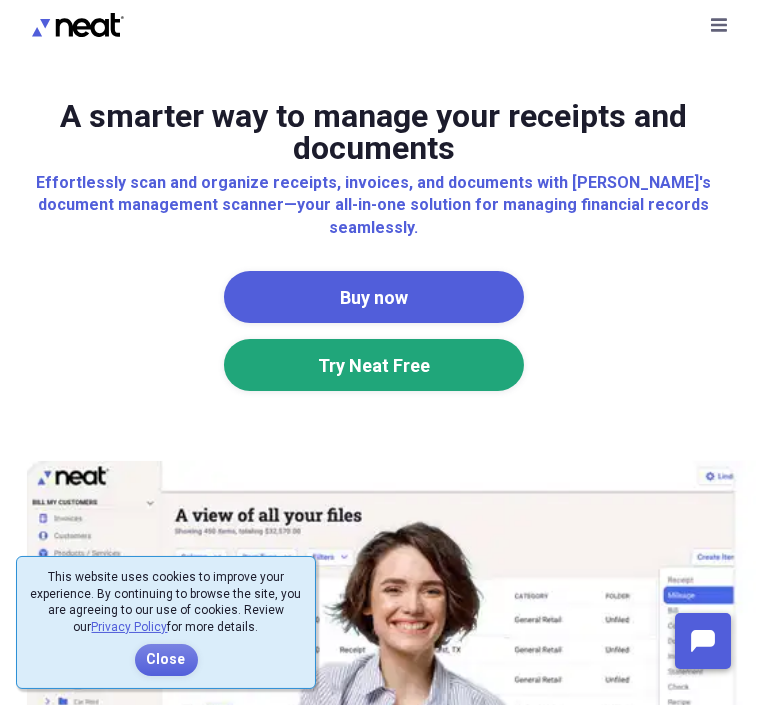 click on "Sign In" at bounding box center (0, 0) 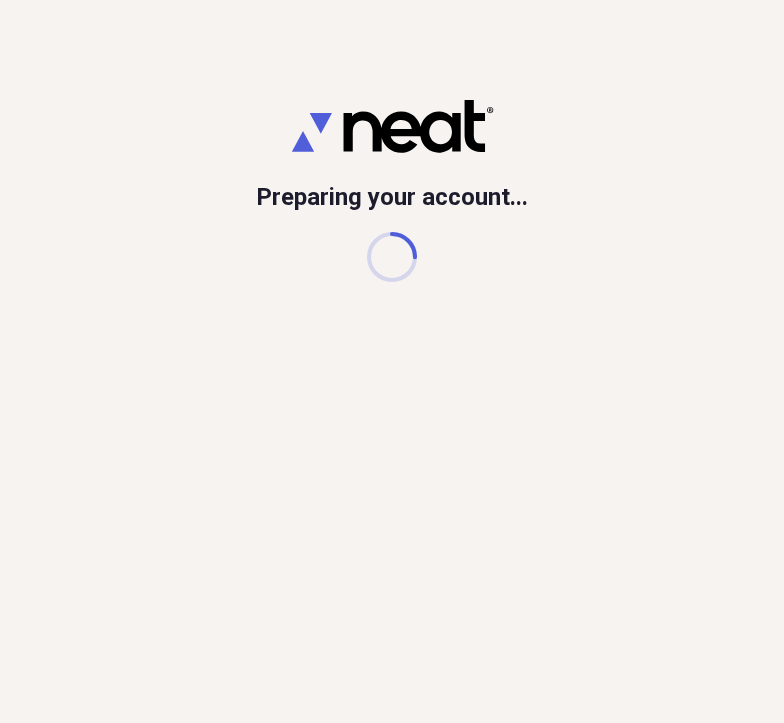 scroll, scrollTop: 0, scrollLeft: 0, axis: both 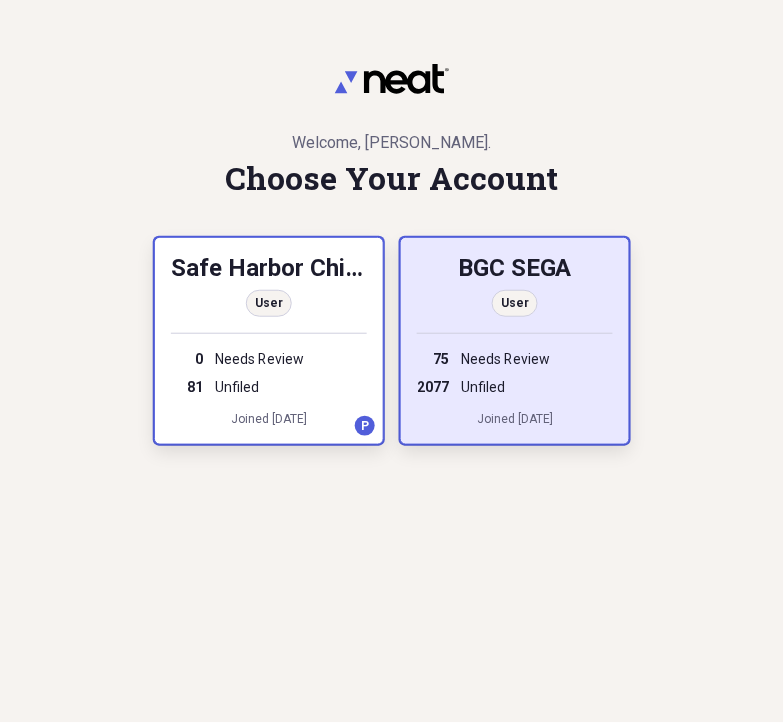 click on "BGC SEGA" at bounding box center [515, 270] 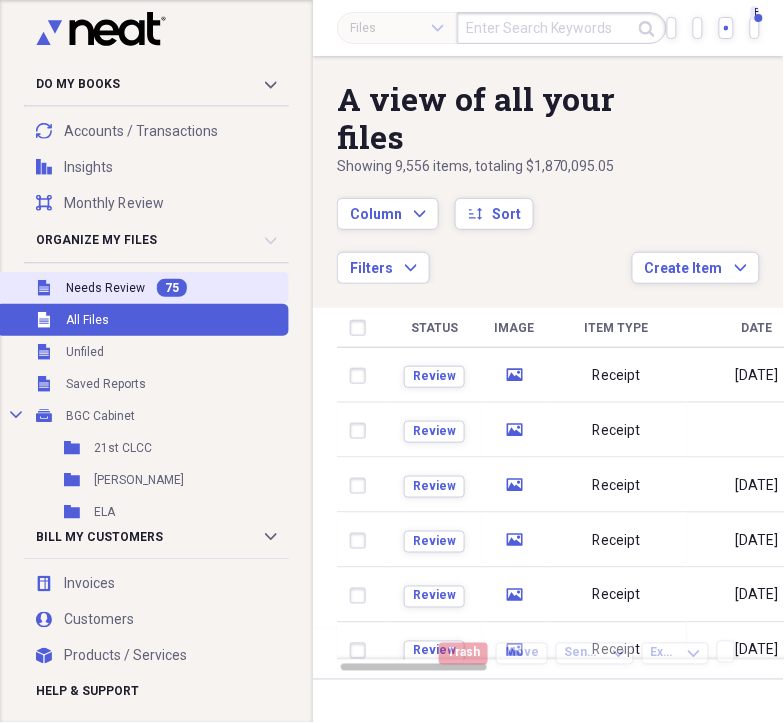 click on "Needs Review" at bounding box center (105, 288) 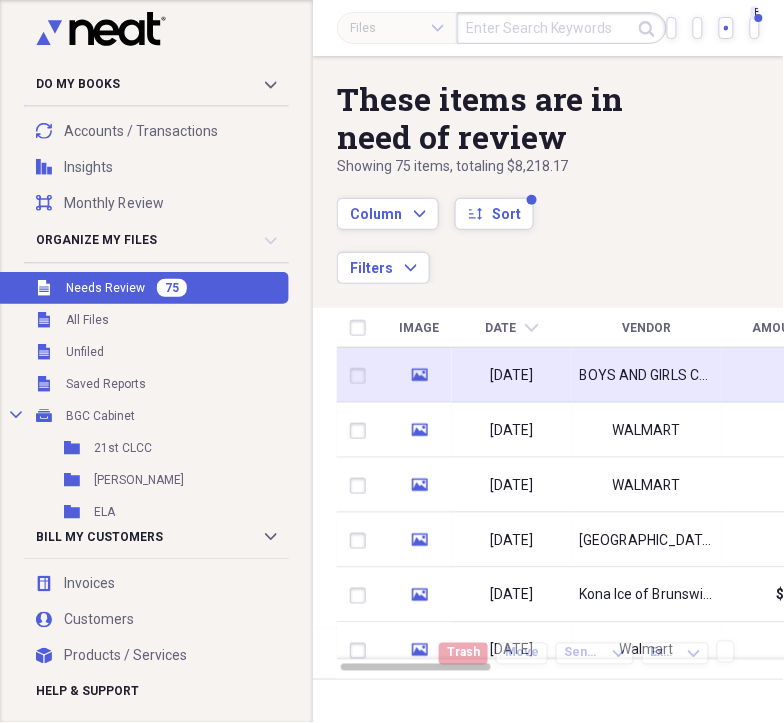 click on "BOYS AND GIRLS CLUB" at bounding box center (647, 376) 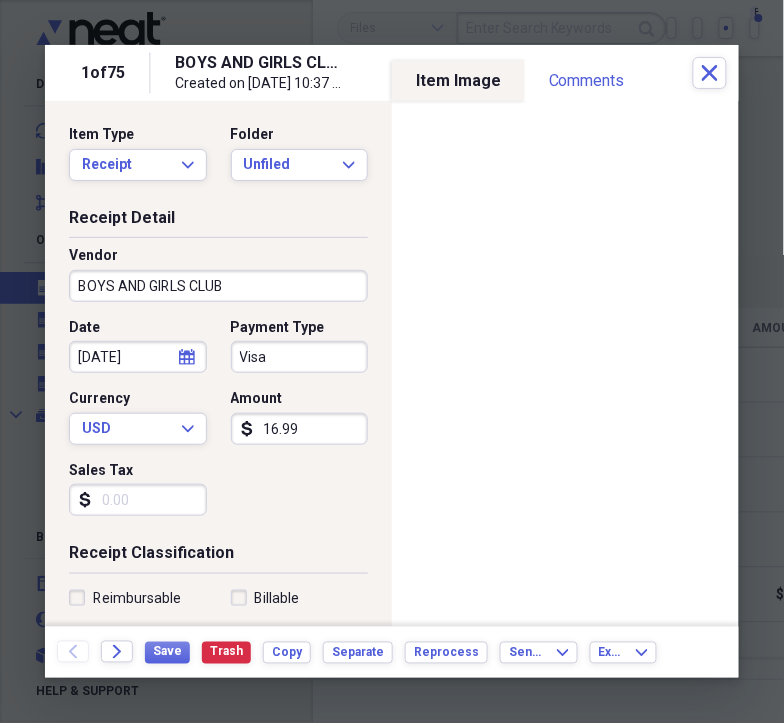 click on "calendar Calendar" at bounding box center [187, 357] 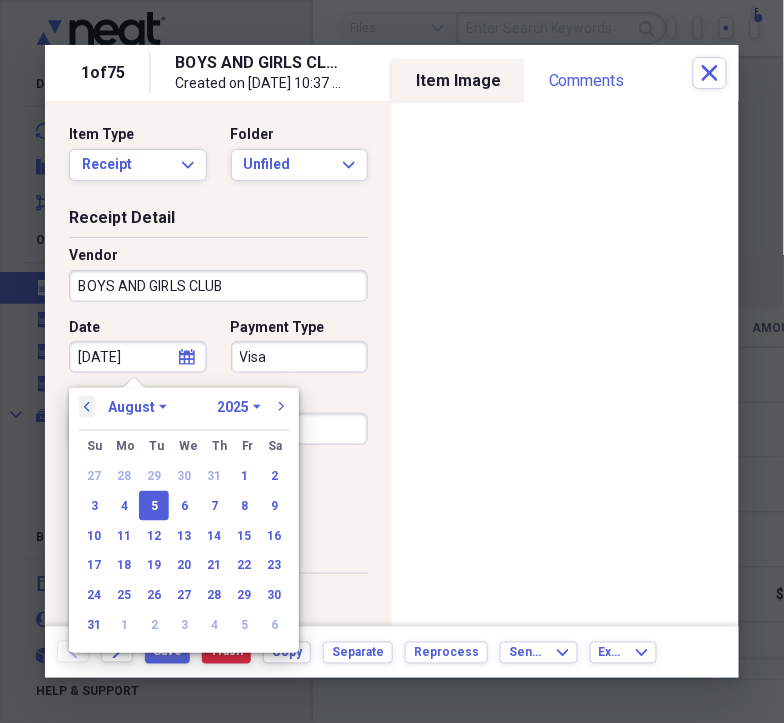click on "previous" at bounding box center (87, 407) 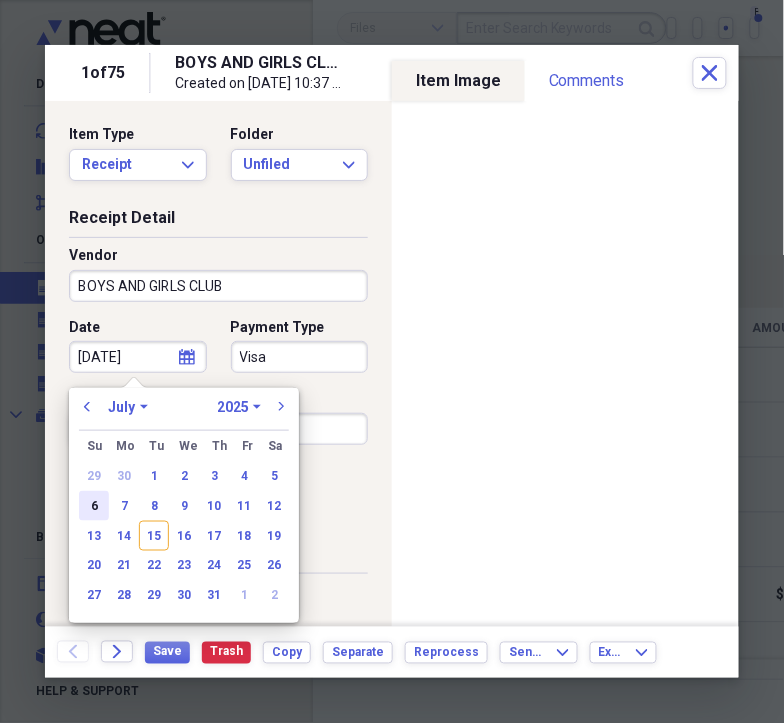 click on "6" at bounding box center (94, 506) 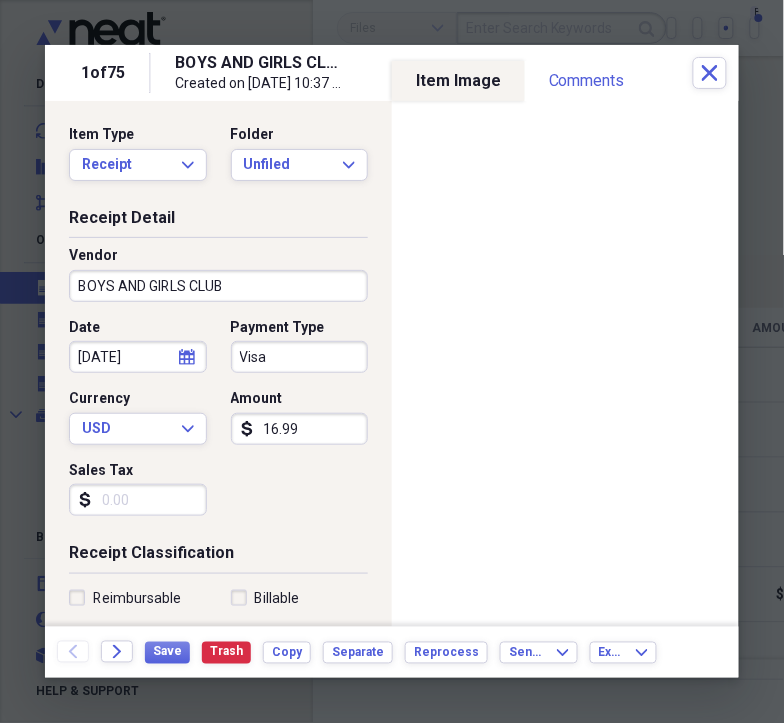 click on "BOYS AND GIRLS CLUB" at bounding box center [218, 286] 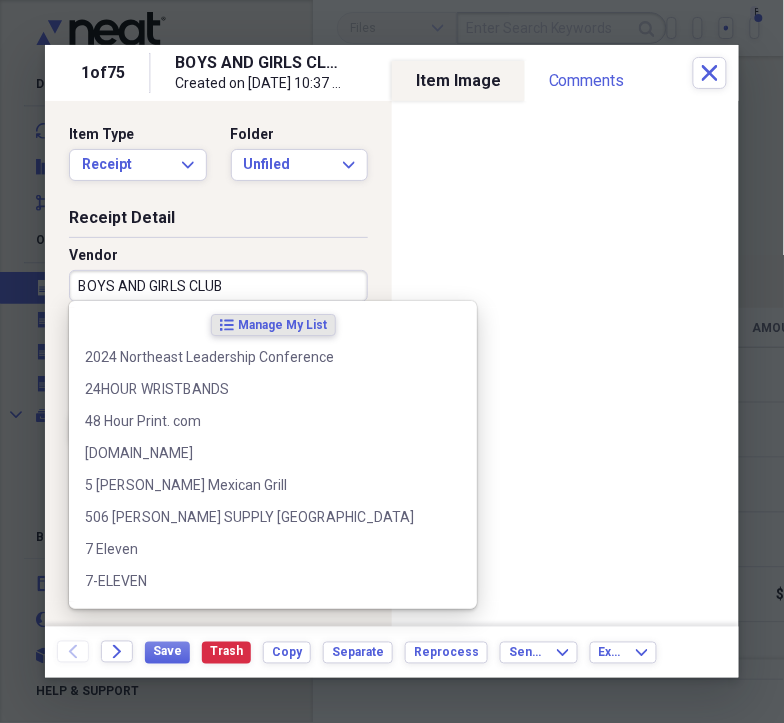 type on "X" 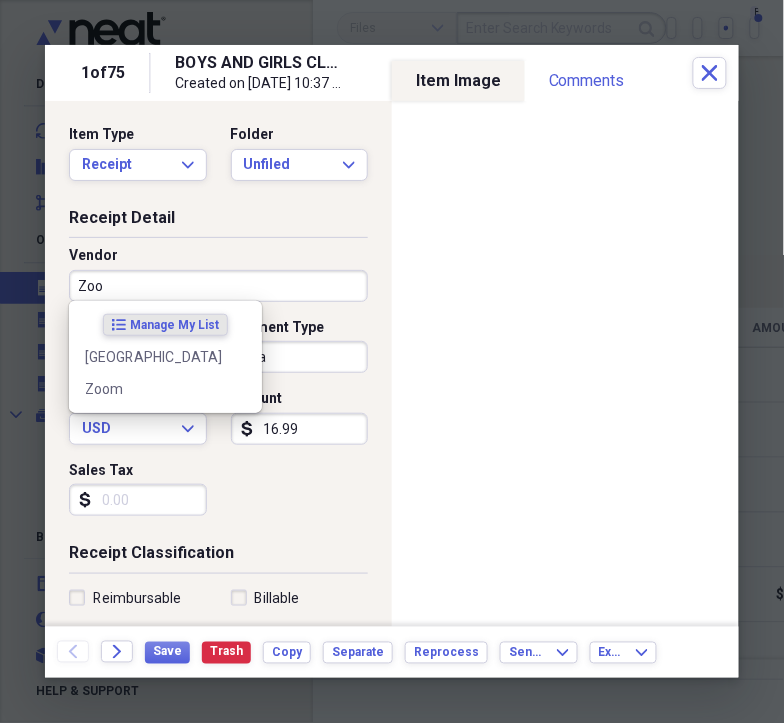 type on "Zoom" 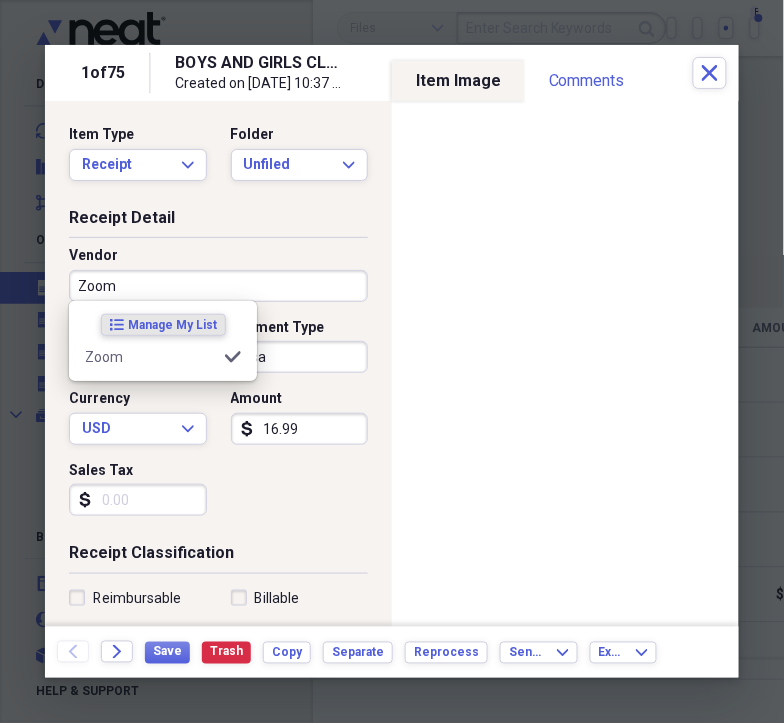 type on "Subscription" 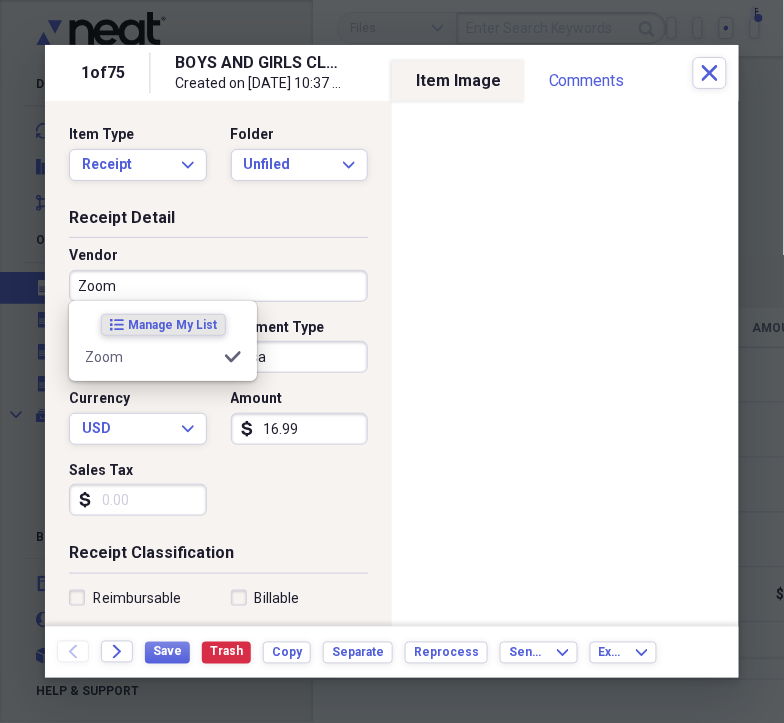 type on "Zoom" 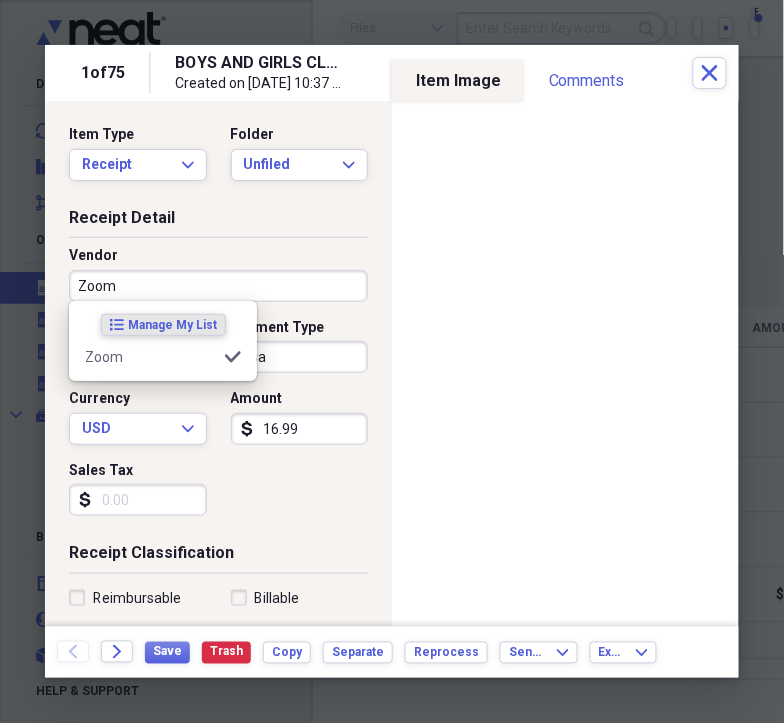 click on "Receipt Detail Vendor Zoom Date 07/06/2025 calendar Calendar Payment Type Visa Currency USD Expand Amount dollar-sign 16.99 Sales Tax dollar-sign" at bounding box center (218, 375) 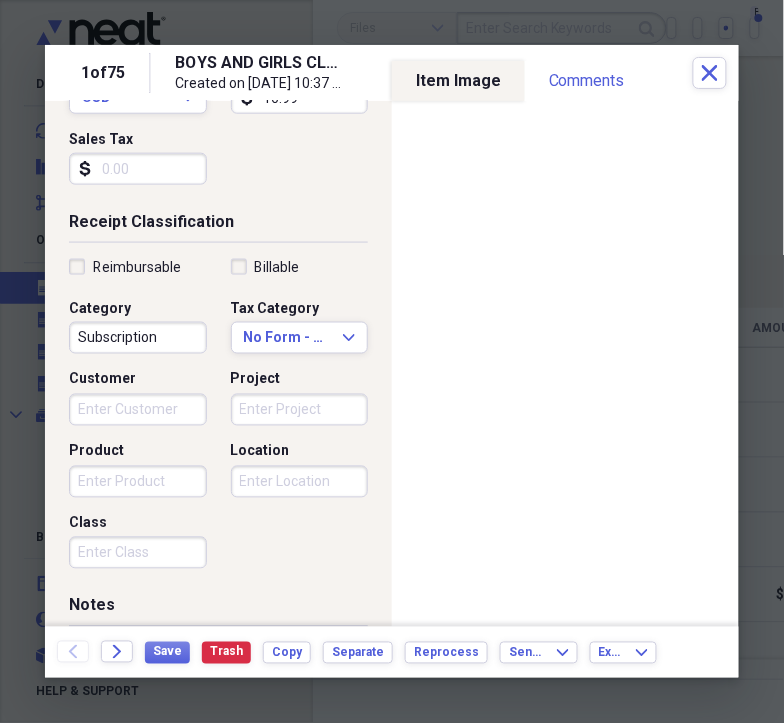 scroll, scrollTop: 364, scrollLeft: 0, axis: vertical 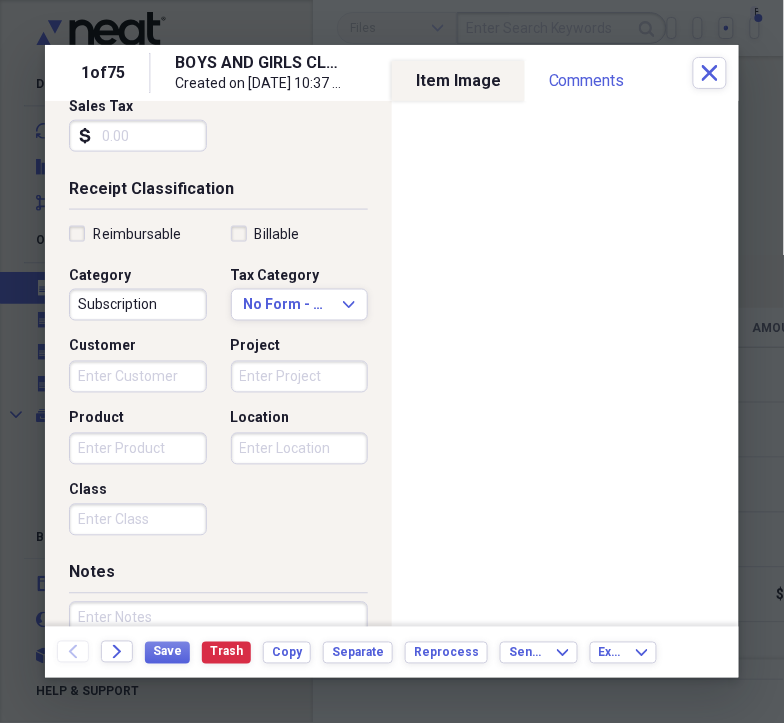 click on "Project" at bounding box center [300, 377] 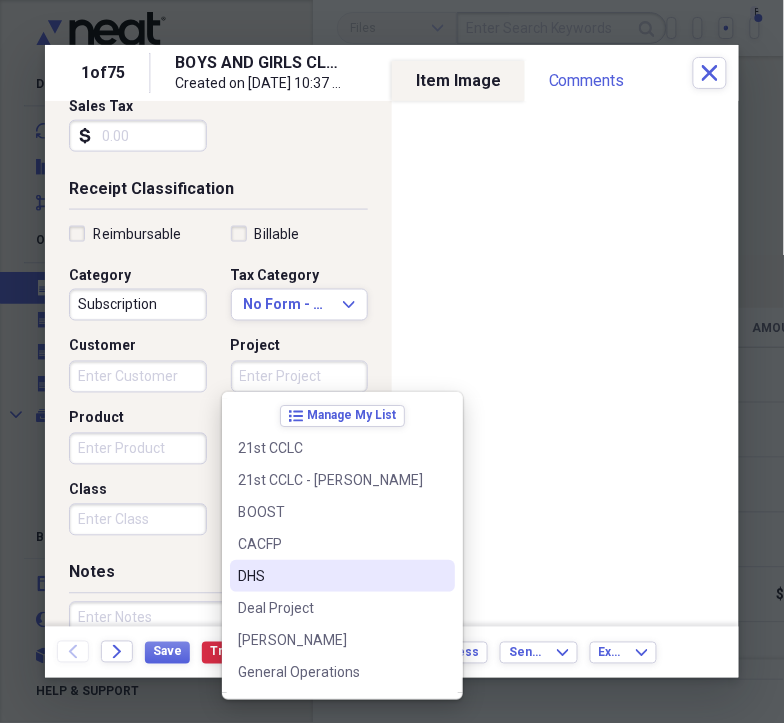 click on "DHS" at bounding box center [330, 576] 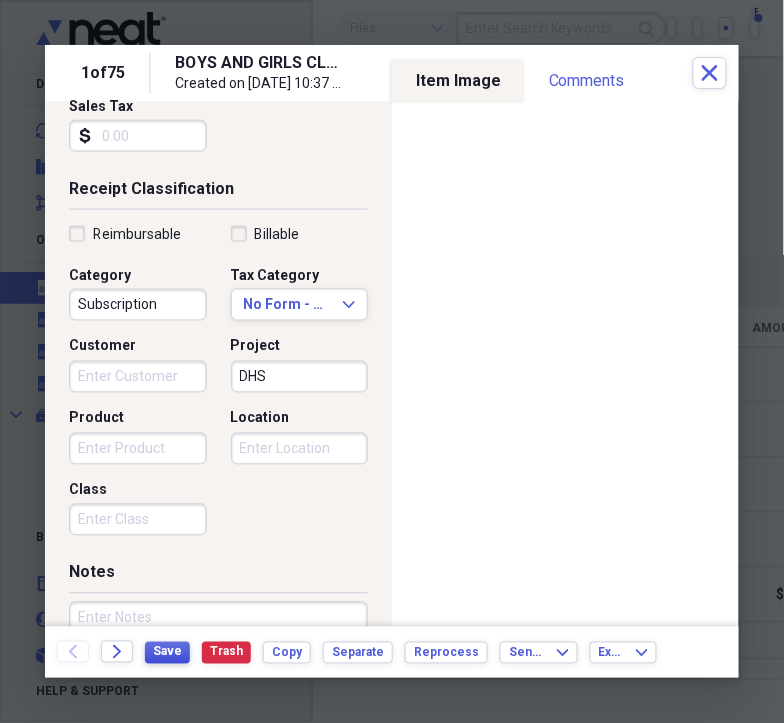 click on "Save" at bounding box center [167, 652] 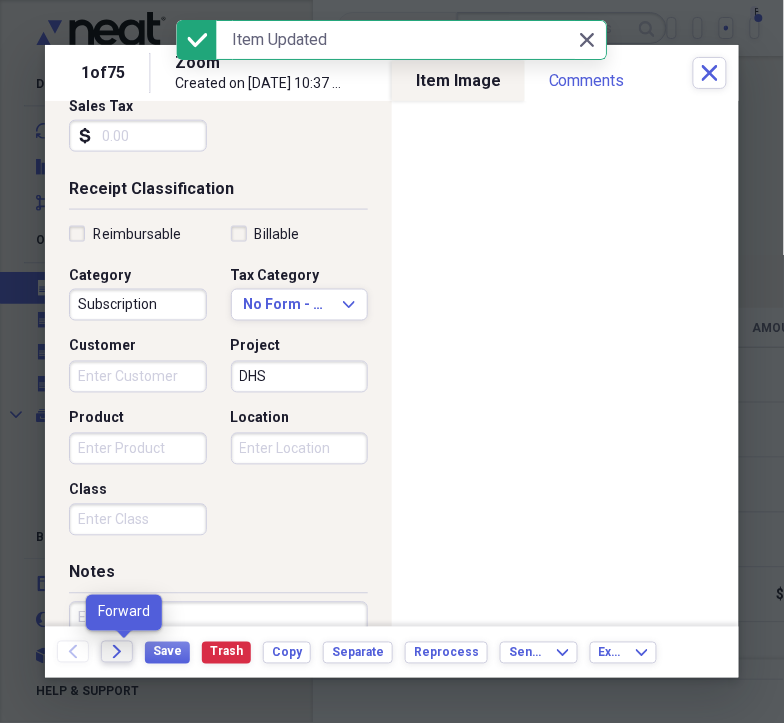 click on "Forward" 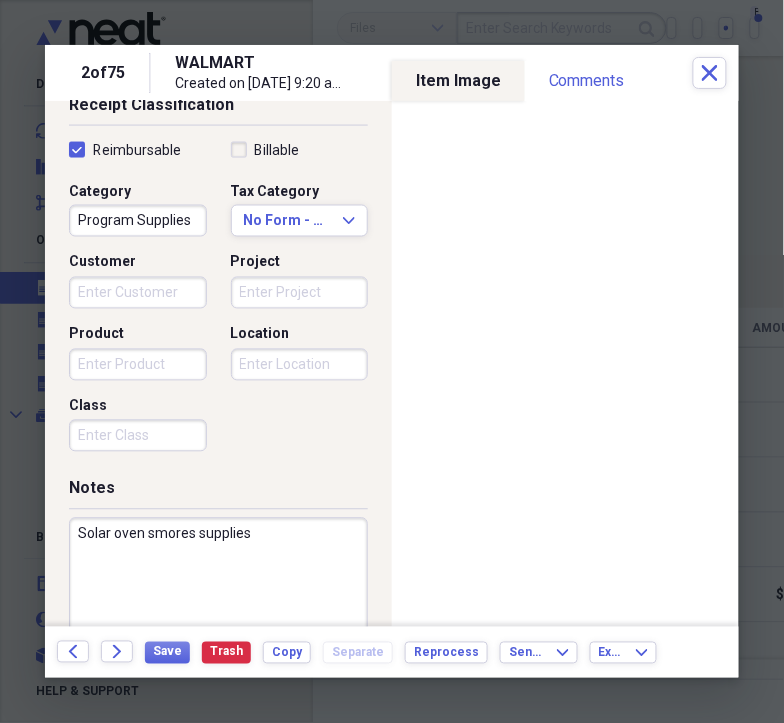 scroll, scrollTop: 432, scrollLeft: 0, axis: vertical 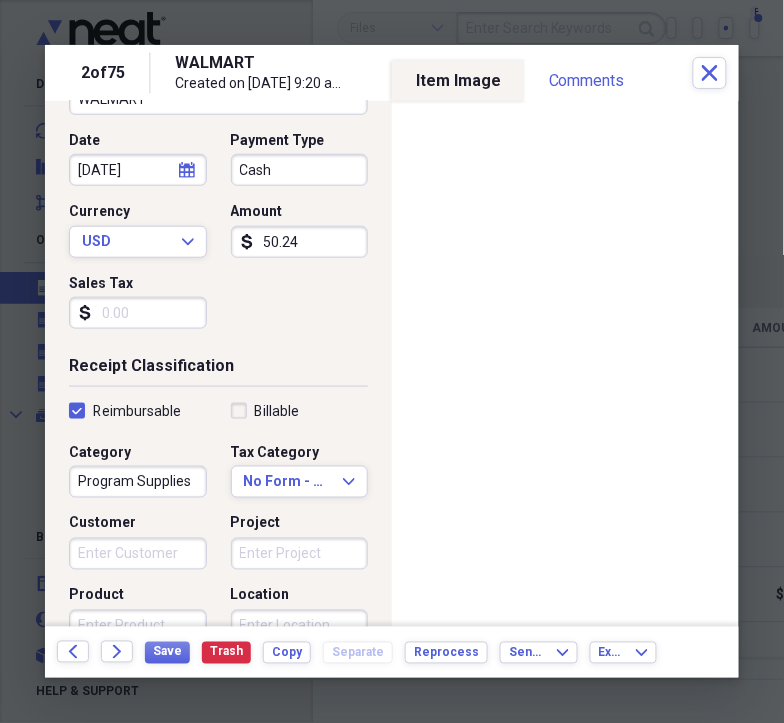 click 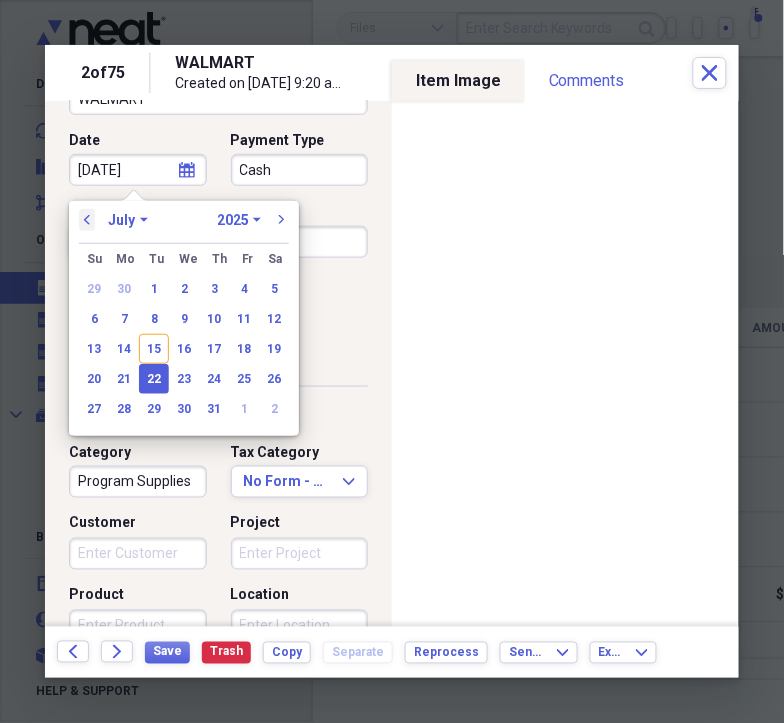 click on "previous" at bounding box center [87, 220] 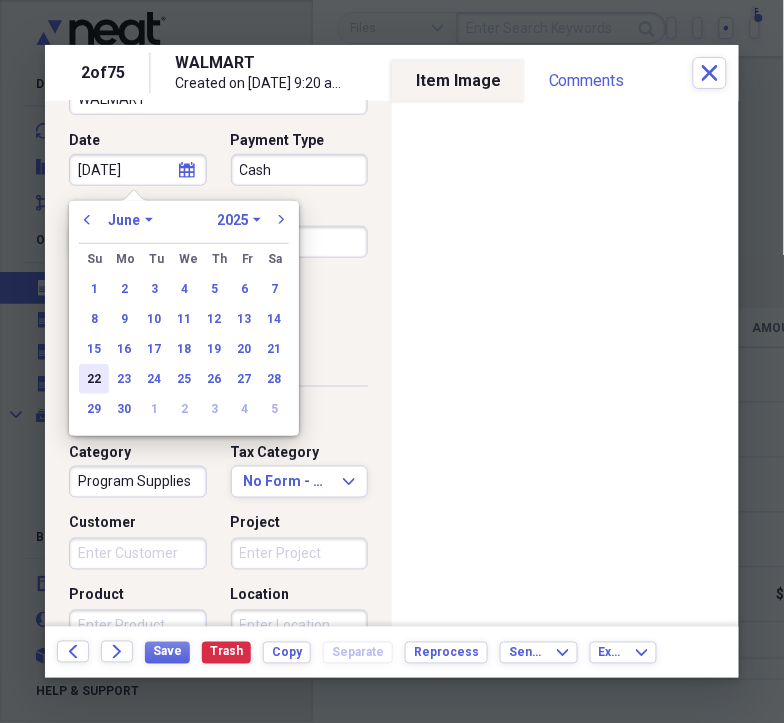 click on "22" at bounding box center (94, 379) 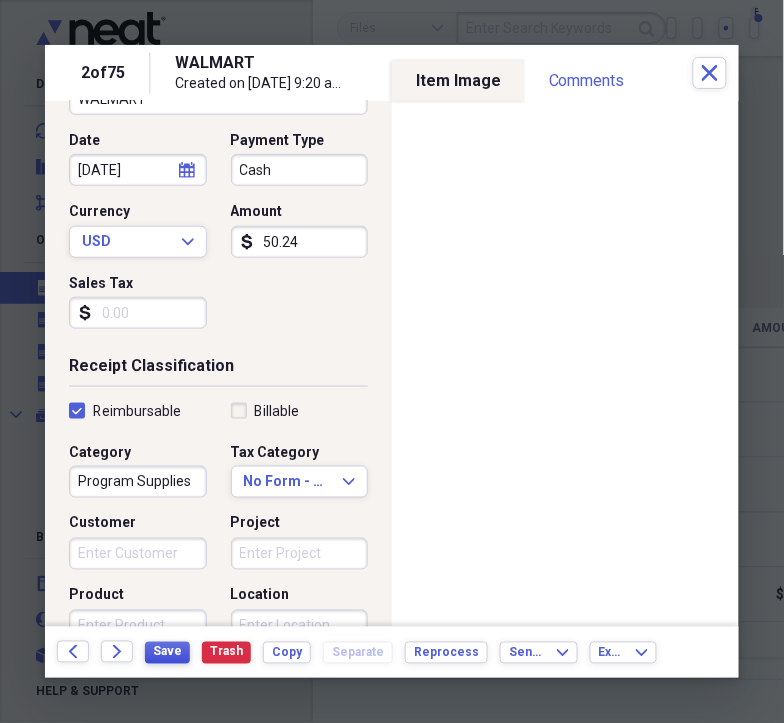 click on "Save" at bounding box center [167, 652] 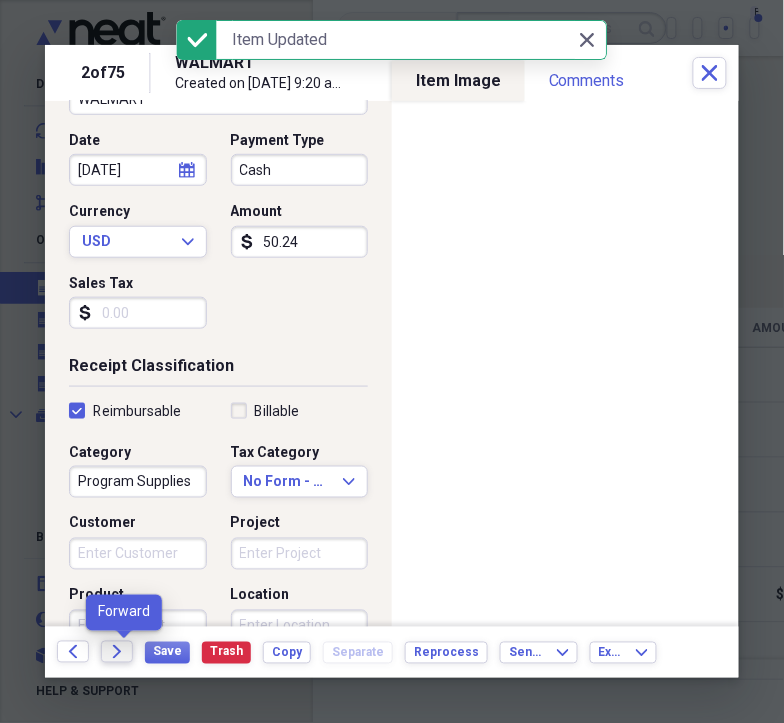 click on "Forward" 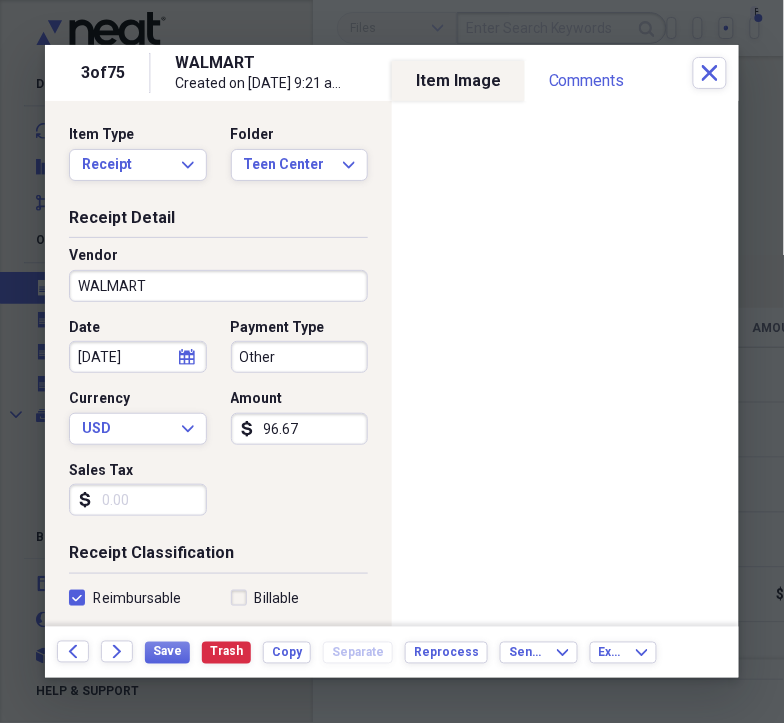 click on "calendar" 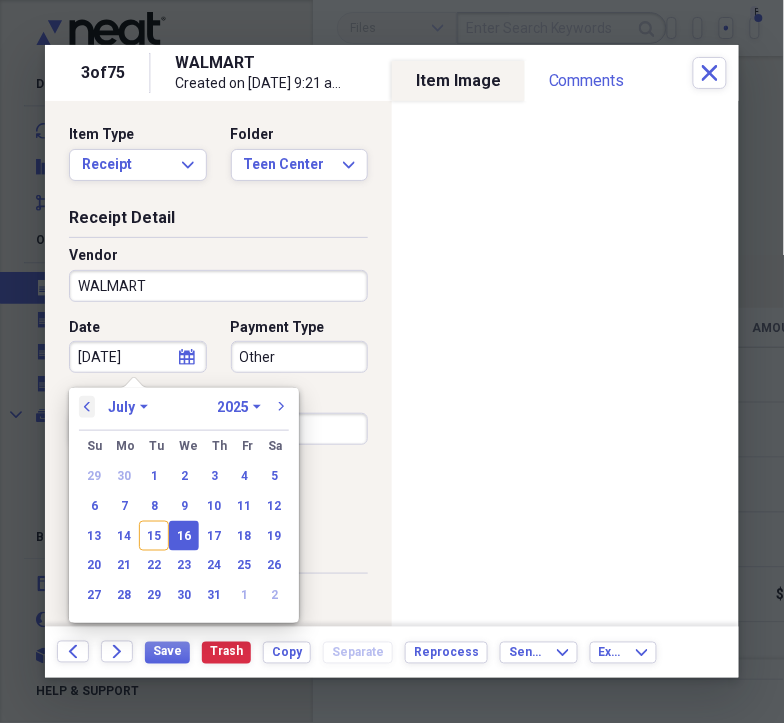 click on "previous" at bounding box center [87, 407] 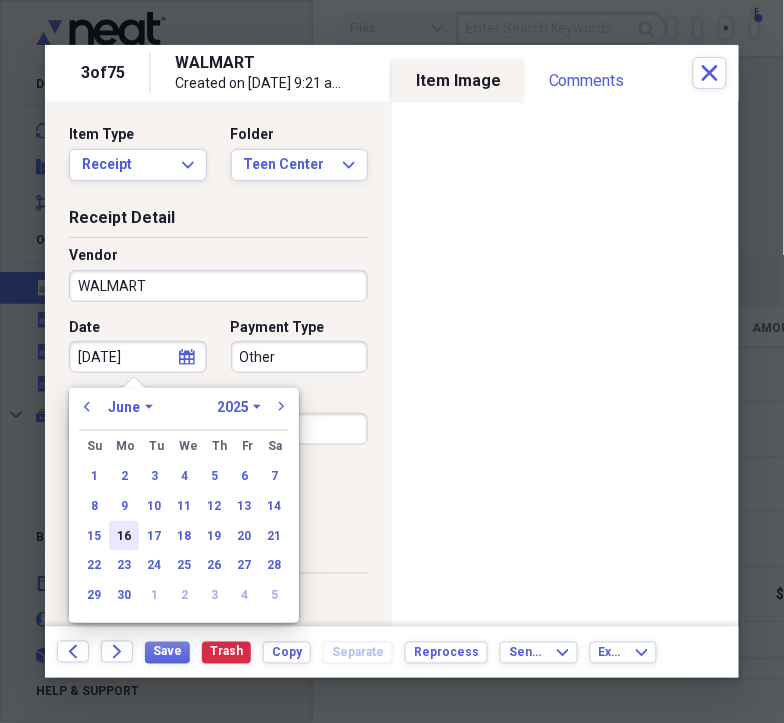 click on "16" at bounding box center [124, 536] 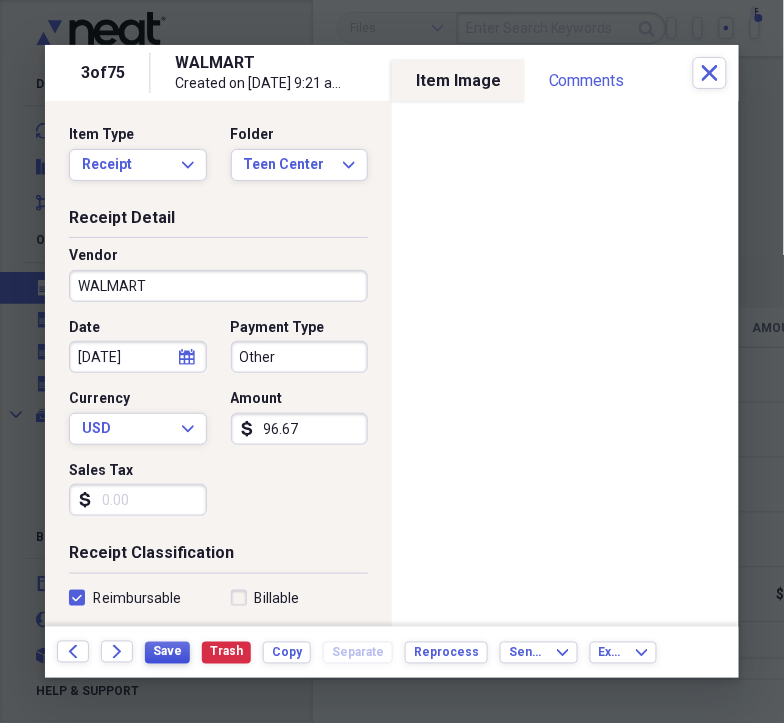 click on "Save" at bounding box center [167, 652] 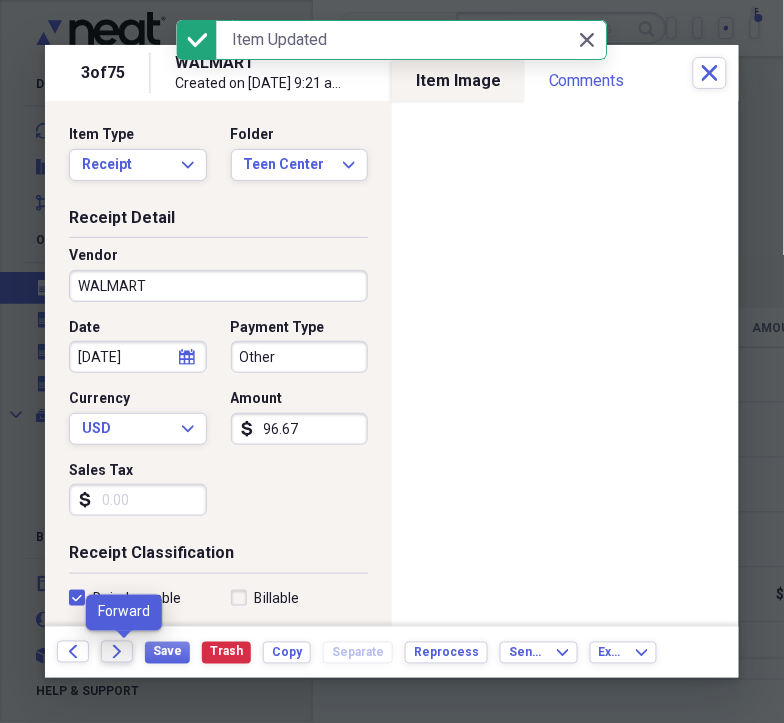 click on "Forward" 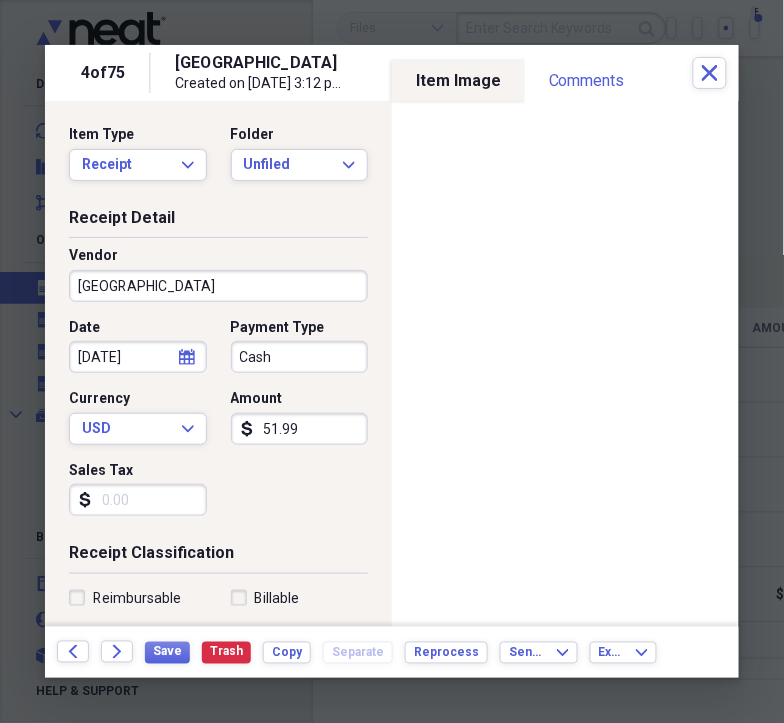 click on "Vendor Brunswick" at bounding box center [218, 282] 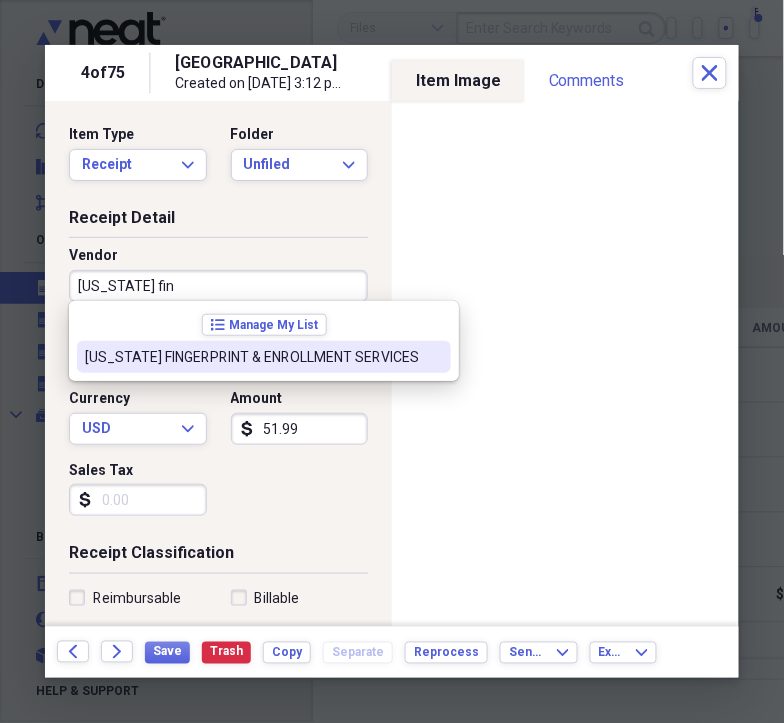 click on "Georgia FINGERPRINT & ENROLLMENT SERVICES" at bounding box center [252, 357] 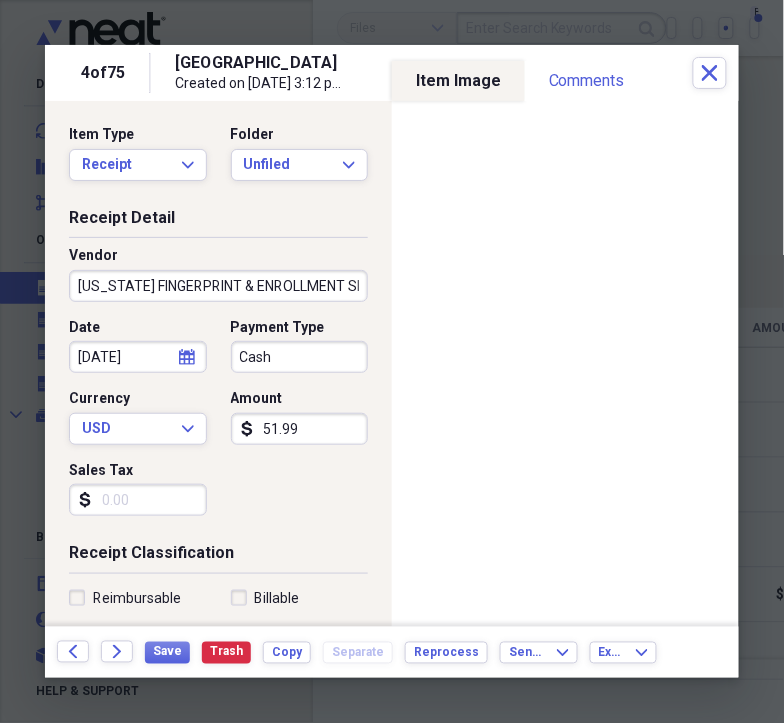 type on "Background Checks" 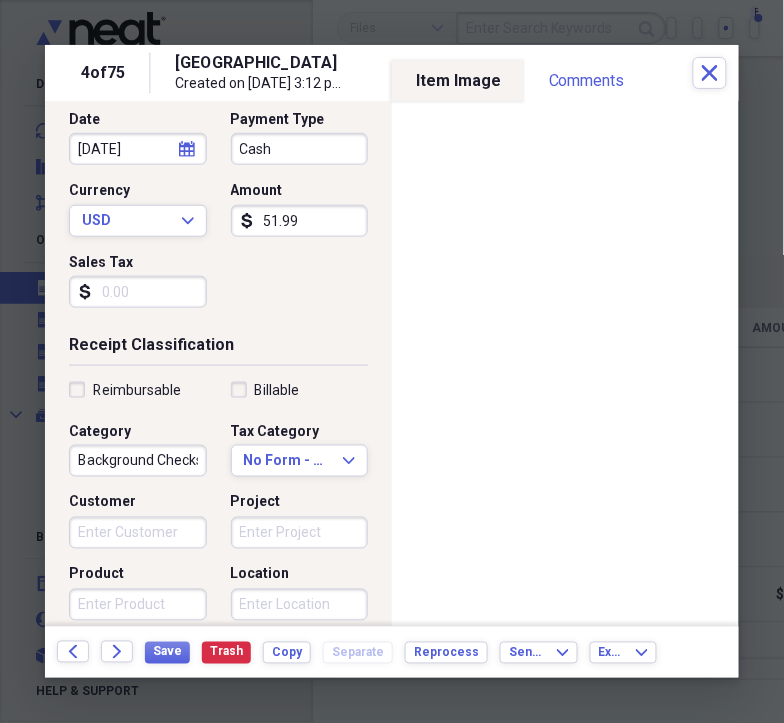 scroll, scrollTop: 340, scrollLeft: 0, axis: vertical 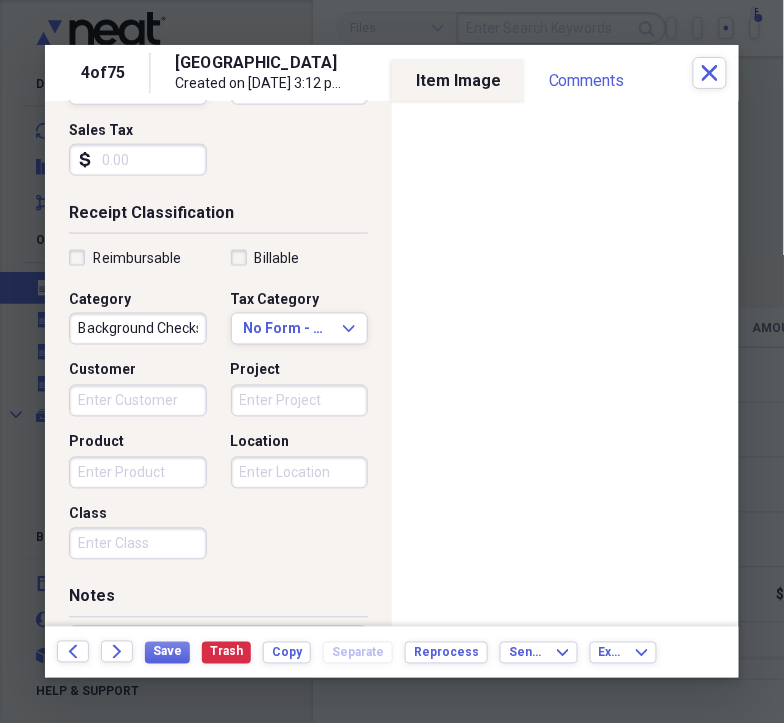 click on "Project" at bounding box center (300, 401) 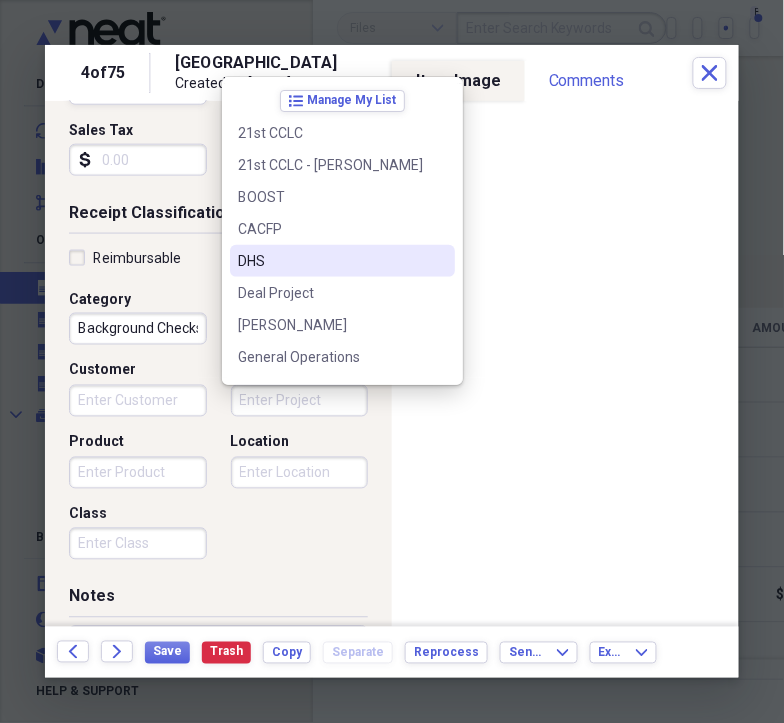 click on "DHS" at bounding box center (342, 261) 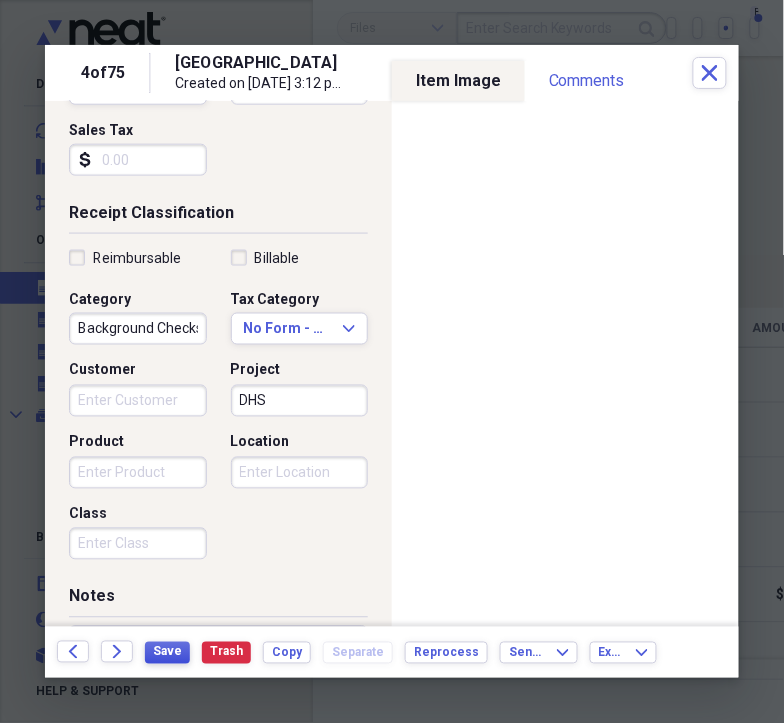 click on "Save" at bounding box center (167, 652) 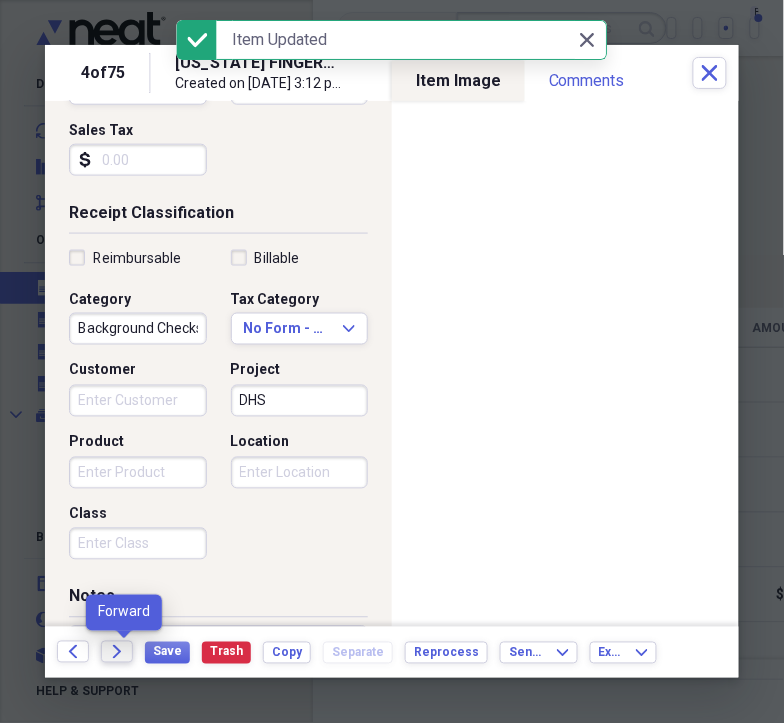 click 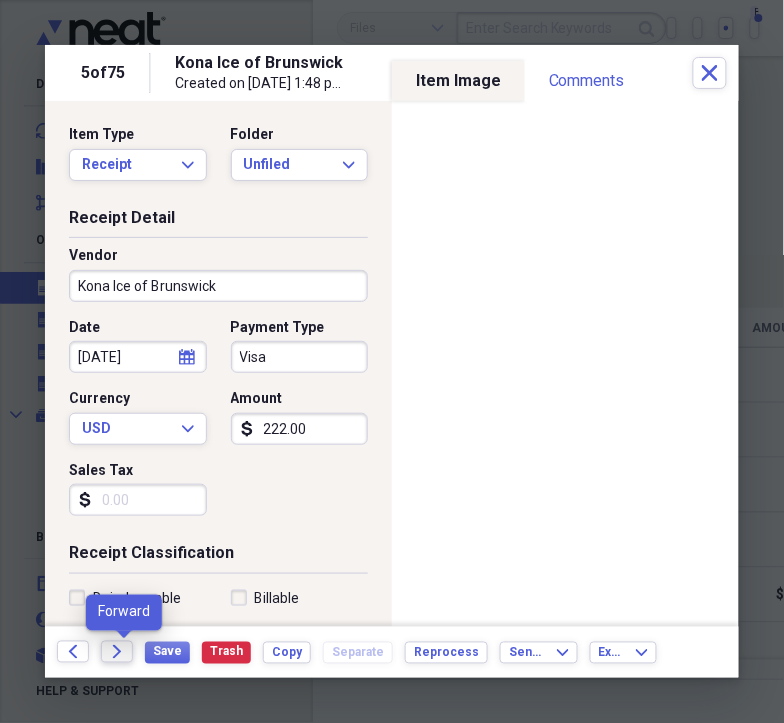 click 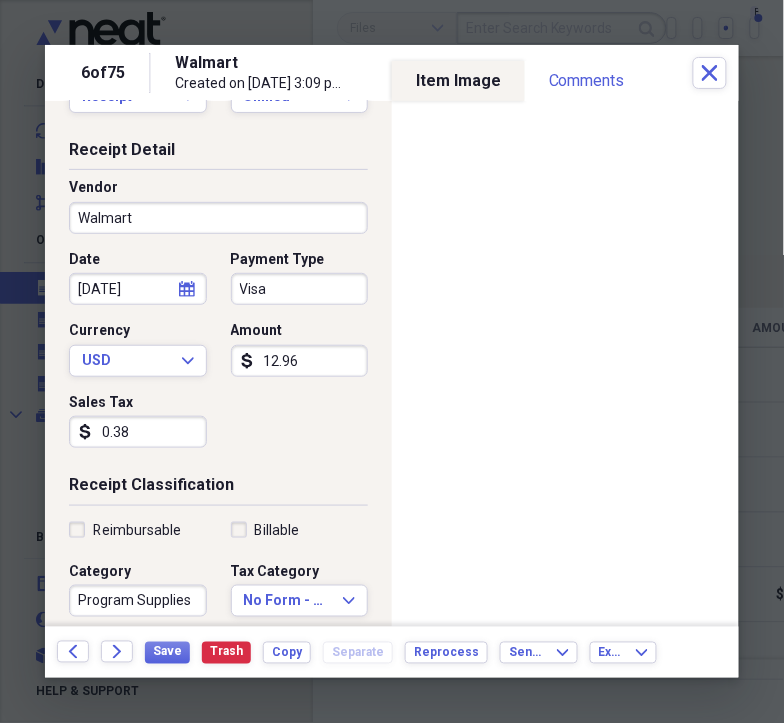 scroll, scrollTop: 55, scrollLeft: 0, axis: vertical 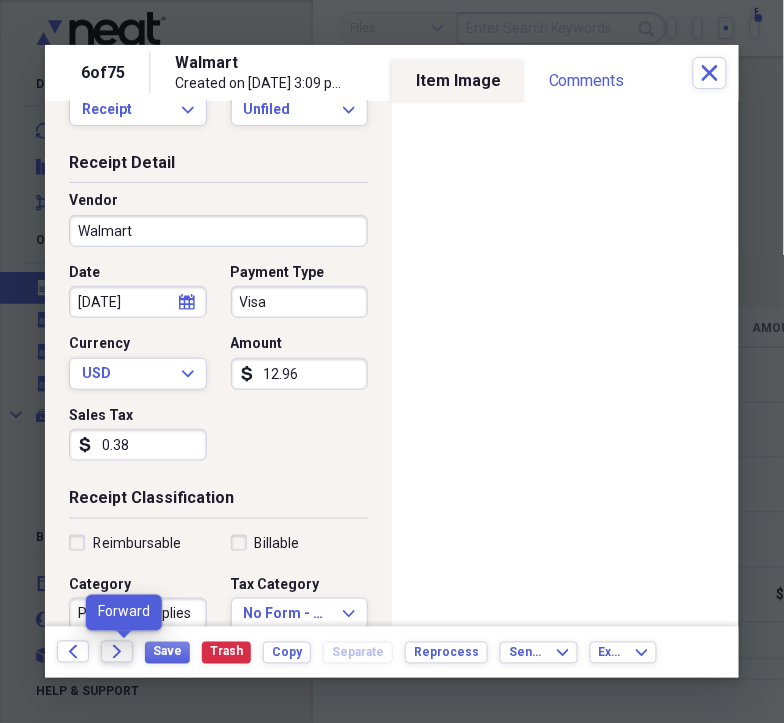click on "Forward" 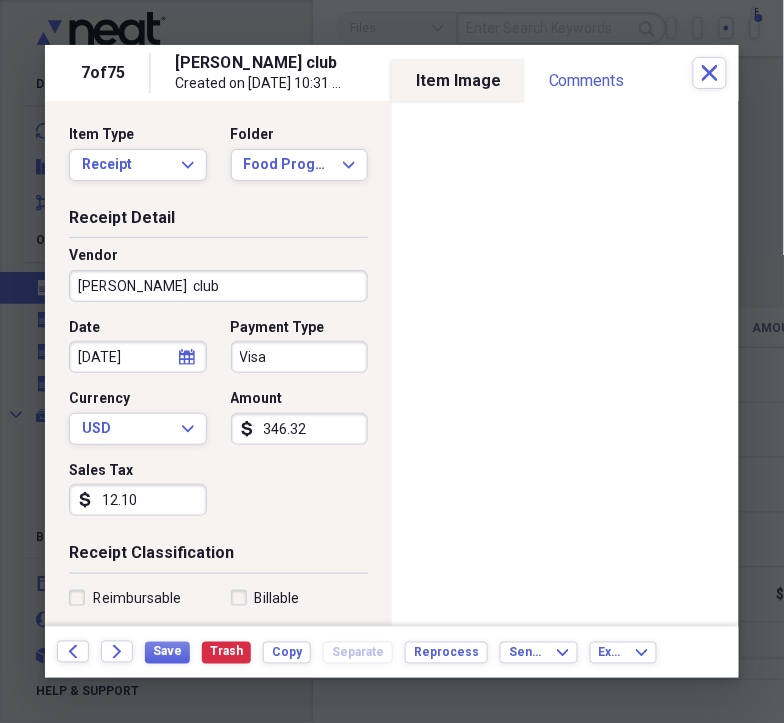 scroll, scrollTop: 367, scrollLeft: 0, axis: vertical 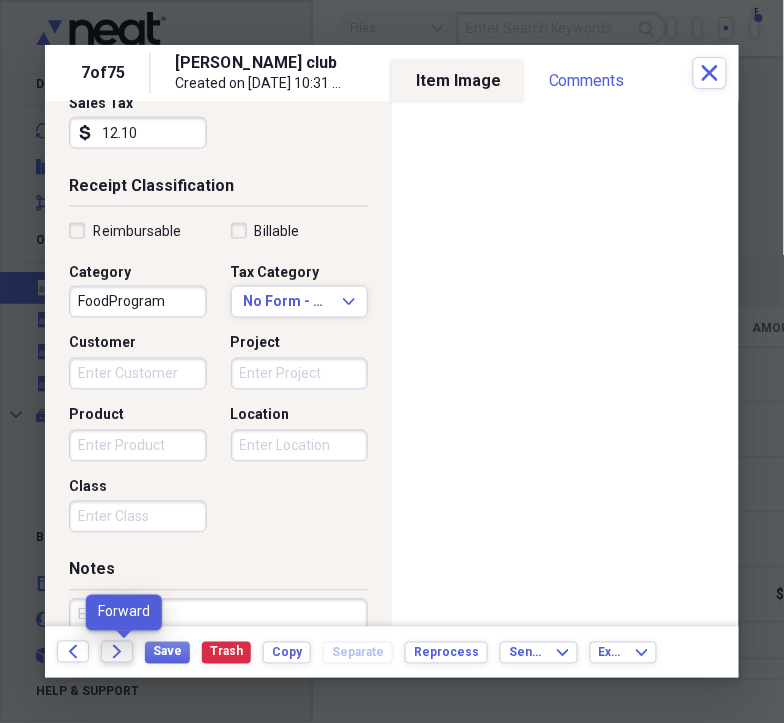 click on "Forward" 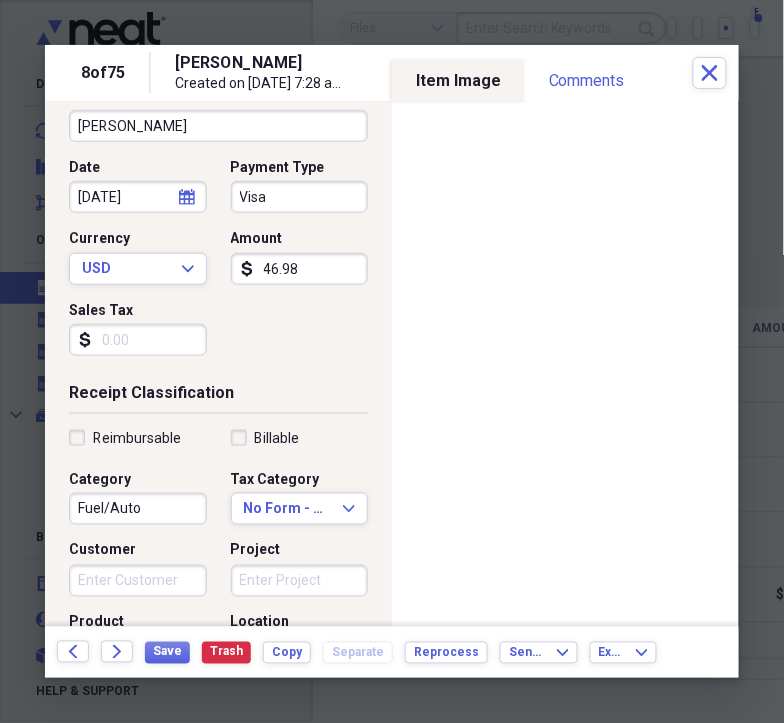 scroll, scrollTop: 256, scrollLeft: 0, axis: vertical 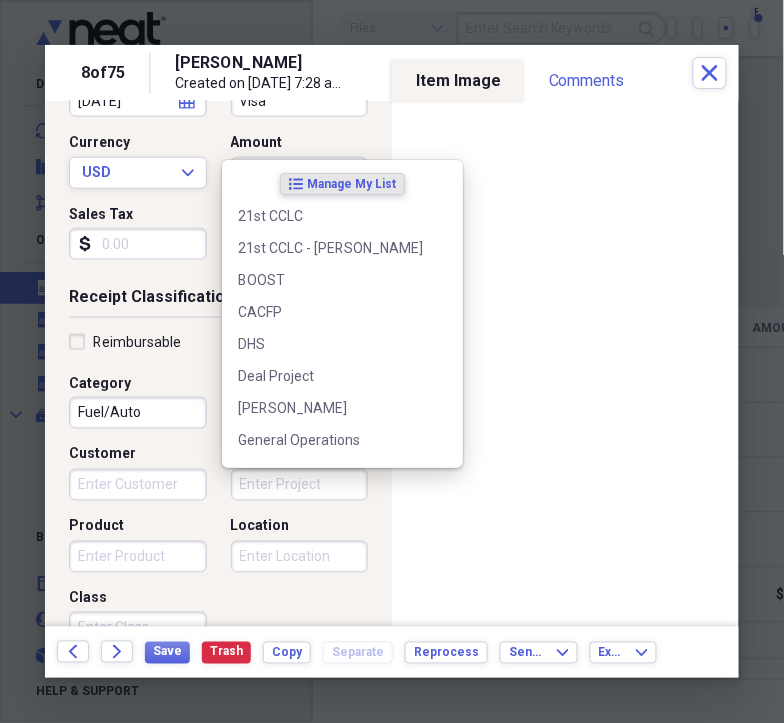 click on "Project" at bounding box center (300, 485) 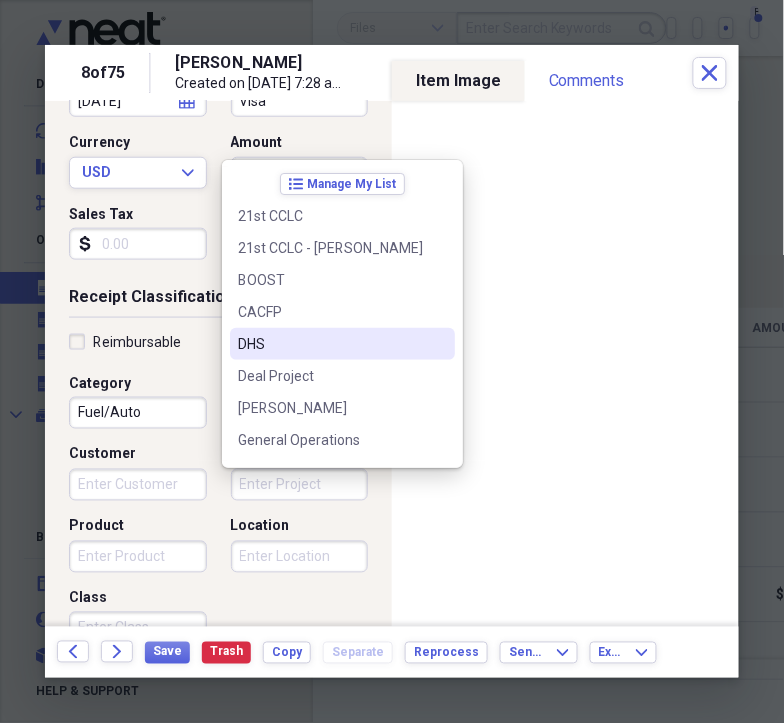 click on "DHS" at bounding box center [330, 344] 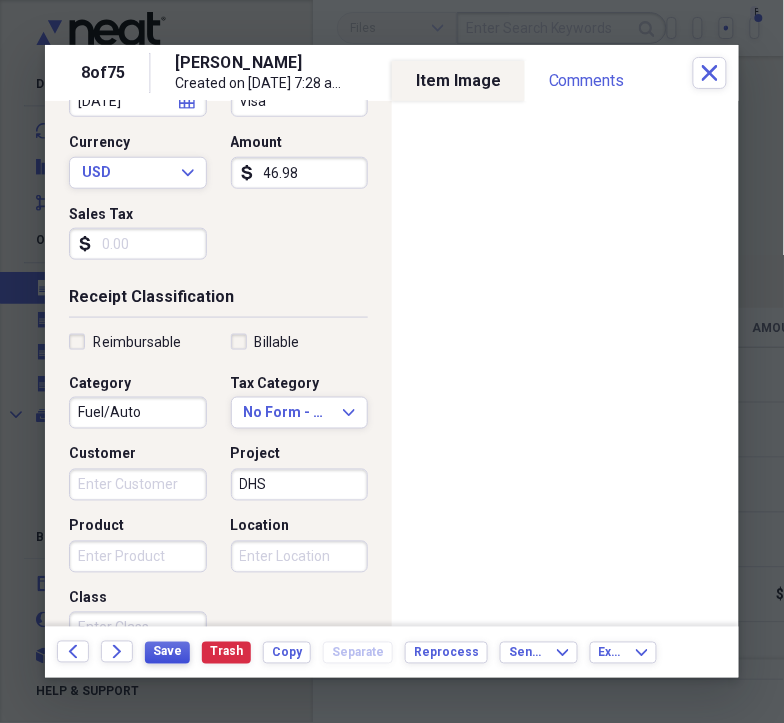 click on "Save" at bounding box center [167, 652] 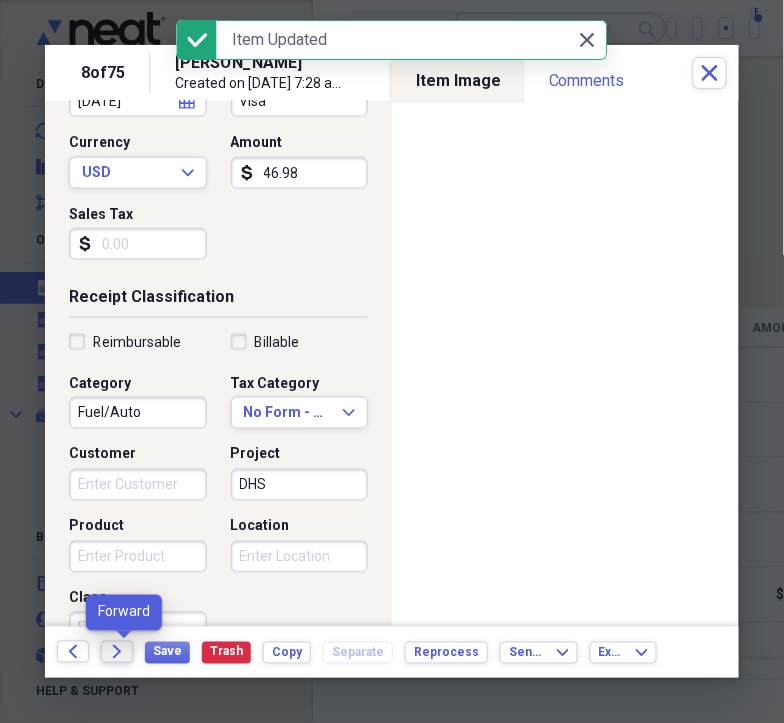 click on "Forward" 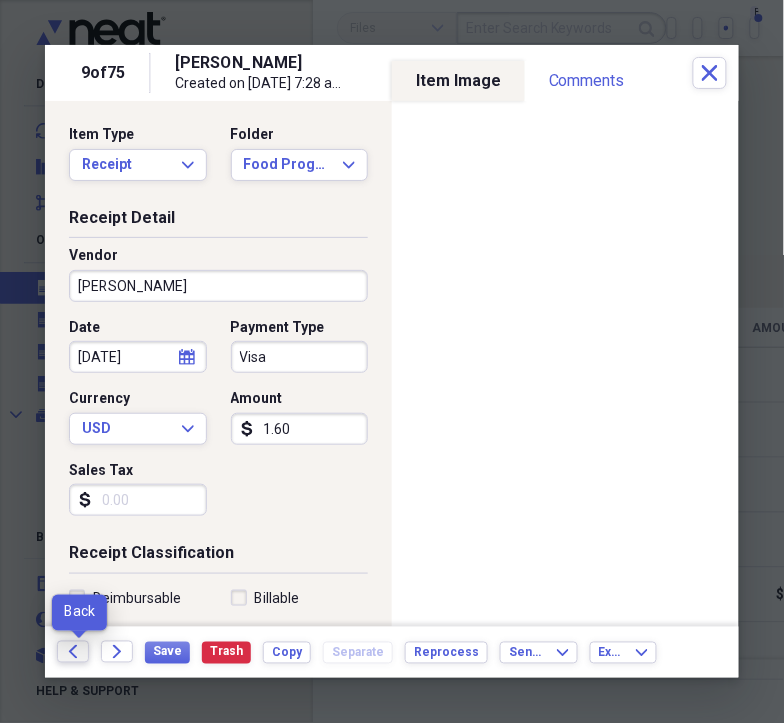 click on "Back" at bounding box center (73, 652) 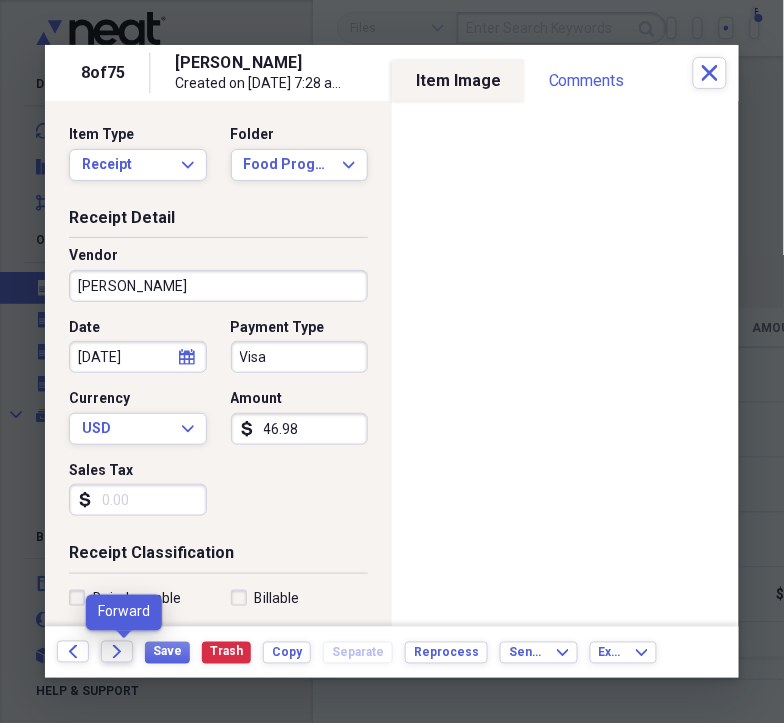 click on "Forward" at bounding box center (117, 652) 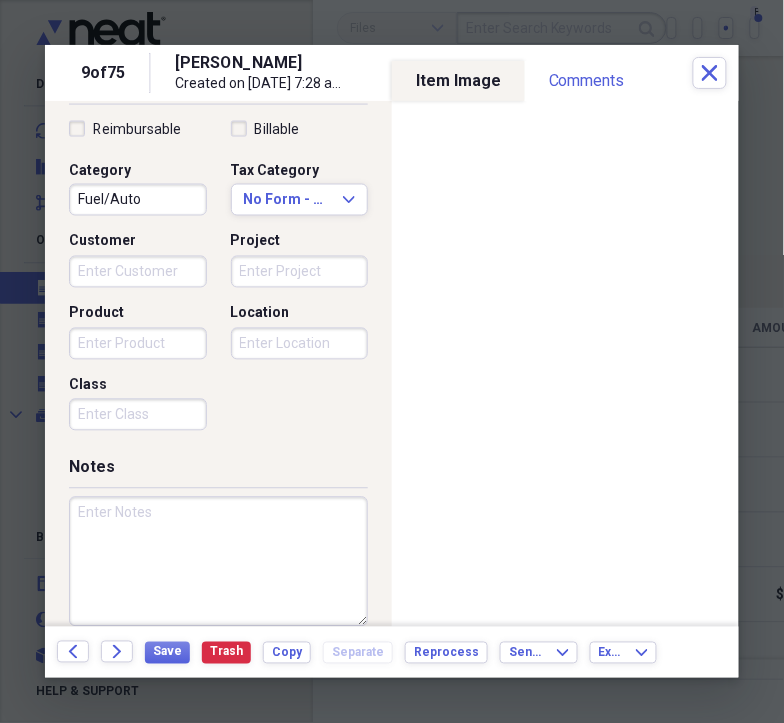 scroll, scrollTop: 415, scrollLeft: 0, axis: vertical 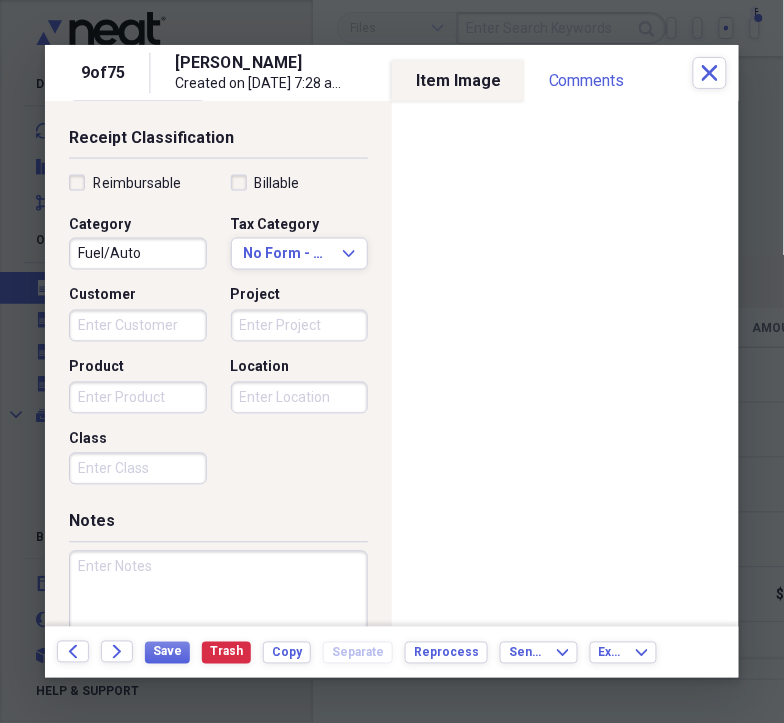click on "Project" at bounding box center (300, 326) 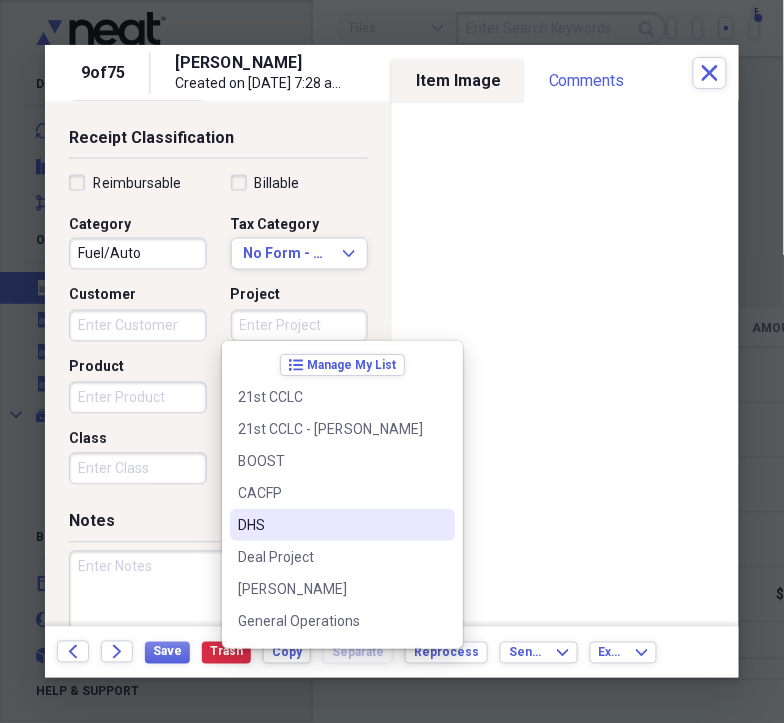 click on "DHS" at bounding box center [330, 525] 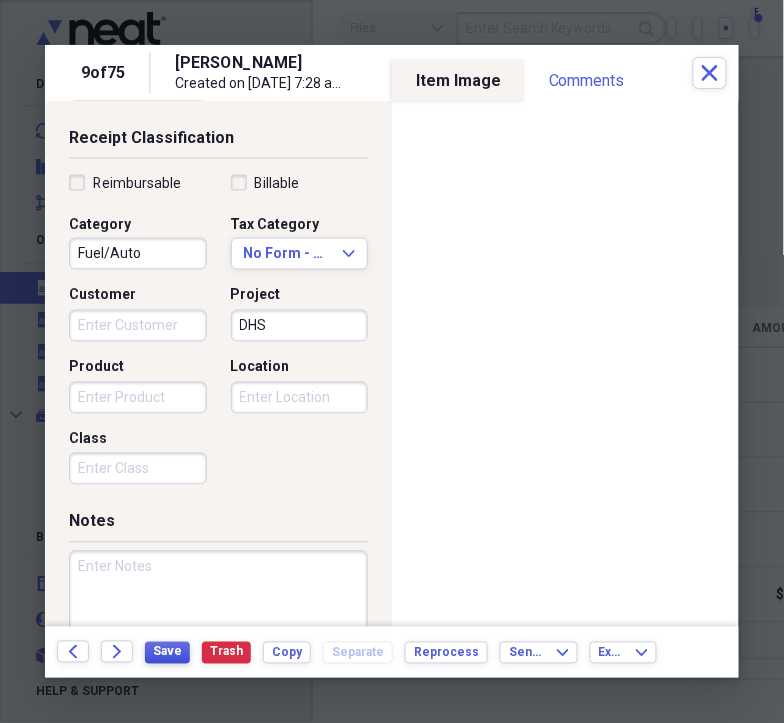 click on "Save" at bounding box center (167, 652) 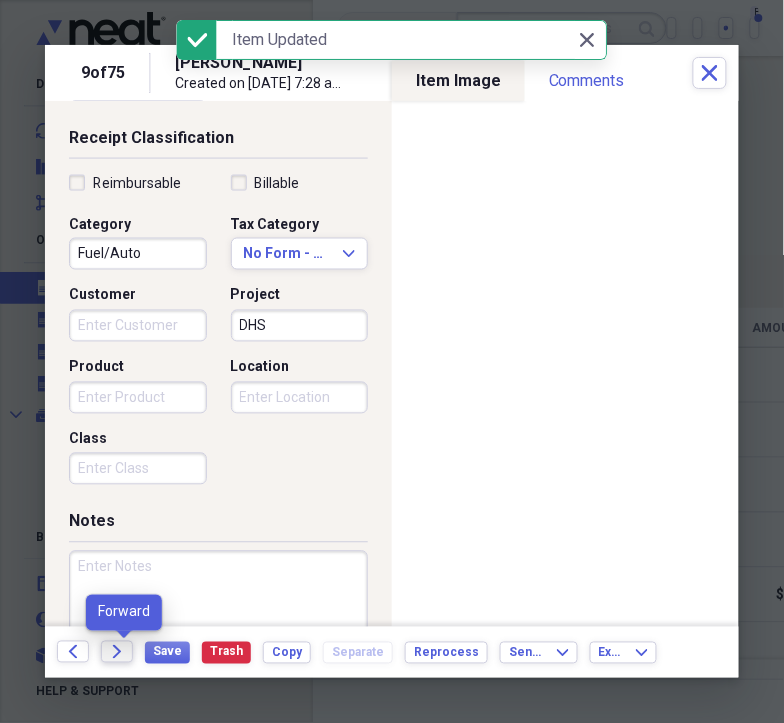 click 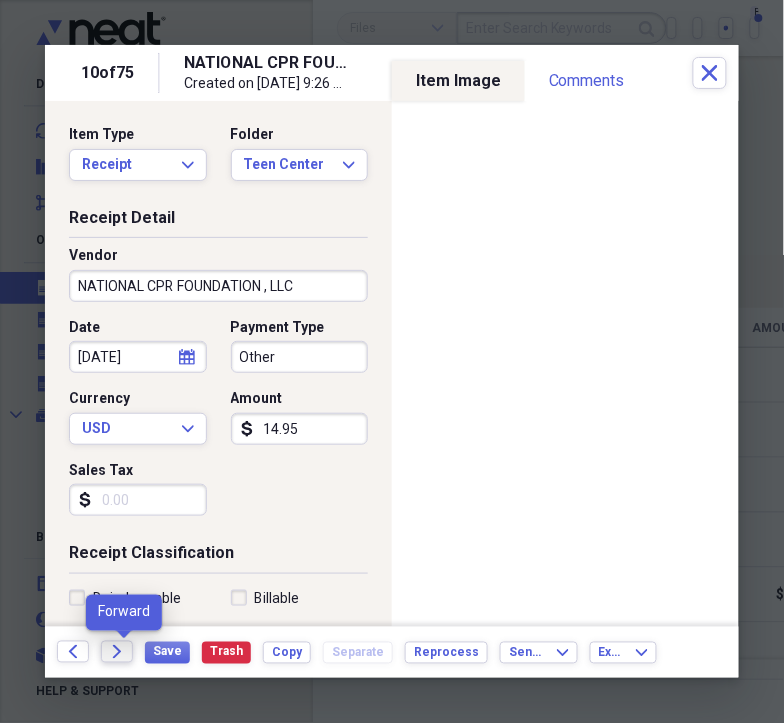 click on "Forward" 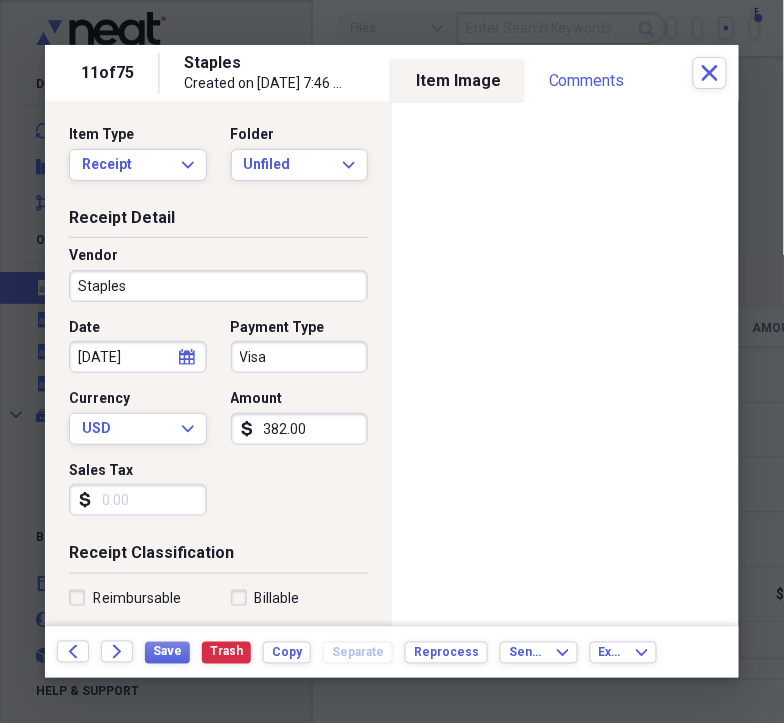 click on "382.00" at bounding box center [300, 429] 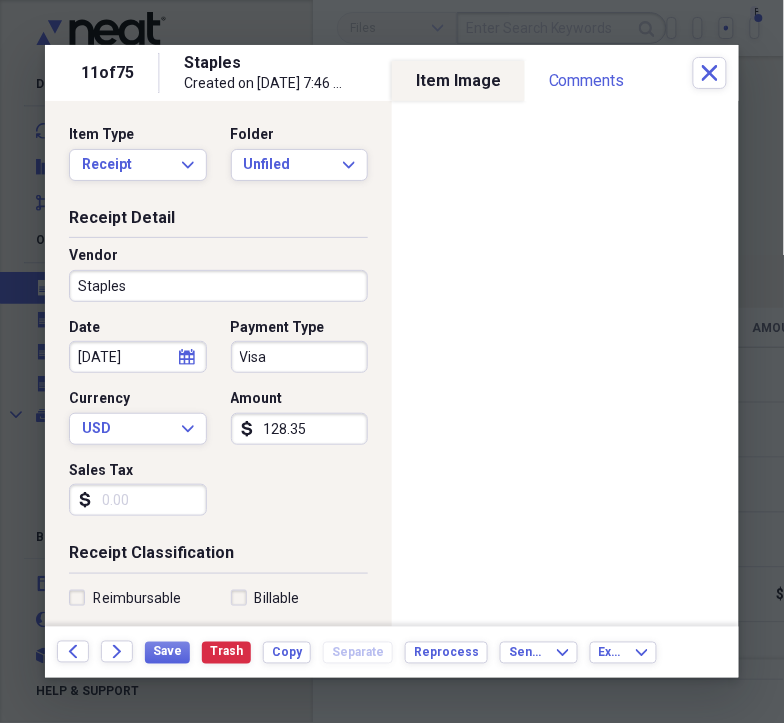 type on "128.35" 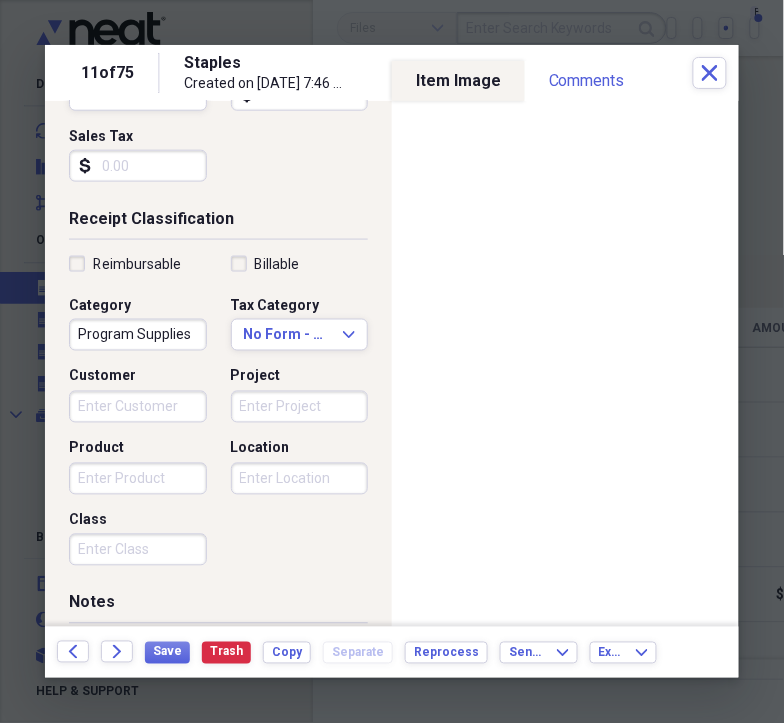 scroll, scrollTop: 337, scrollLeft: 0, axis: vertical 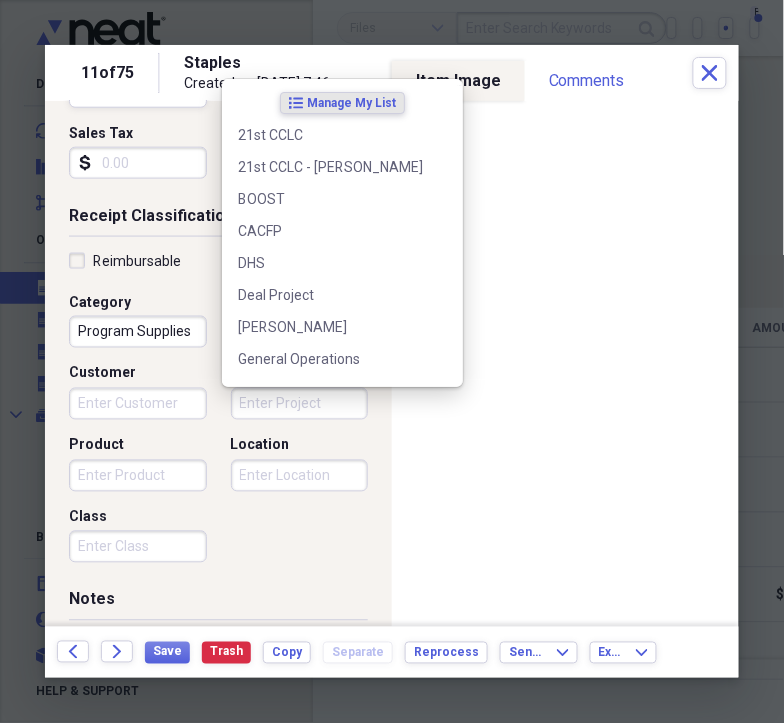 click on "Project" at bounding box center [300, 404] 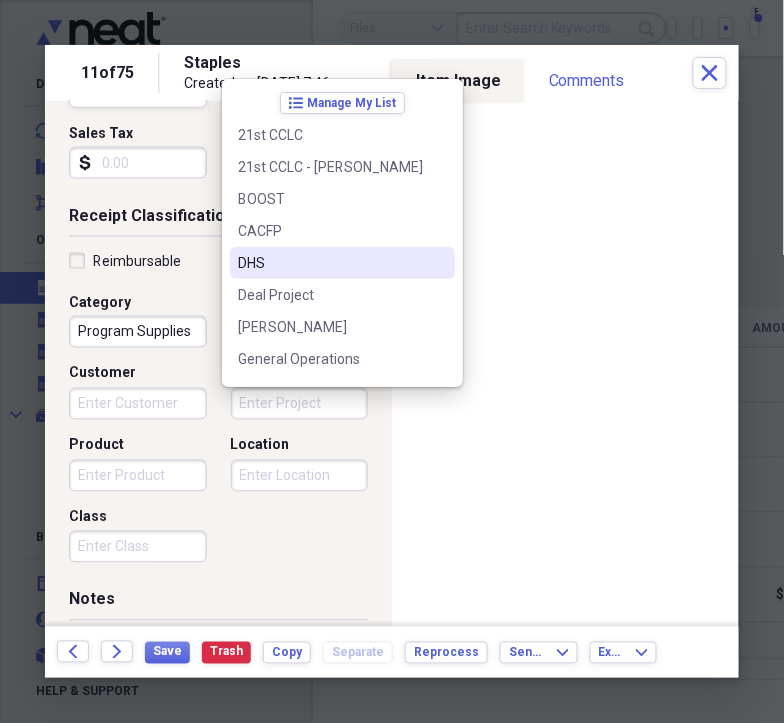 click on "DHS" at bounding box center [330, 263] 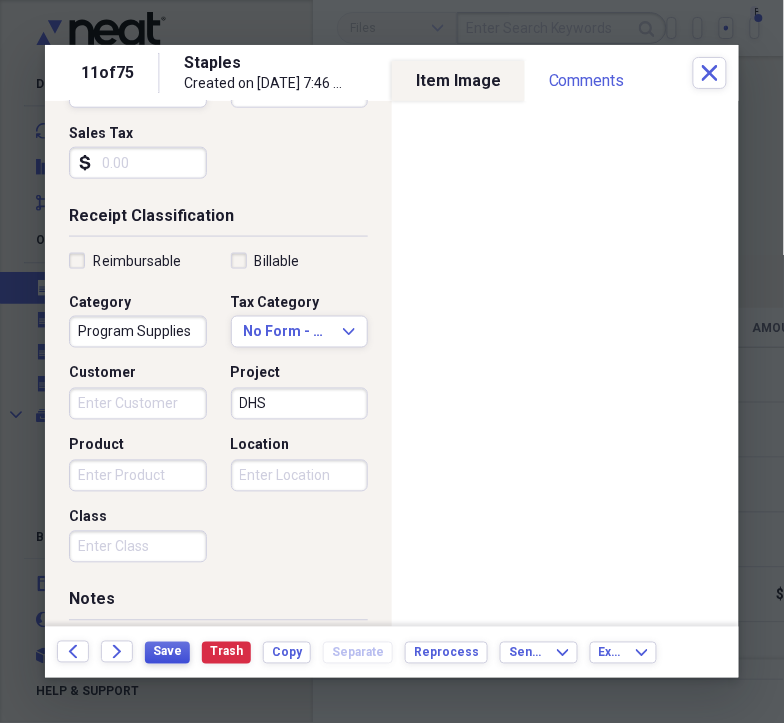 click on "Save" at bounding box center (167, 653) 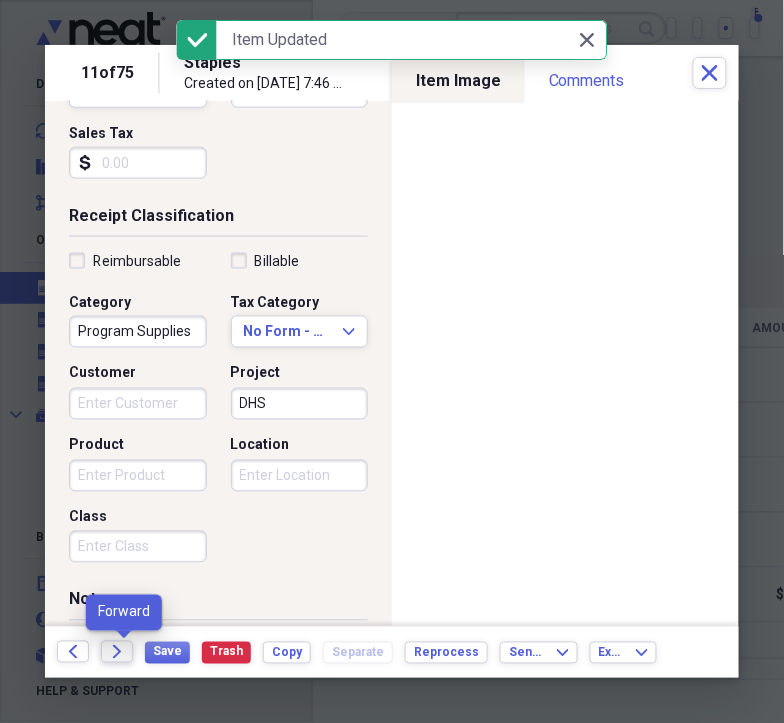 click 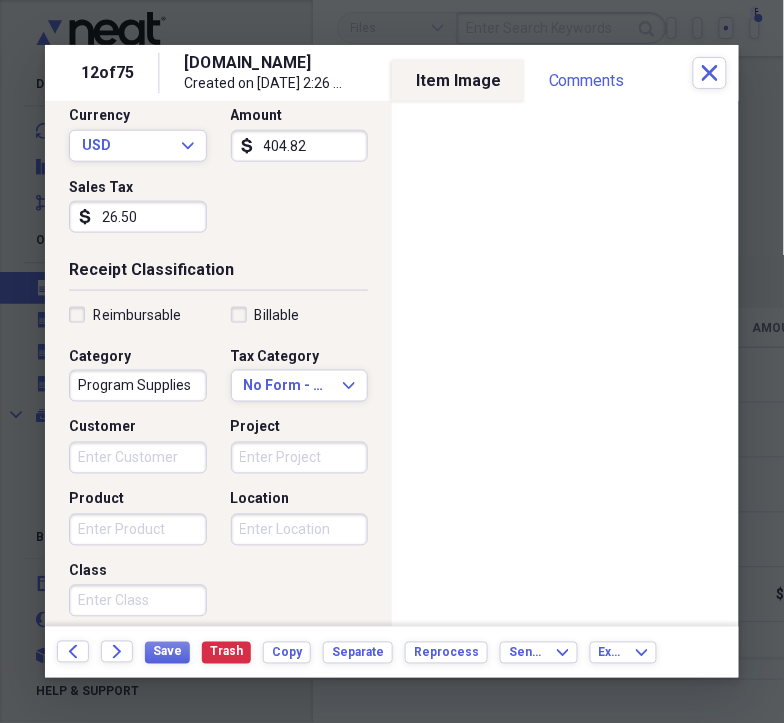 scroll, scrollTop: 494, scrollLeft: 0, axis: vertical 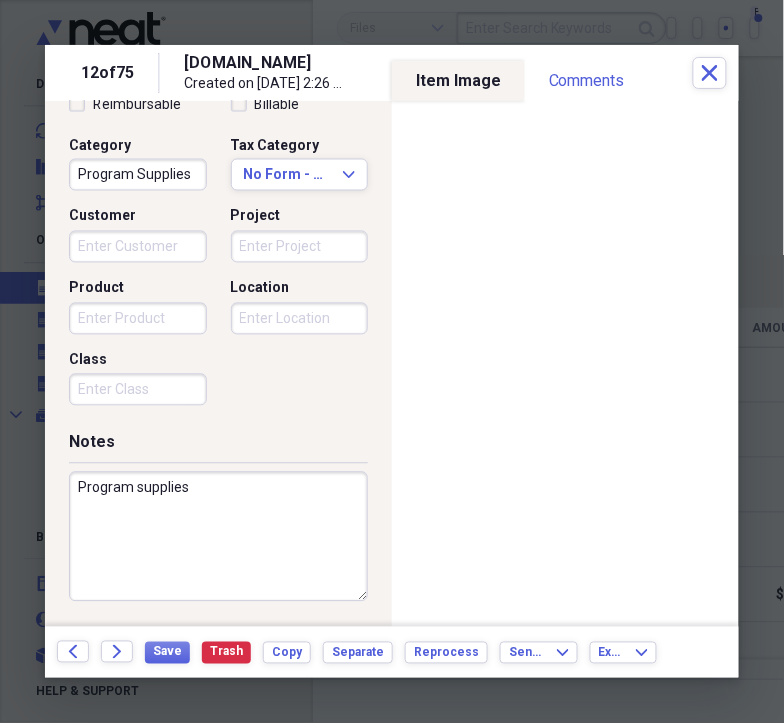 click on "Project" at bounding box center [300, 247] 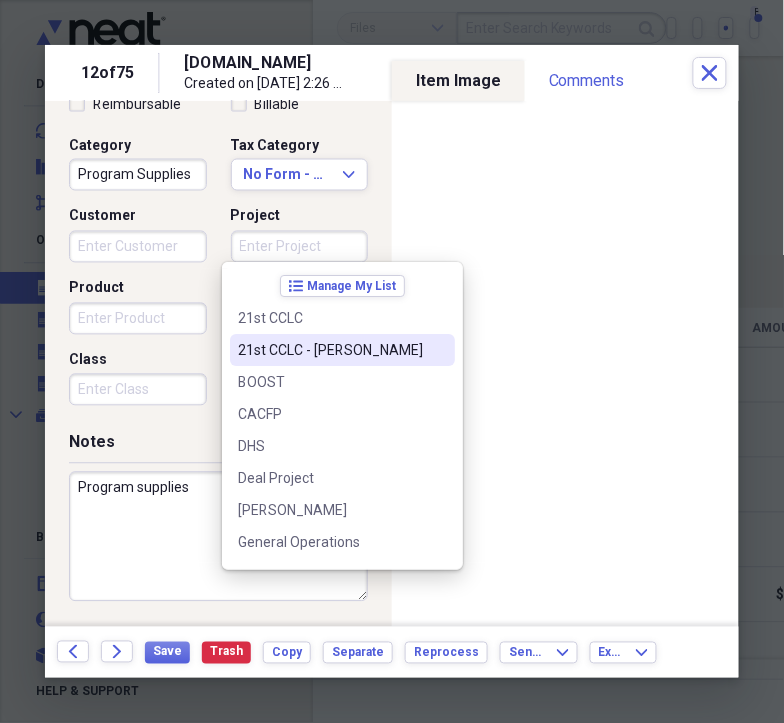 click on "21st CCLC - McIntosh" at bounding box center [330, 350] 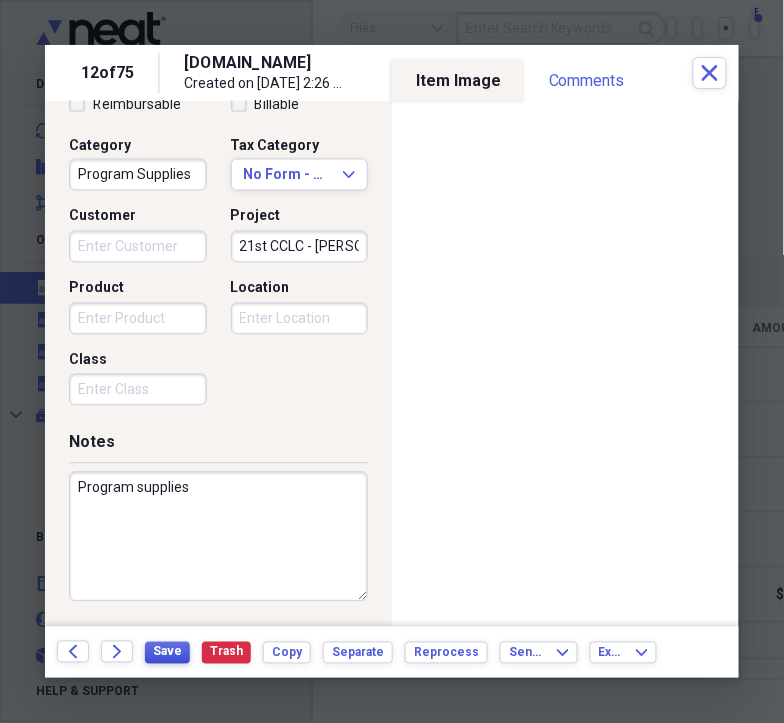 click on "Save" at bounding box center (167, 652) 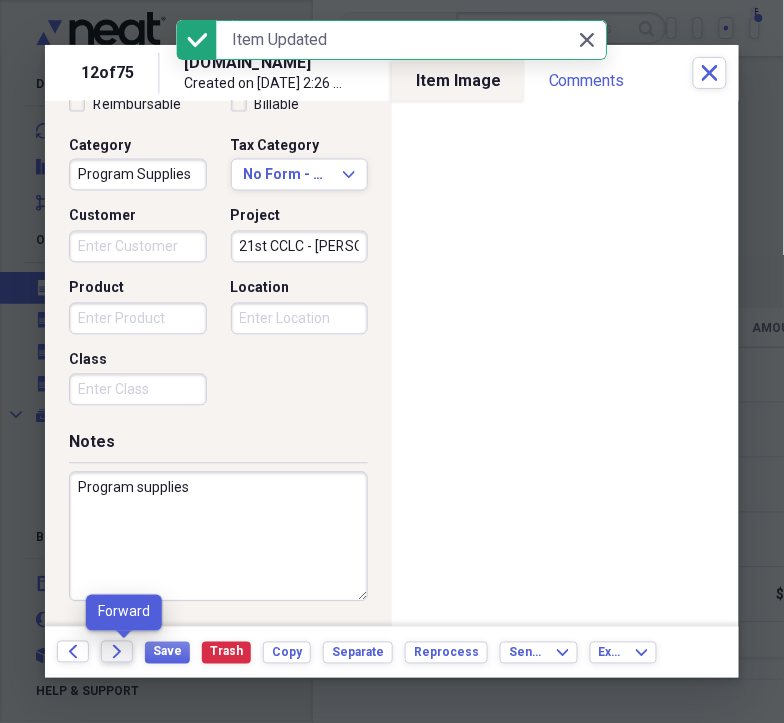click 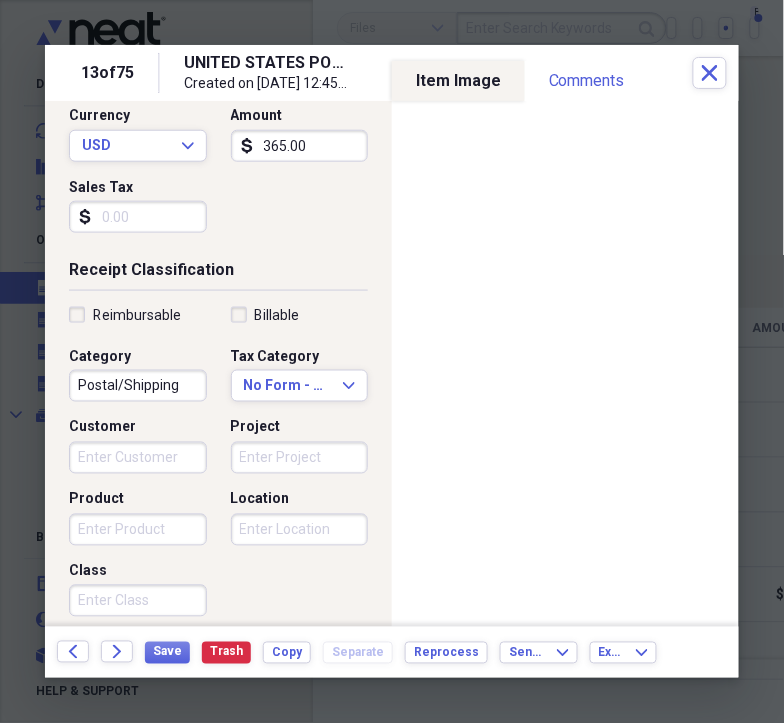 scroll, scrollTop: 355, scrollLeft: 0, axis: vertical 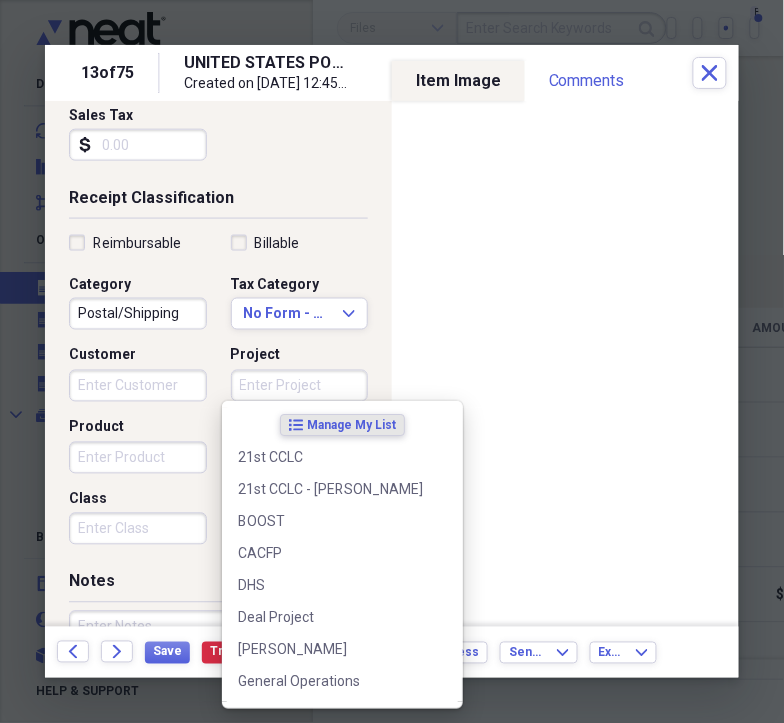 click on "Project" at bounding box center [300, 386] 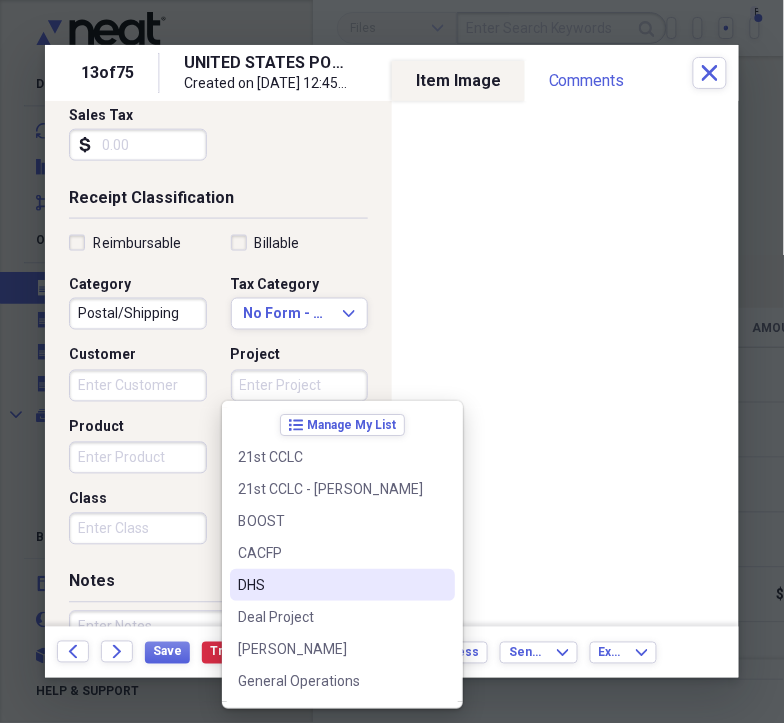 click on "DHS" at bounding box center (330, 585) 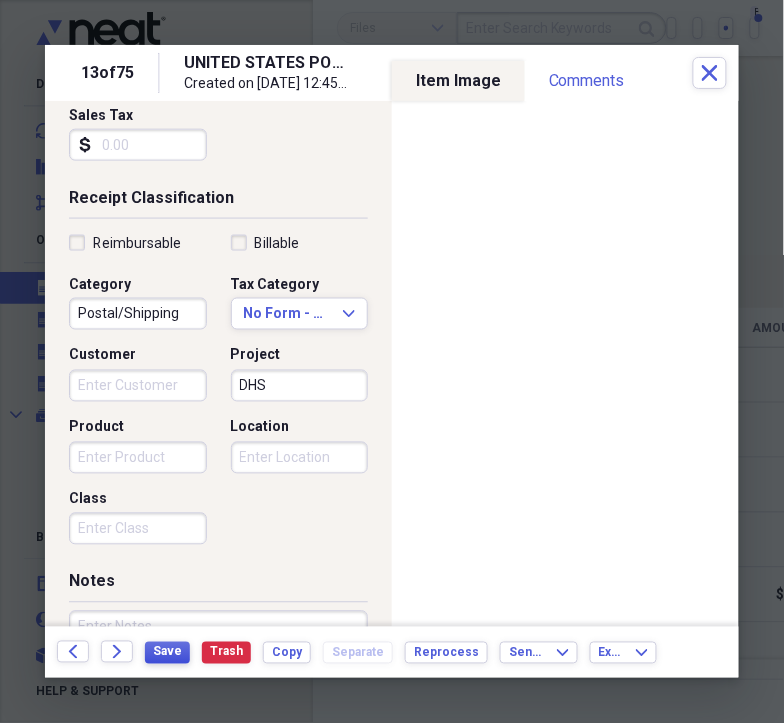 click on "Save" at bounding box center (167, 652) 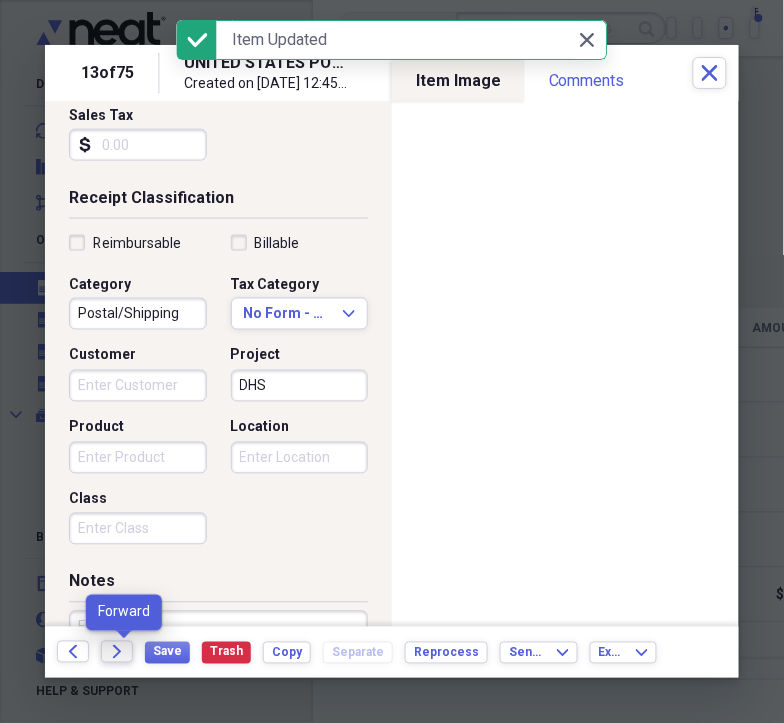 click on "Forward" 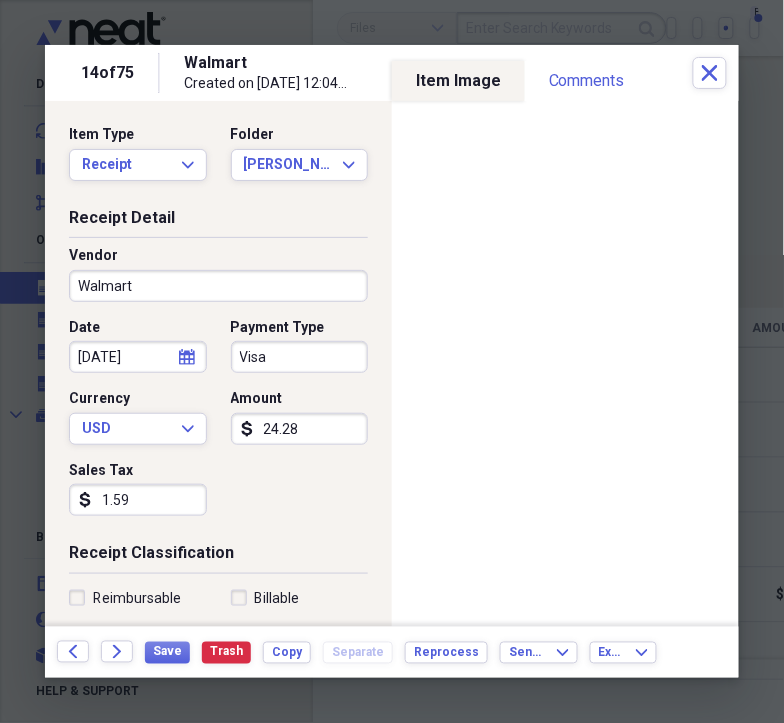scroll, scrollTop: 309, scrollLeft: 0, axis: vertical 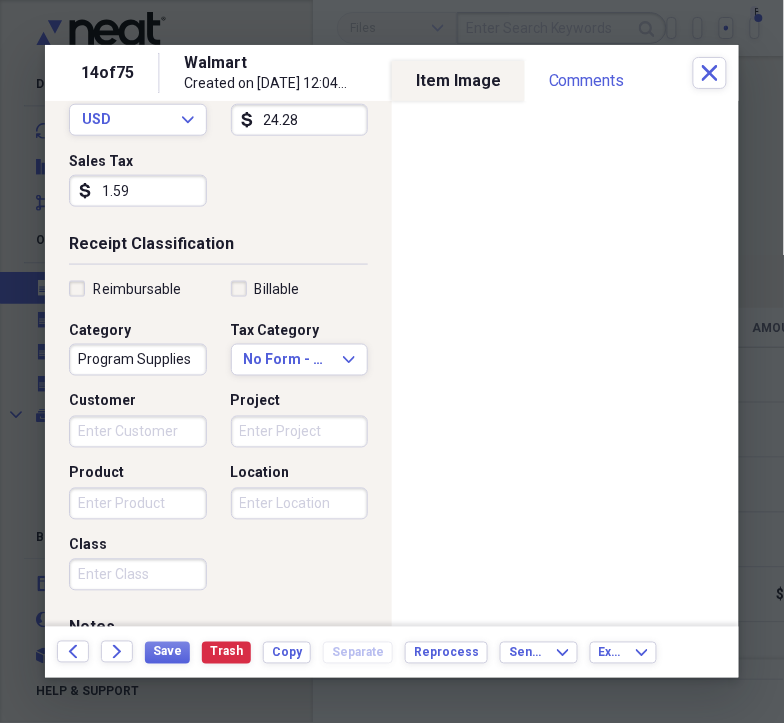 click on "Project" at bounding box center [300, 432] 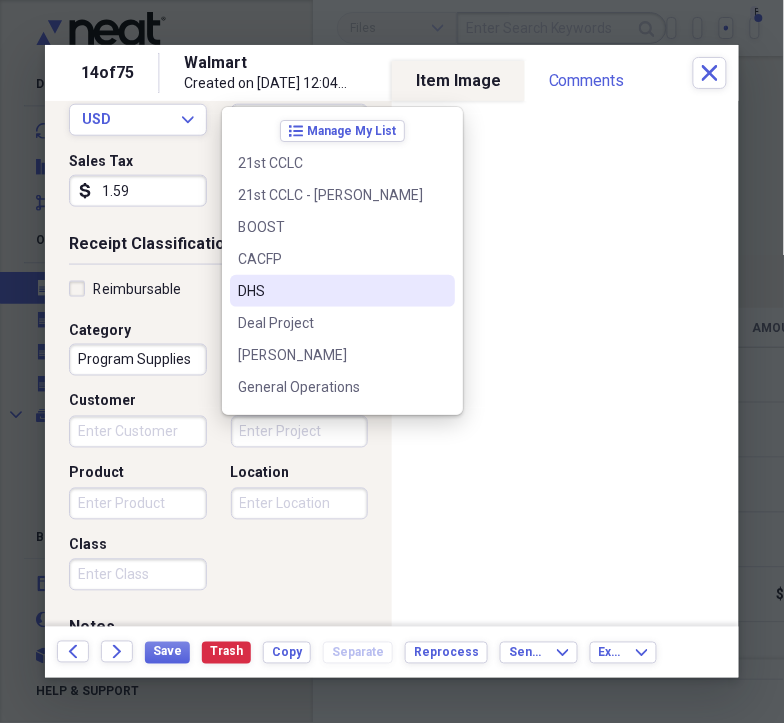 click on "DHS" at bounding box center [330, 291] 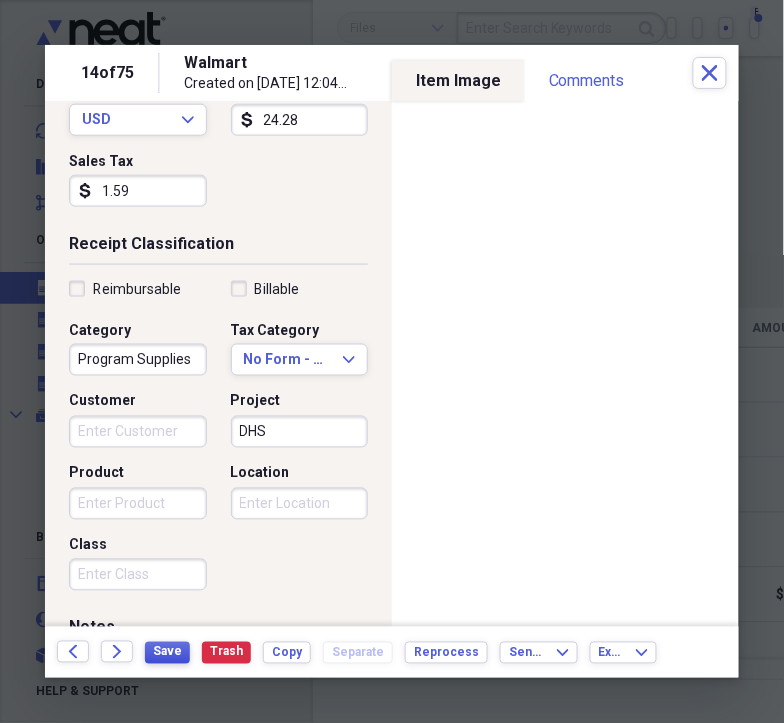 click on "Save" at bounding box center (167, 652) 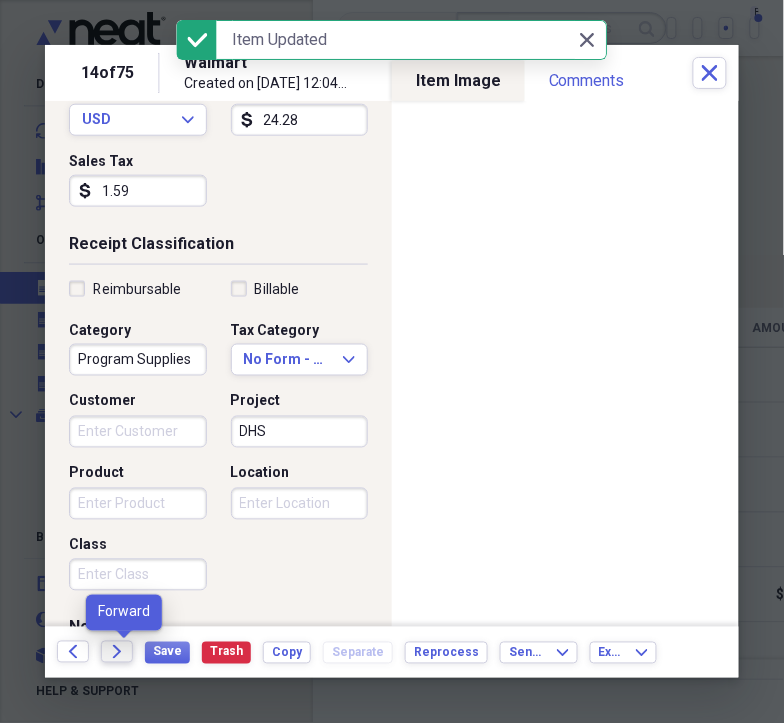 click on "Forward" at bounding box center [117, 652] 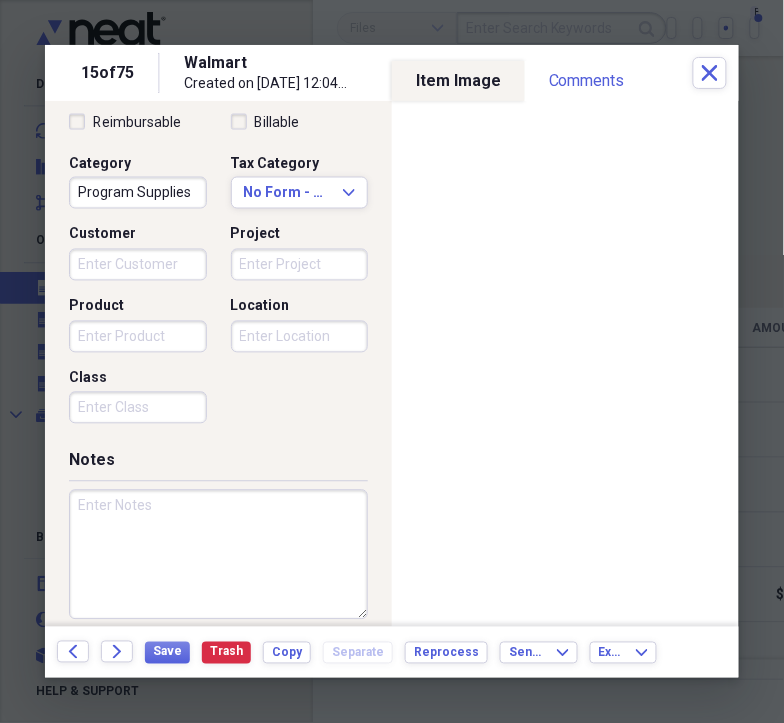 scroll, scrollTop: 160, scrollLeft: 0, axis: vertical 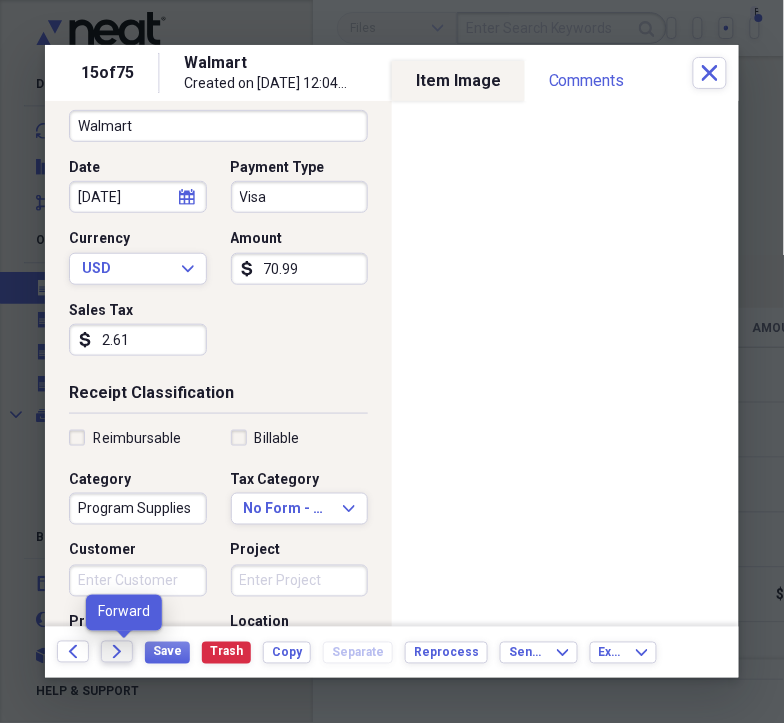 click on "Forward" 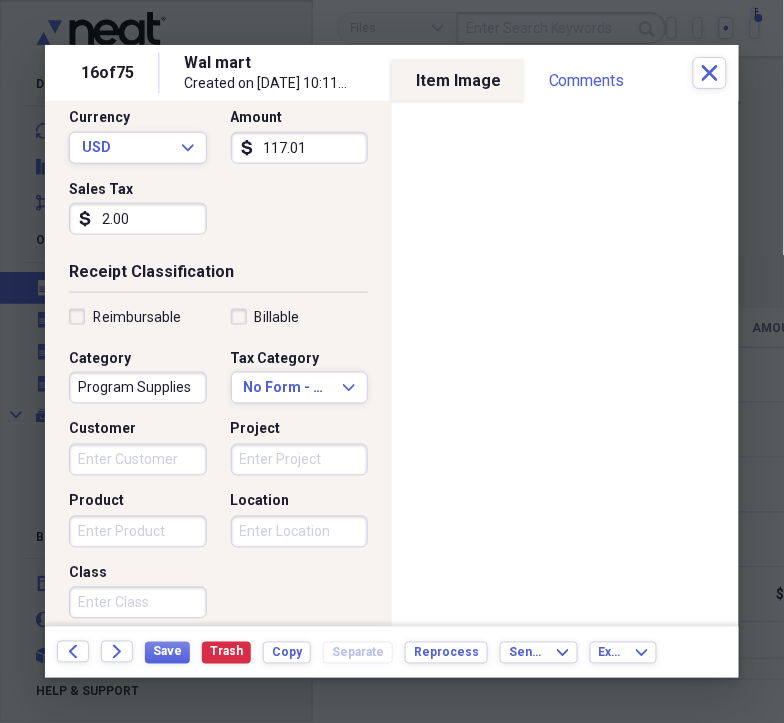 scroll, scrollTop: 285, scrollLeft: 0, axis: vertical 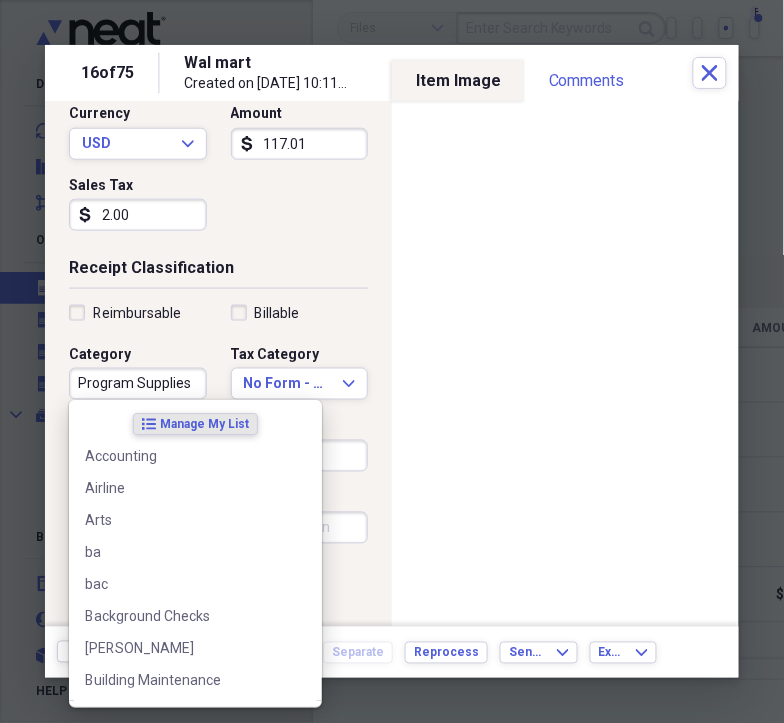 click on "Program Supplies" at bounding box center [138, 384] 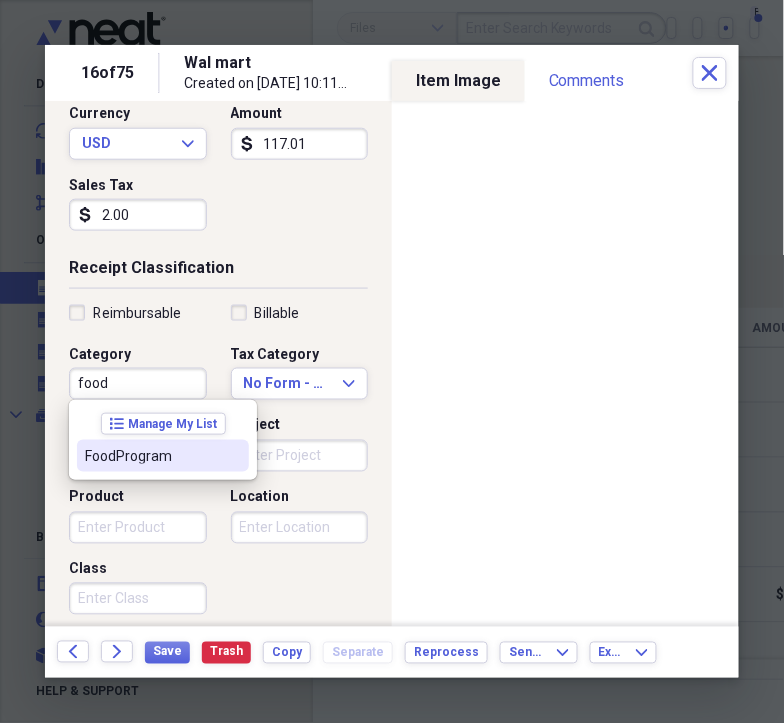 click on "FoodProgram" at bounding box center [151, 456] 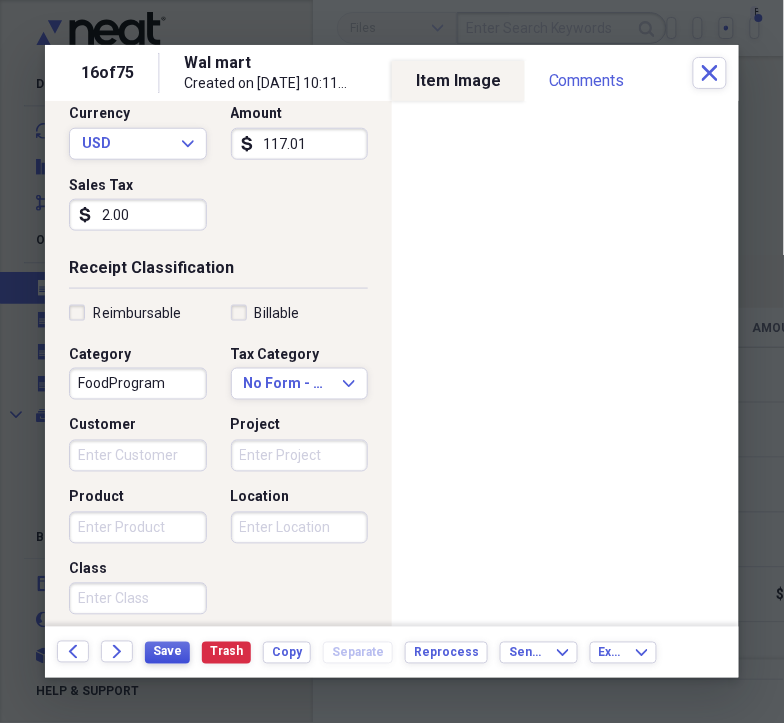 click on "Save" at bounding box center [167, 652] 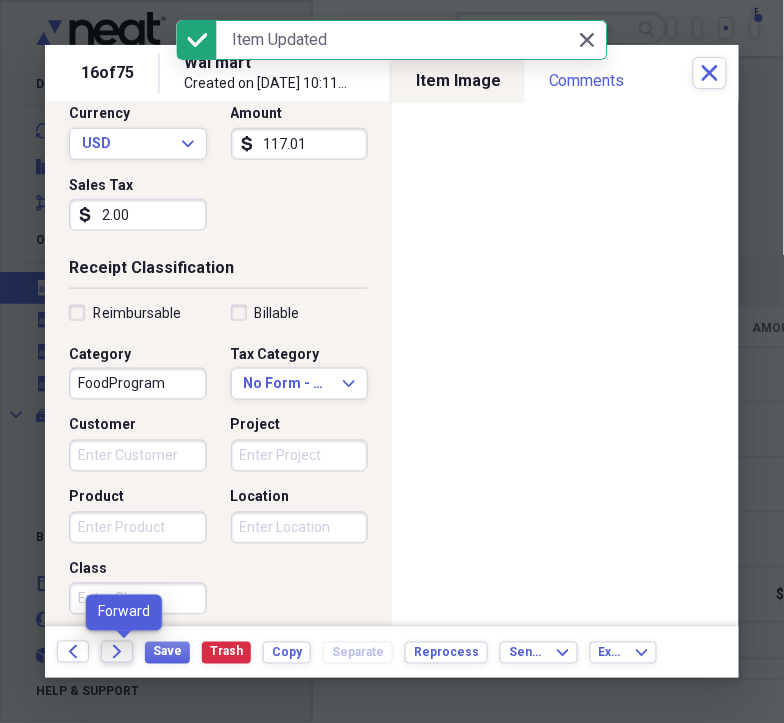 click on "Forward" 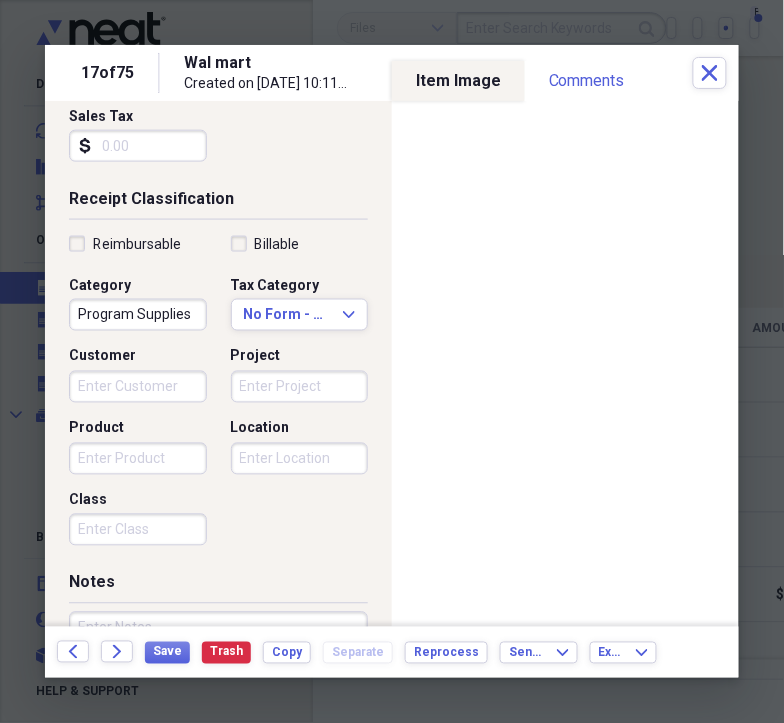 scroll, scrollTop: 360, scrollLeft: 0, axis: vertical 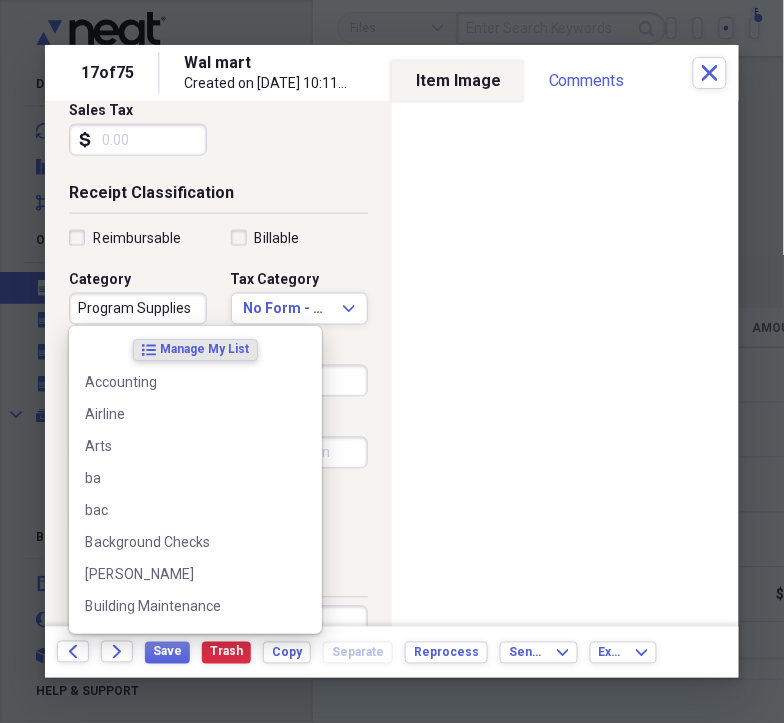 click on "Program Supplies" at bounding box center (138, 309) 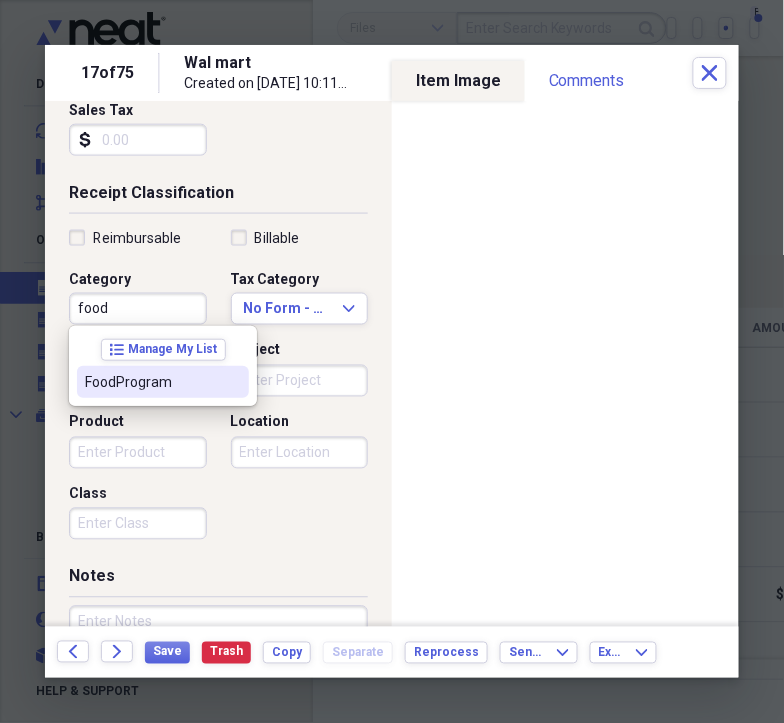 click on "FoodProgram" at bounding box center (151, 382) 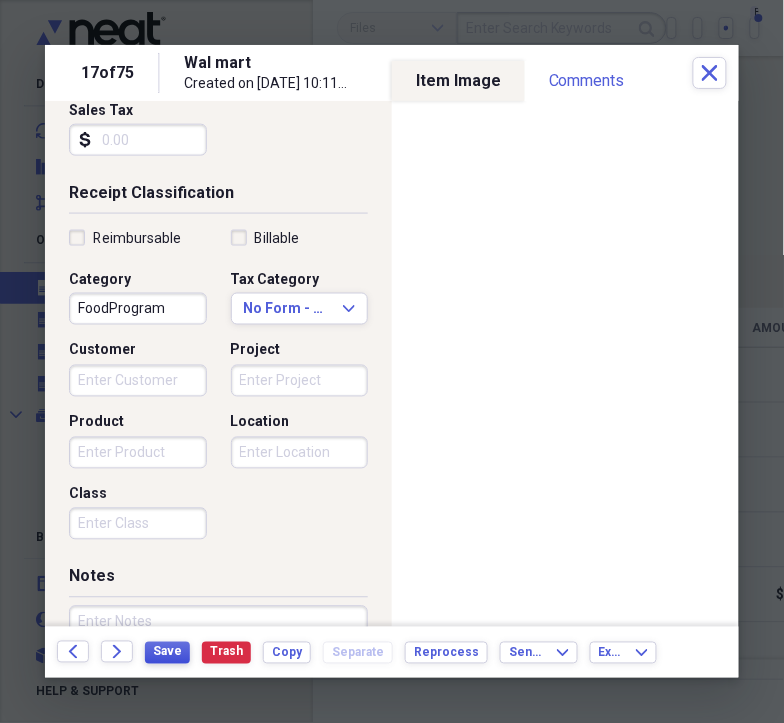 click on "Save" at bounding box center (167, 652) 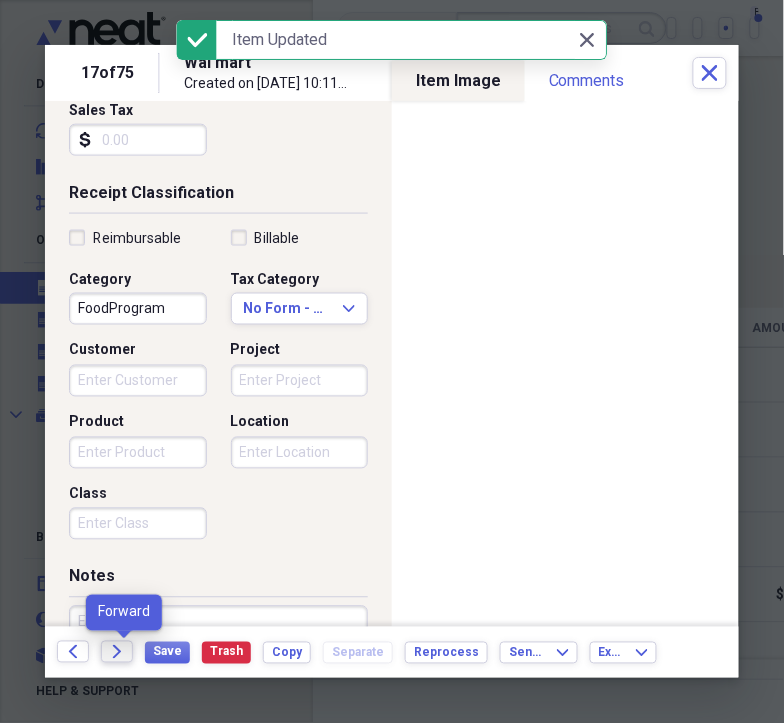click 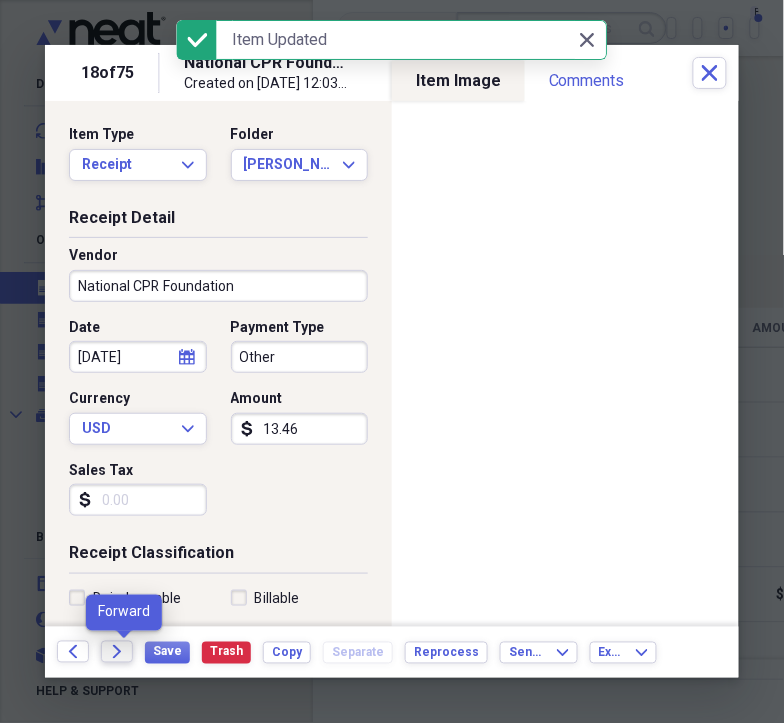 click 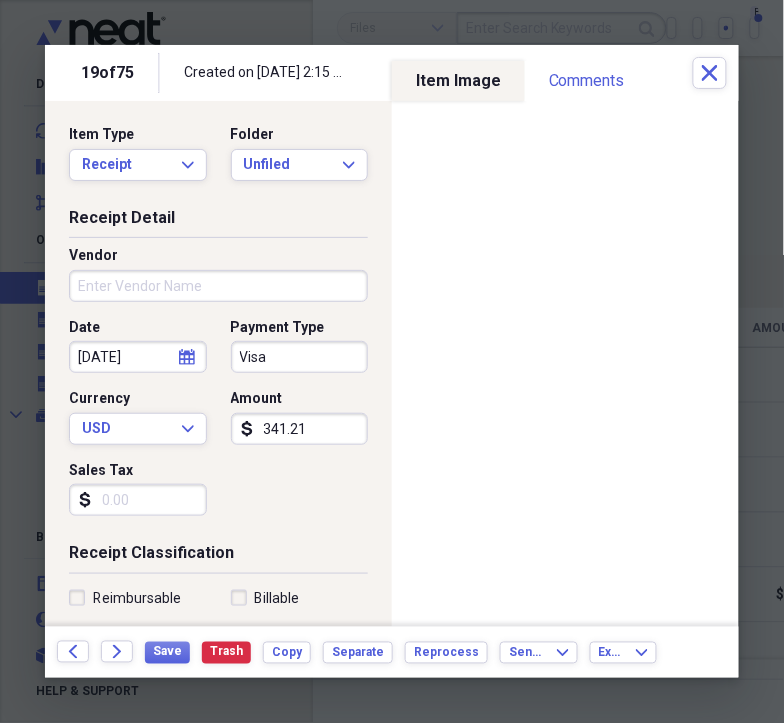 click on "Vendor" at bounding box center [218, 286] 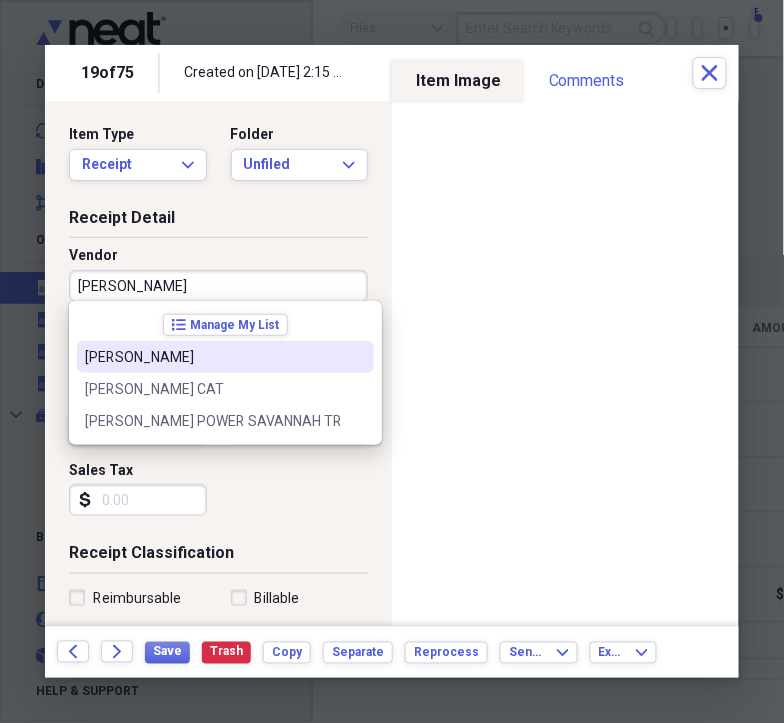 click on "YANCEY" at bounding box center (213, 357) 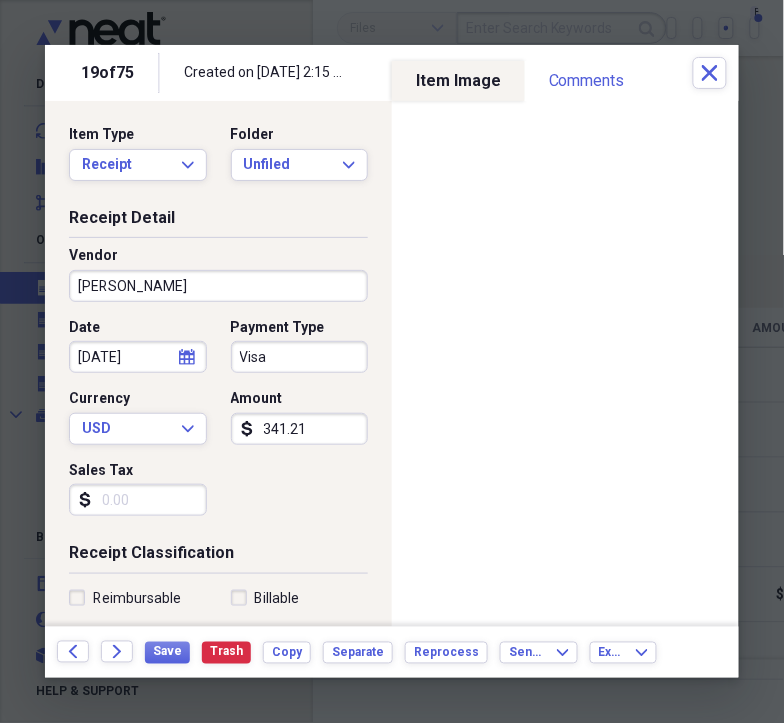 type on "Fuel/Auto" 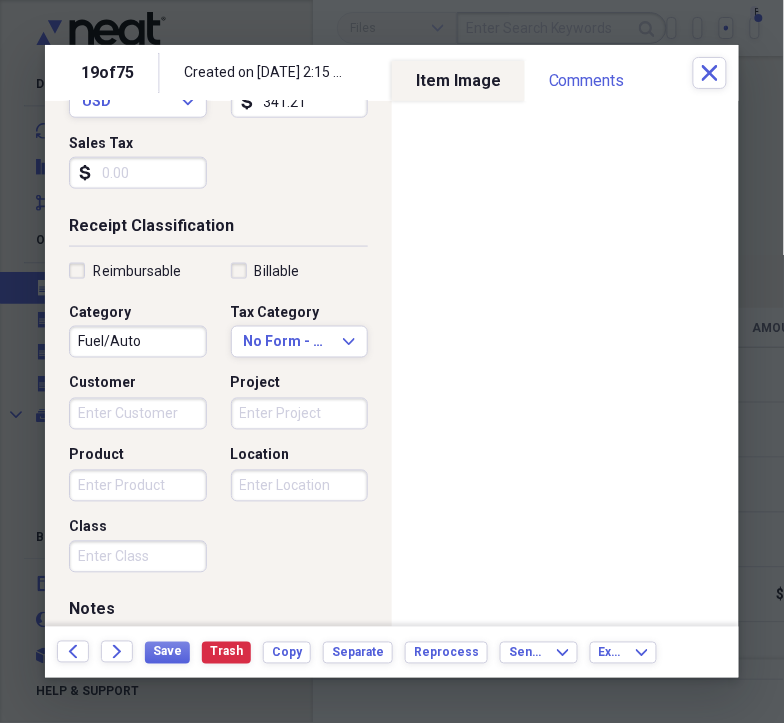 scroll, scrollTop: 369, scrollLeft: 0, axis: vertical 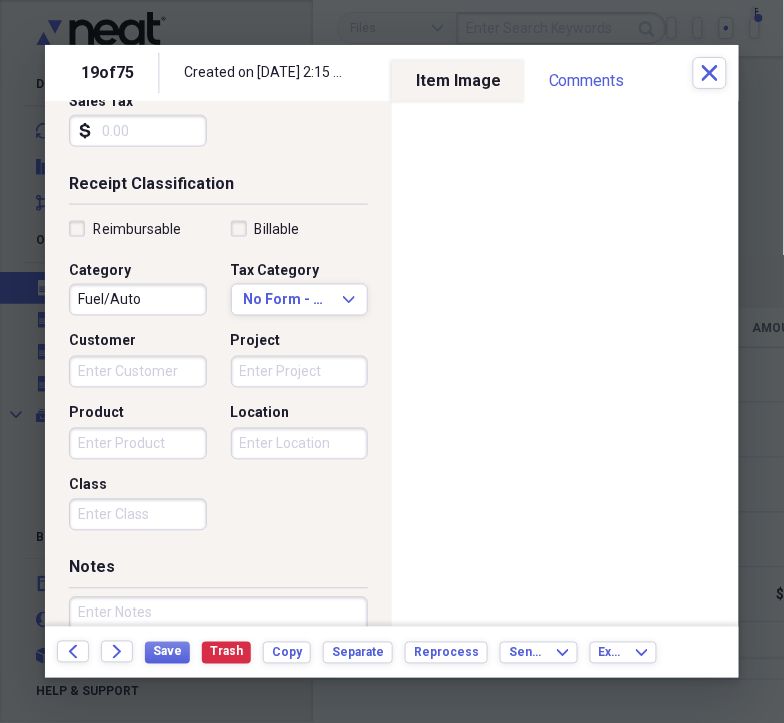 click on "Project" at bounding box center [300, 372] 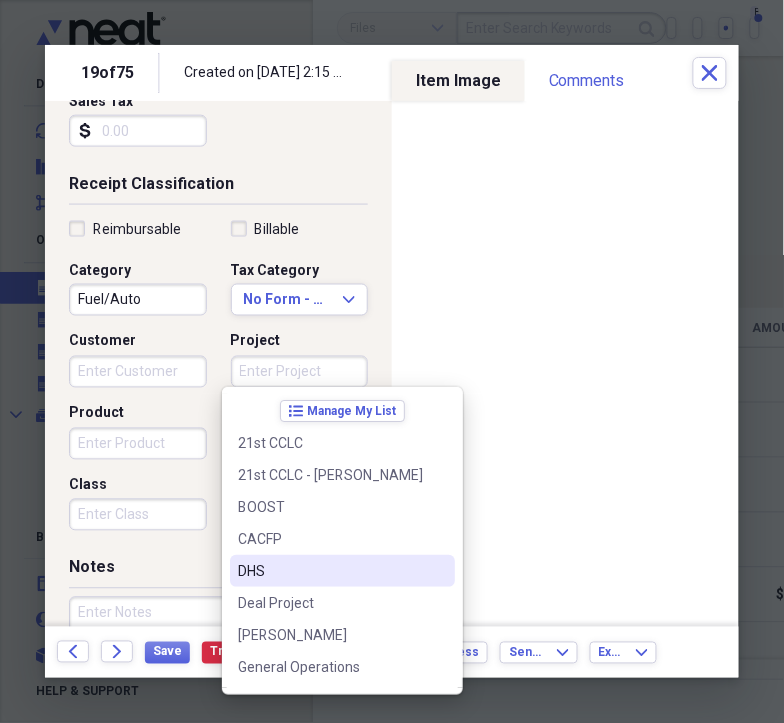 click on "DHS" at bounding box center (330, 571) 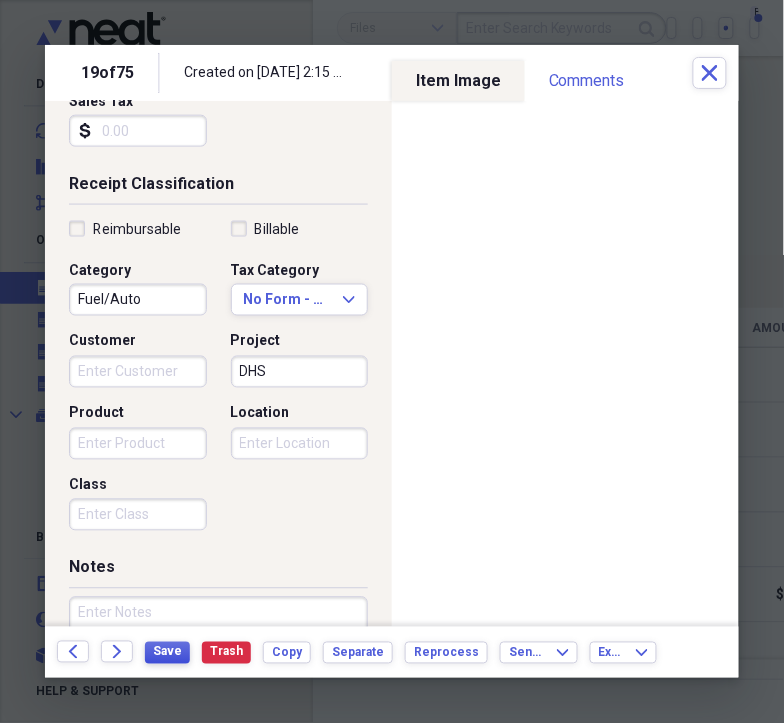 click on "Save" at bounding box center (167, 652) 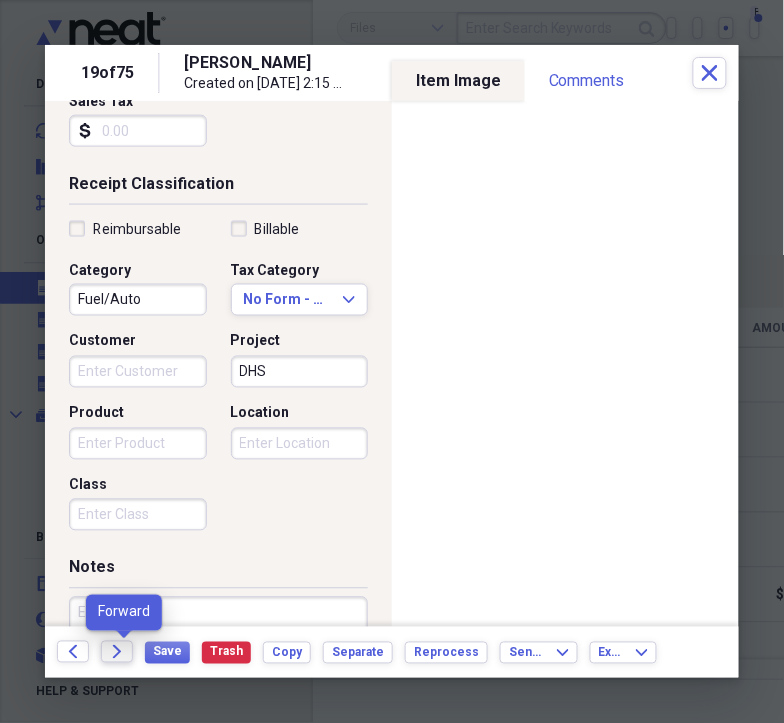 click on "Forward" 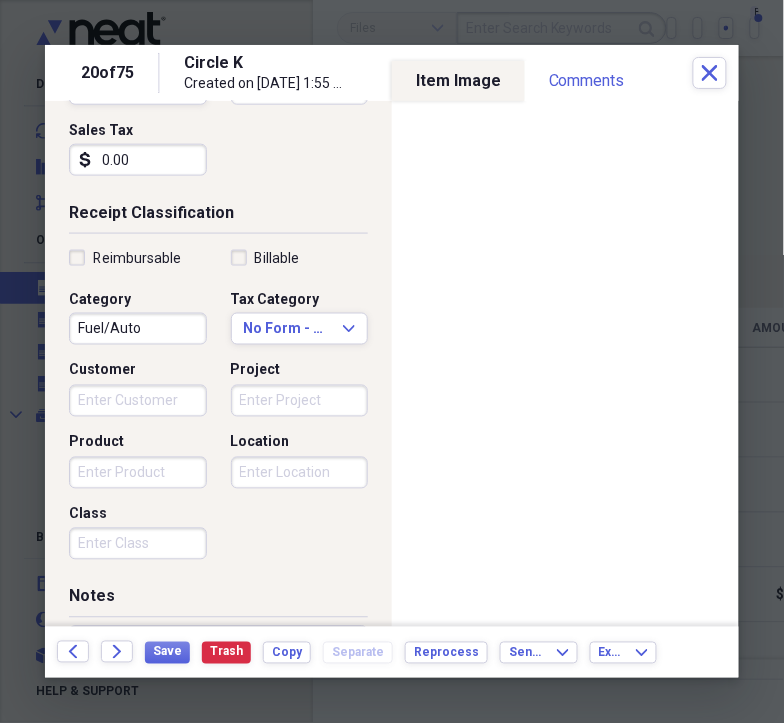 scroll, scrollTop: 351, scrollLeft: 0, axis: vertical 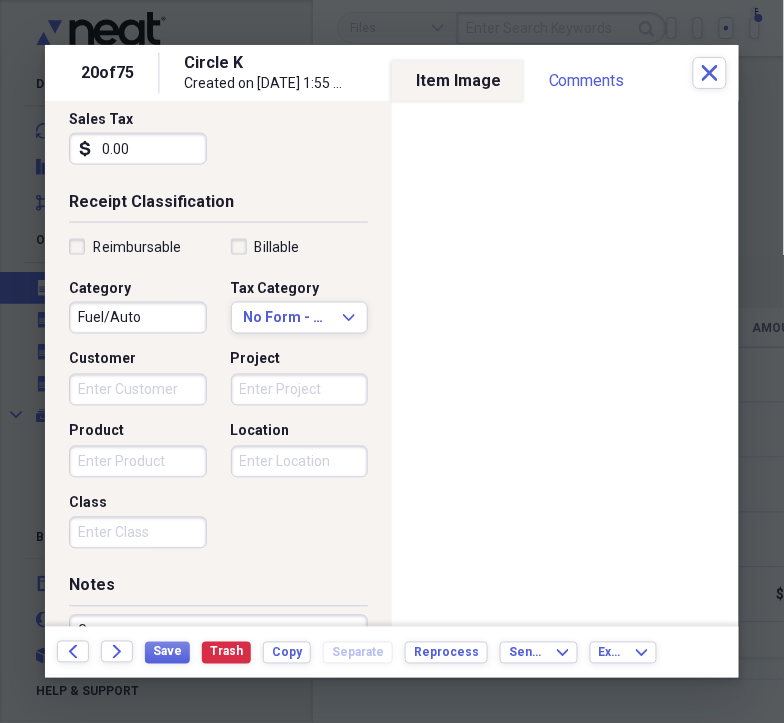 click on "Project" at bounding box center (300, 390) 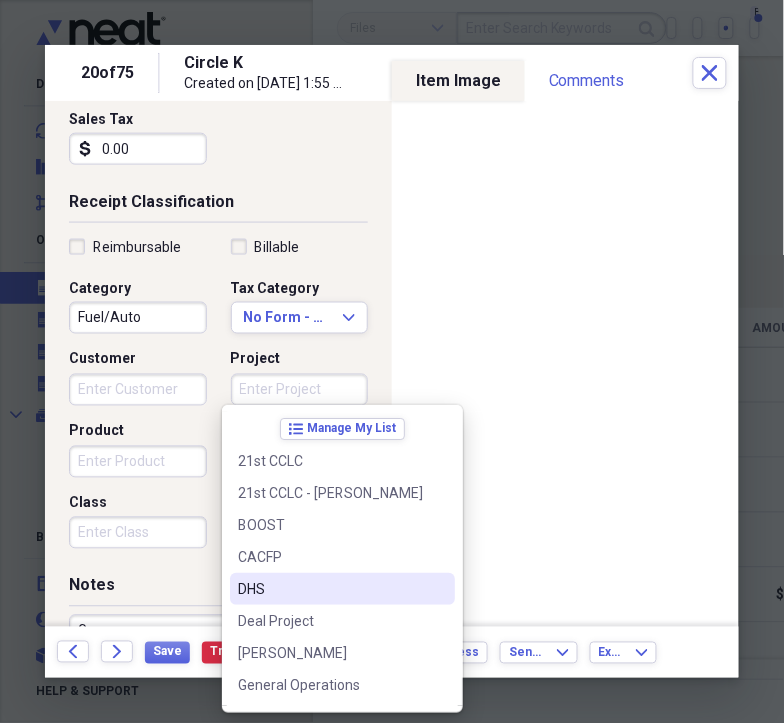 click on "DHS" at bounding box center [330, 589] 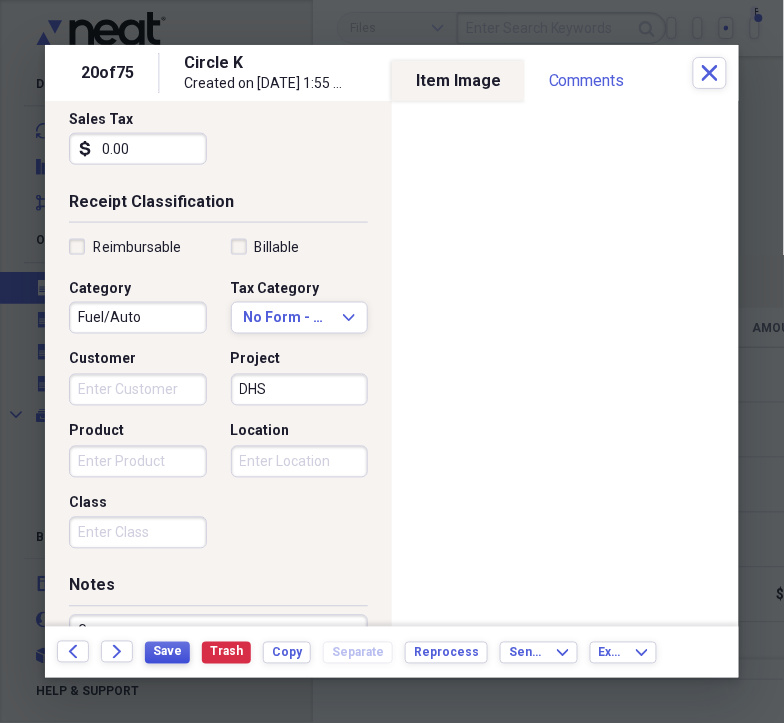 click on "Save" at bounding box center (167, 652) 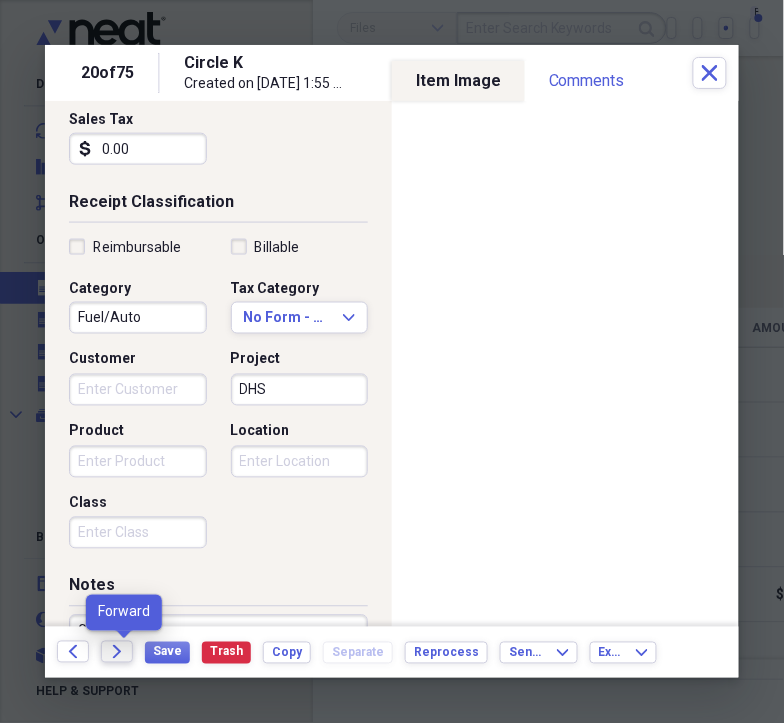 click 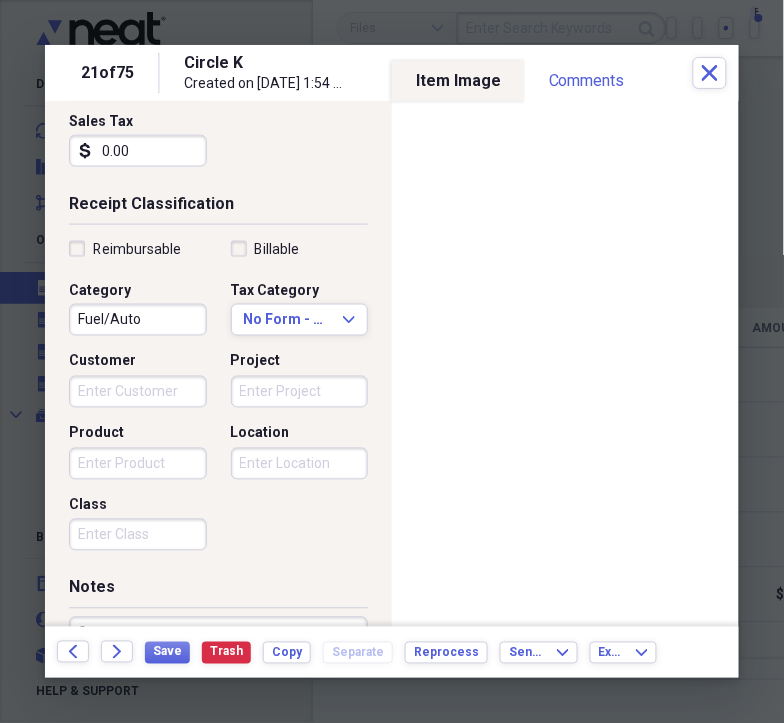 scroll, scrollTop: 425, scrollLeft: 0, axis: vertical 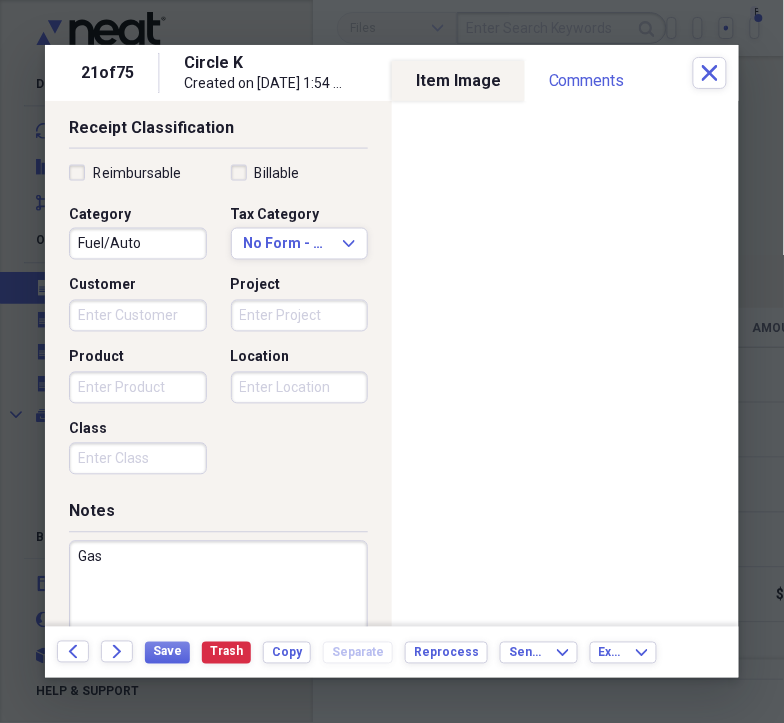 click on "Project" at bounding box center [300, 316] 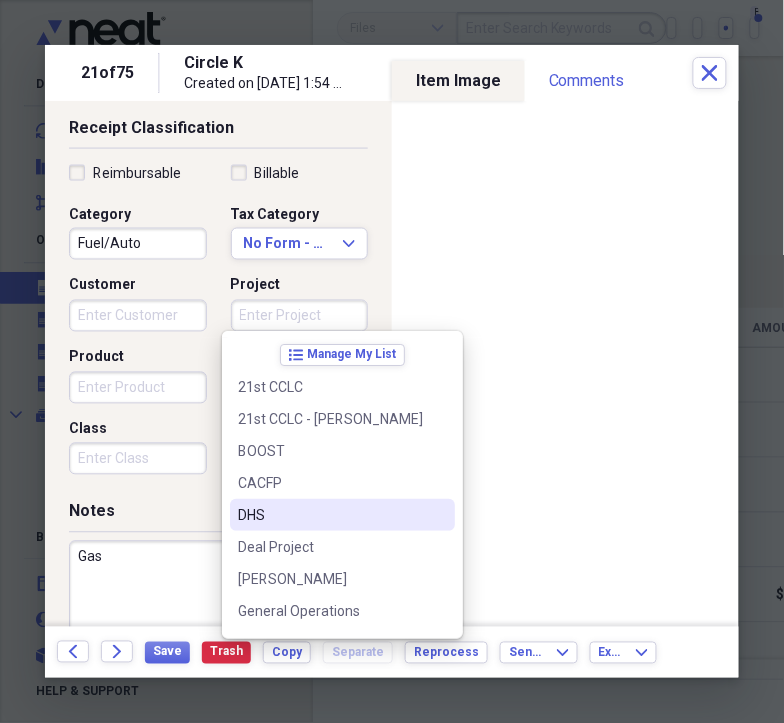 click on "DHS" at bounding box center [342, 515] 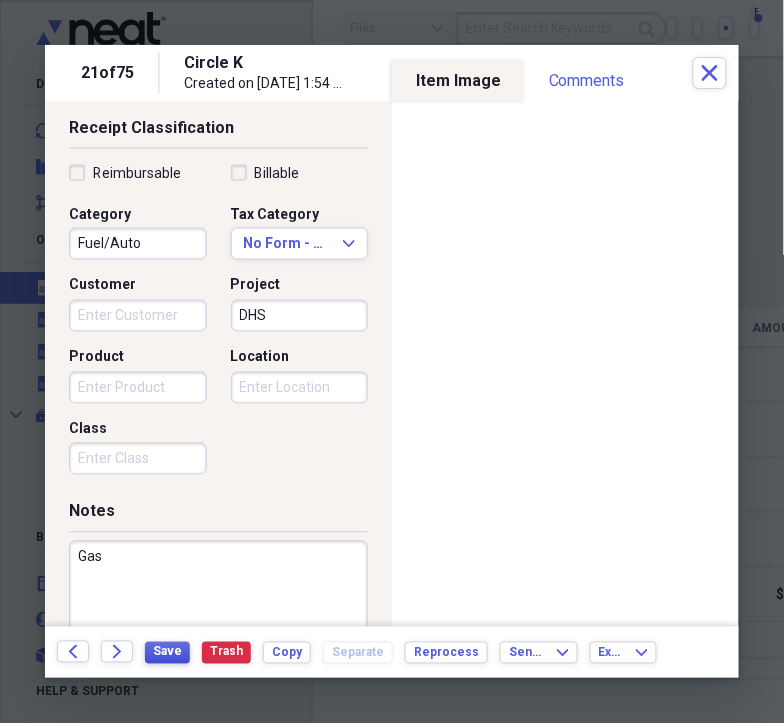 click on "Save" at bounding box center (167, 652) 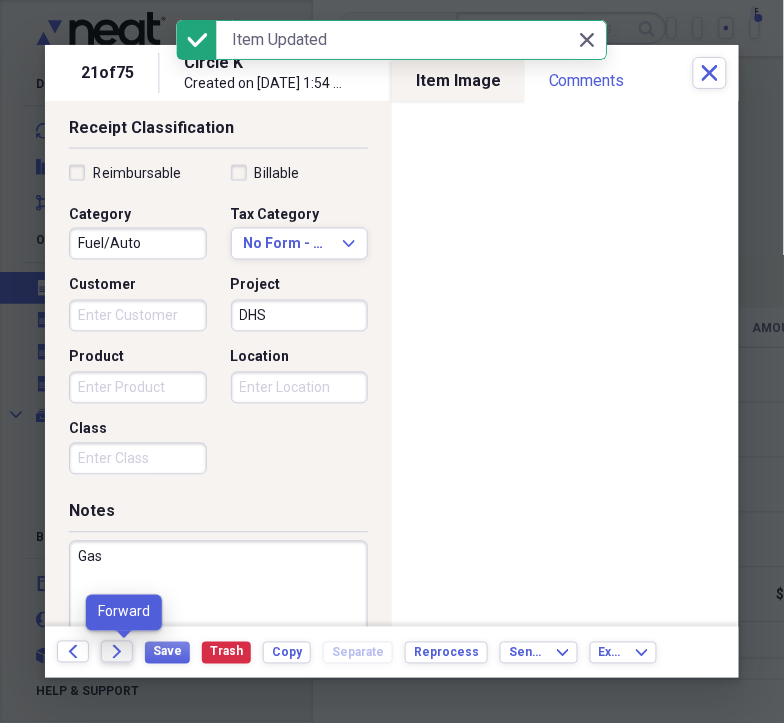 click on "Forward" 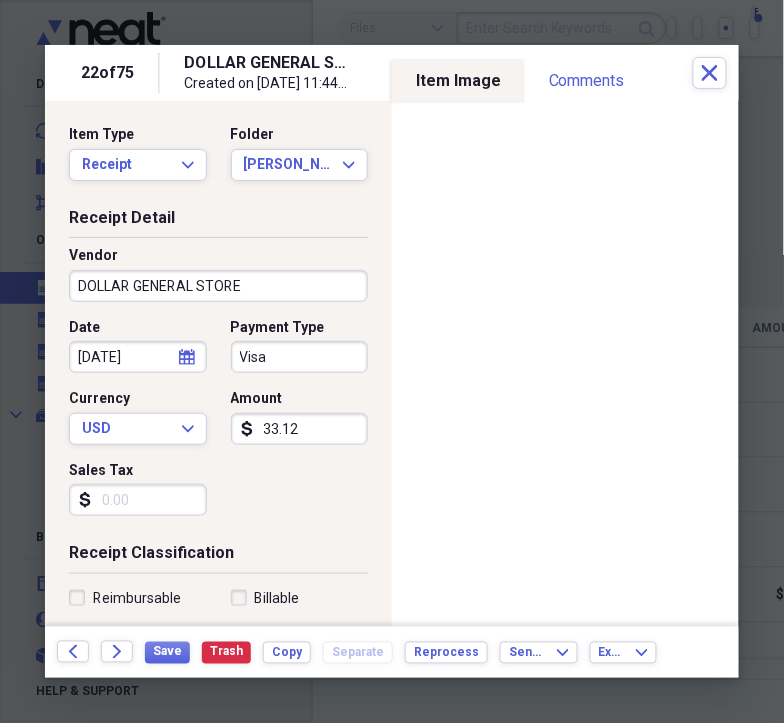 drag, startPoint x: 391, startPoint y: 237, endPoint x: 385, endPoint y: 416, distance: 179.10052 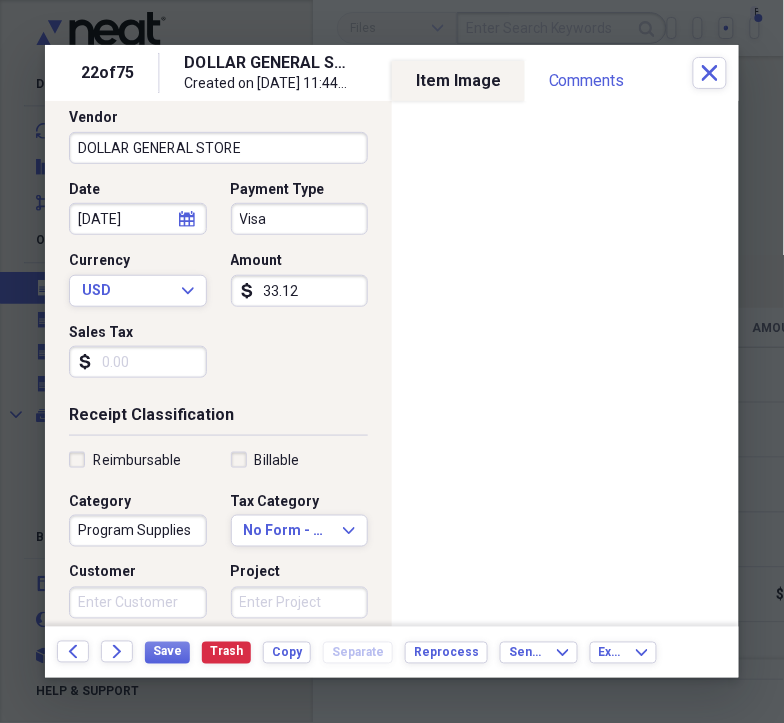 scroll, scrollTop: 0, scrollLeft: 0, axis: both 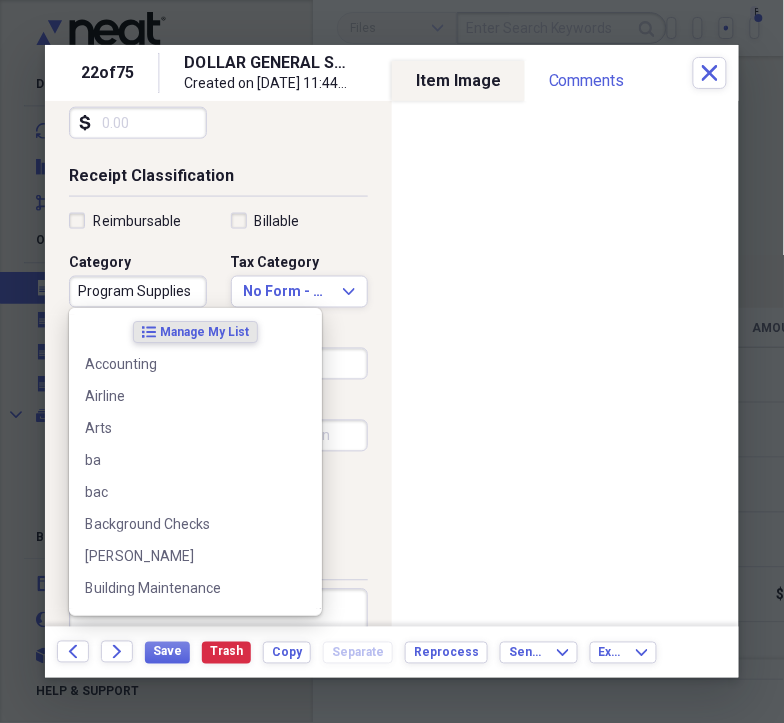 click on "Program Supplies" at bounding box center (138, 292) 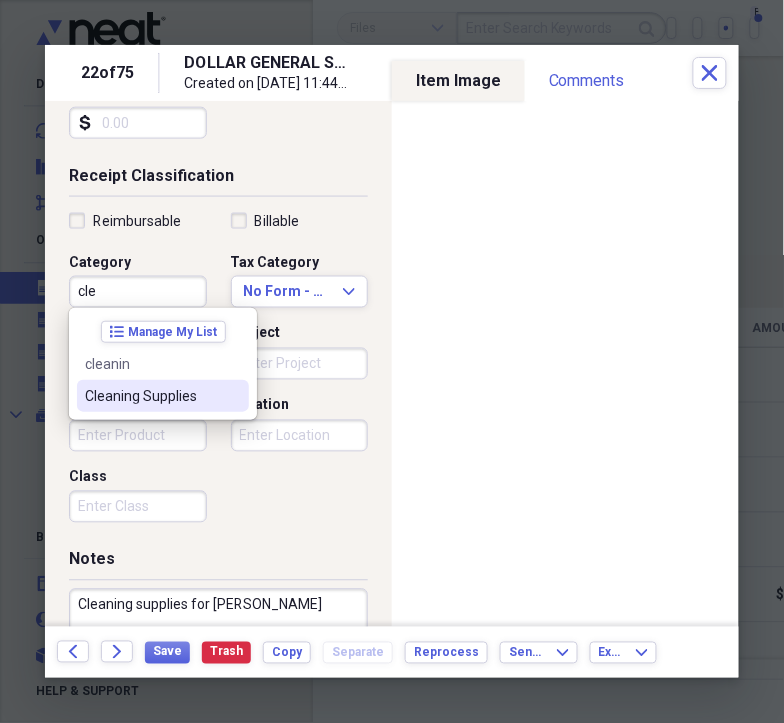 click on "Cleaning Supplies" at bounding box center [151, 396] 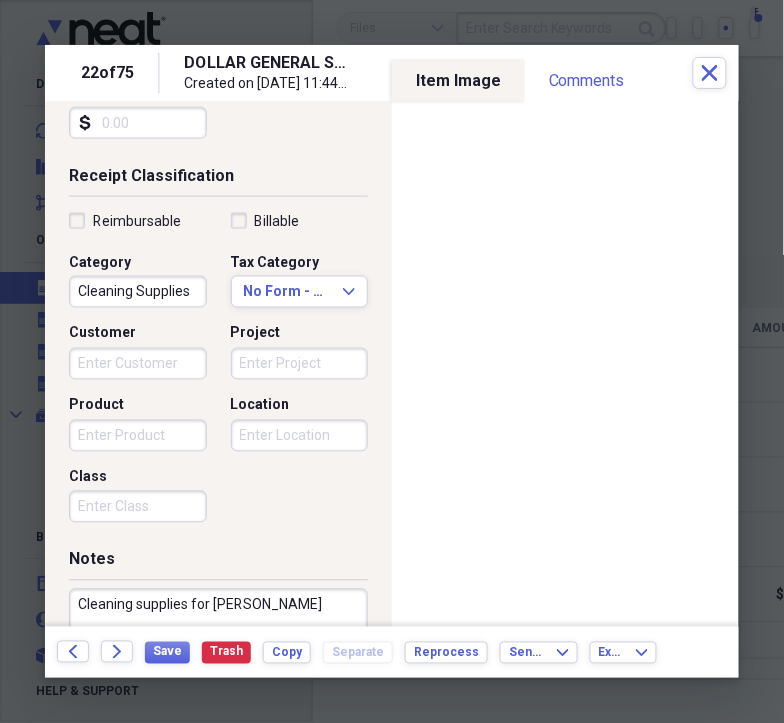 click on "Project" at bounding box center (300, 364) 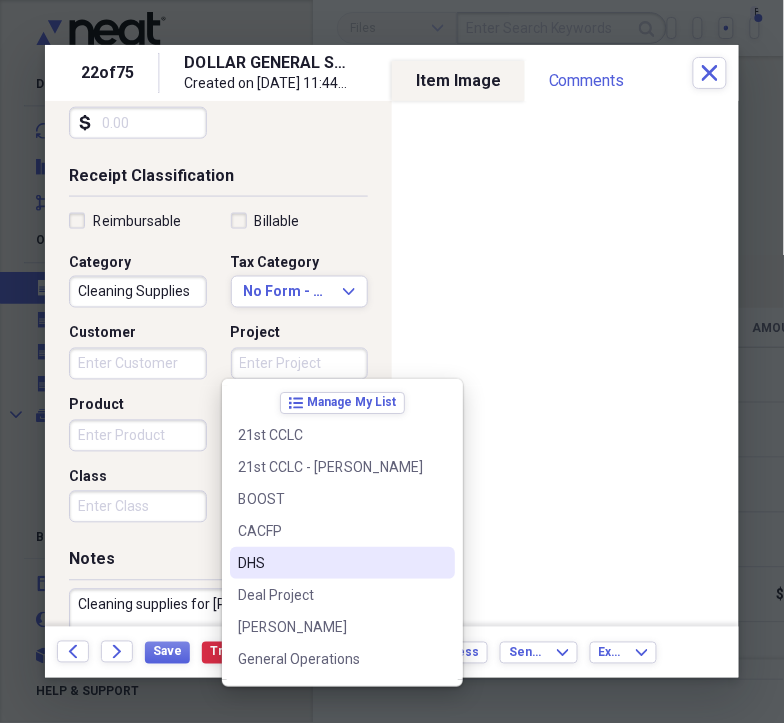 click on "DHS" at bounding box center [342, 563] 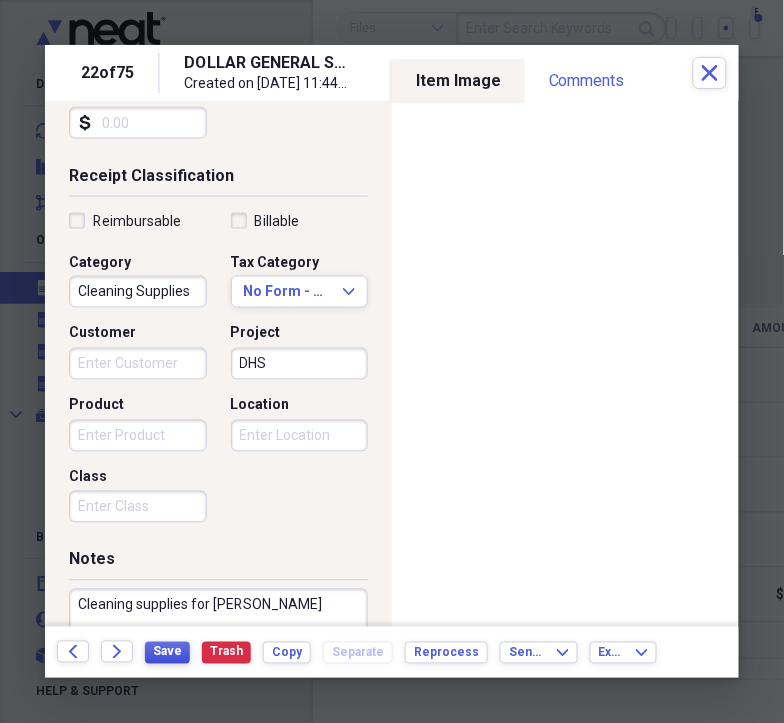click on "Save" at bounding box center [167, 652] 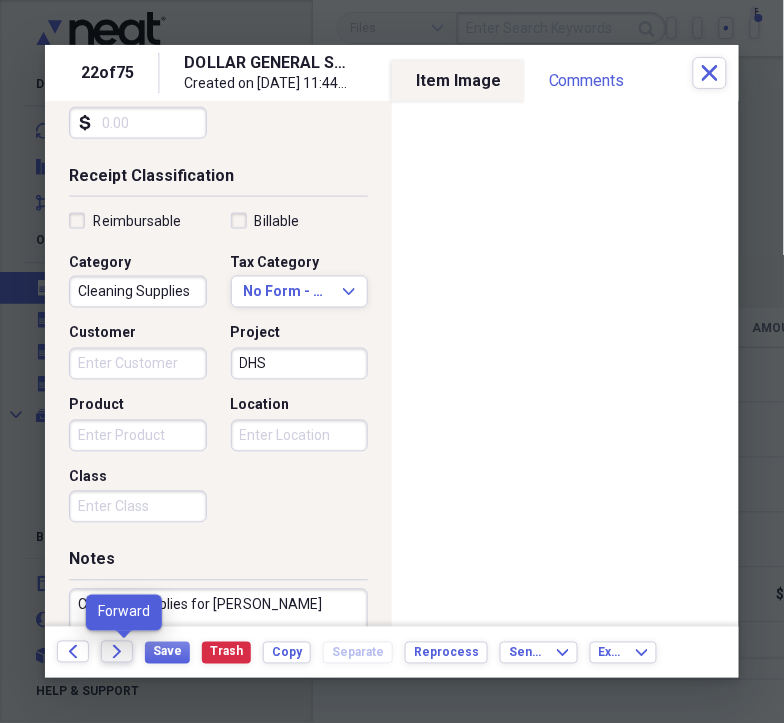click on "Forward" at bounding box center (117, 652) 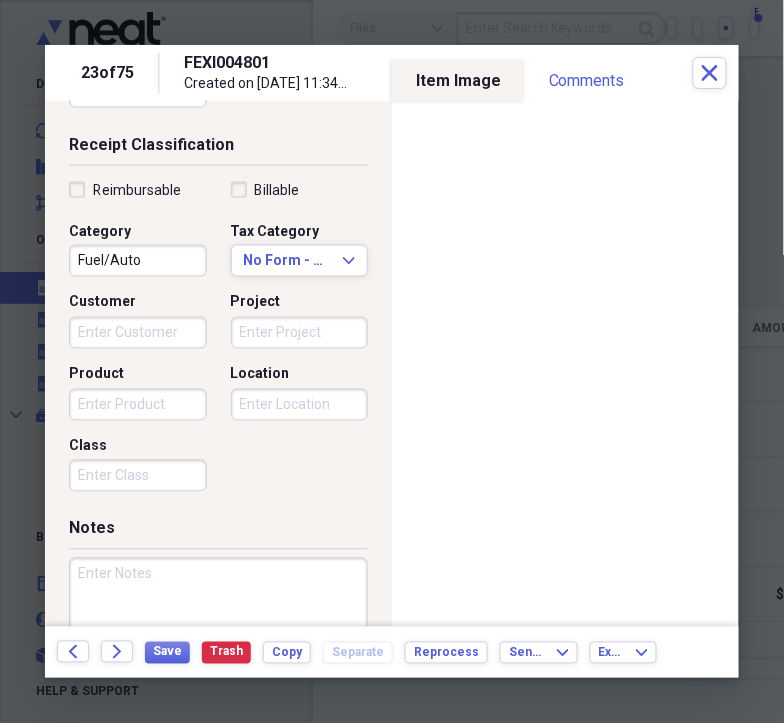 scroll, scrollTop: 415, scrollLeft: 0, axis: vertical 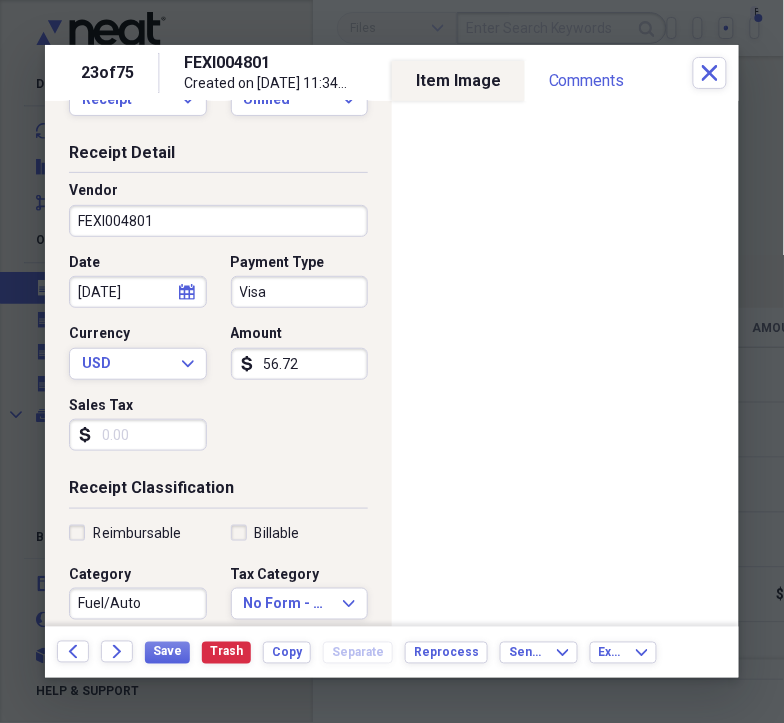 click on "FEXI004801" at bounding box center [218, 221] 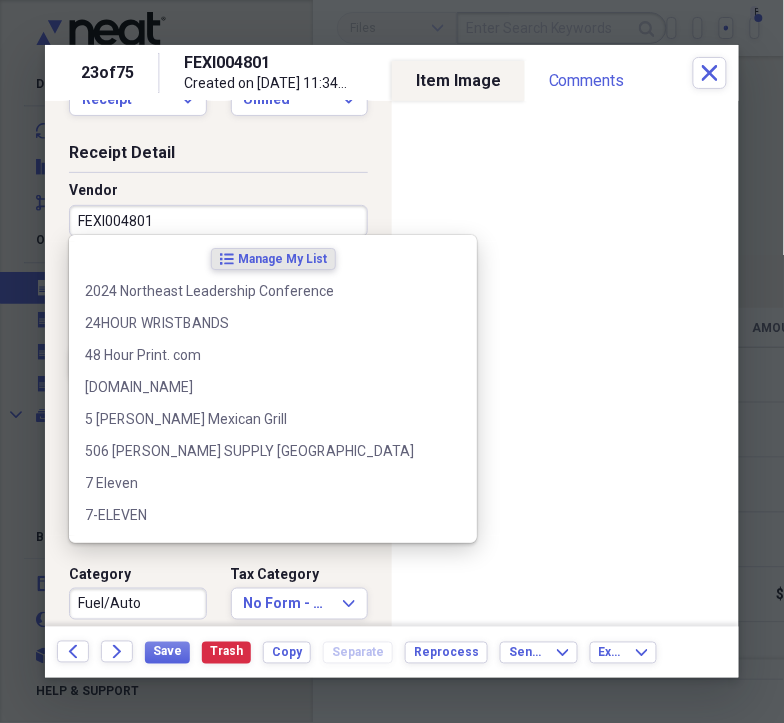 click on "FEXI004801" at bounding box center (218, 221) 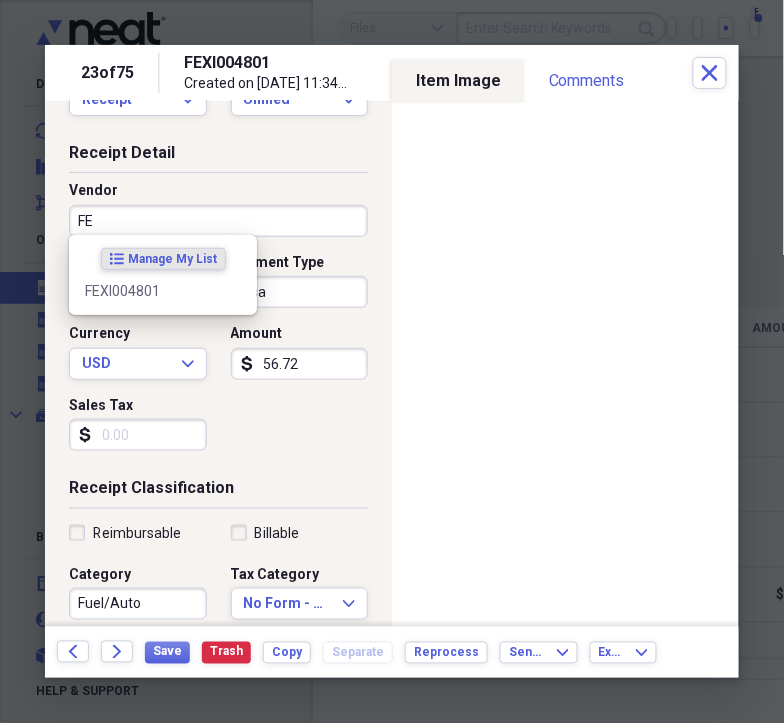 type on "F" 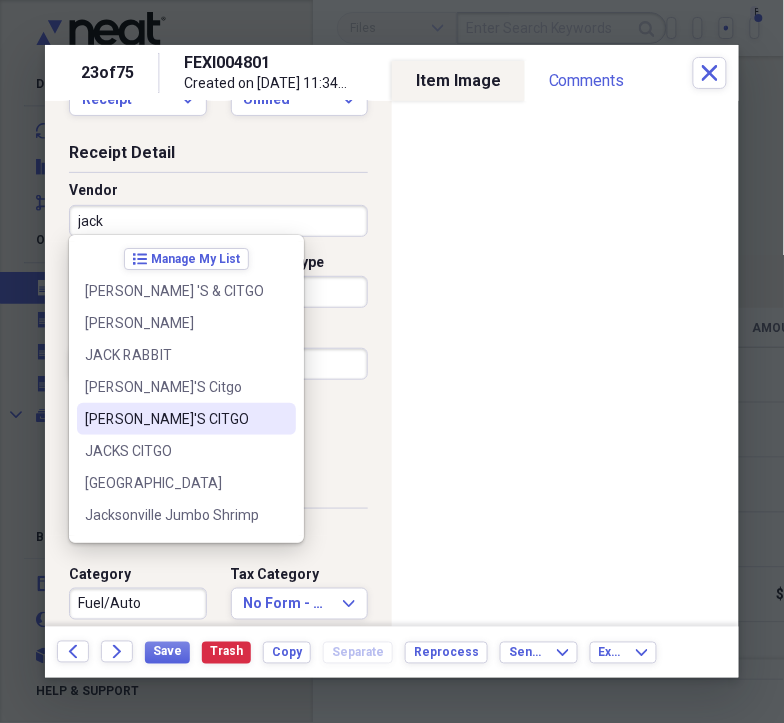 click on "JACK'S CITGO" at bounding box center (174, 419) 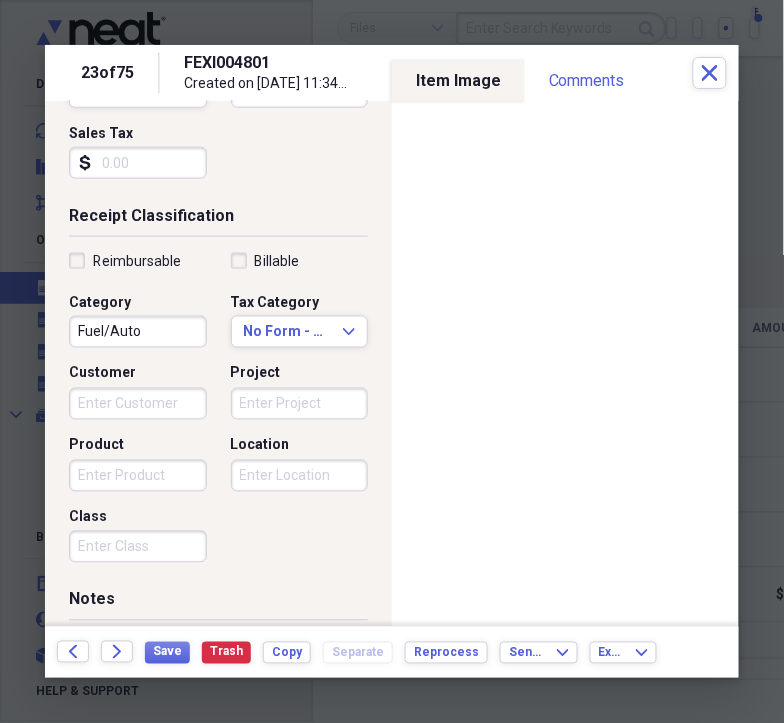 scroll, scrollTop: 476, scrollLeft: 0, axis: vertical 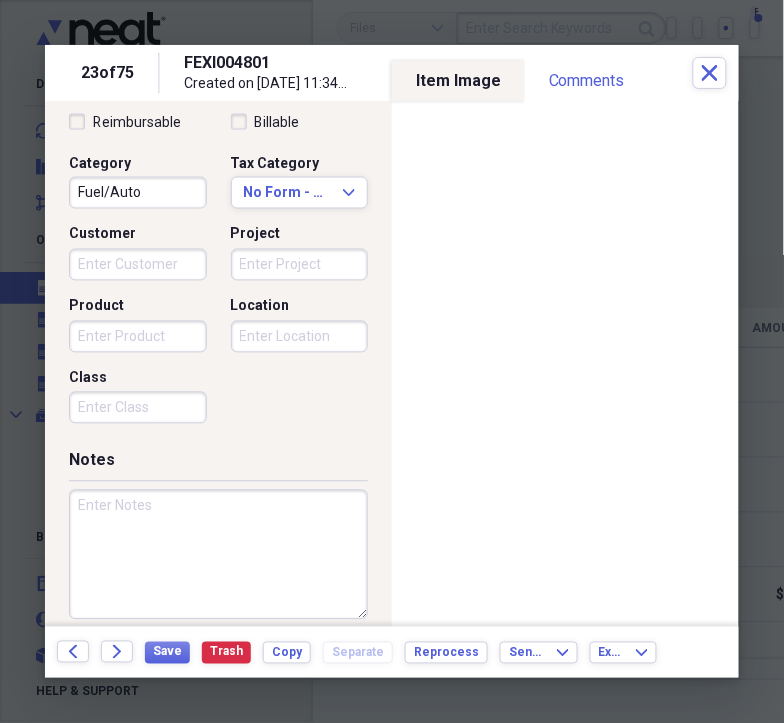 click on "Project" at bounding box center (256, 235) 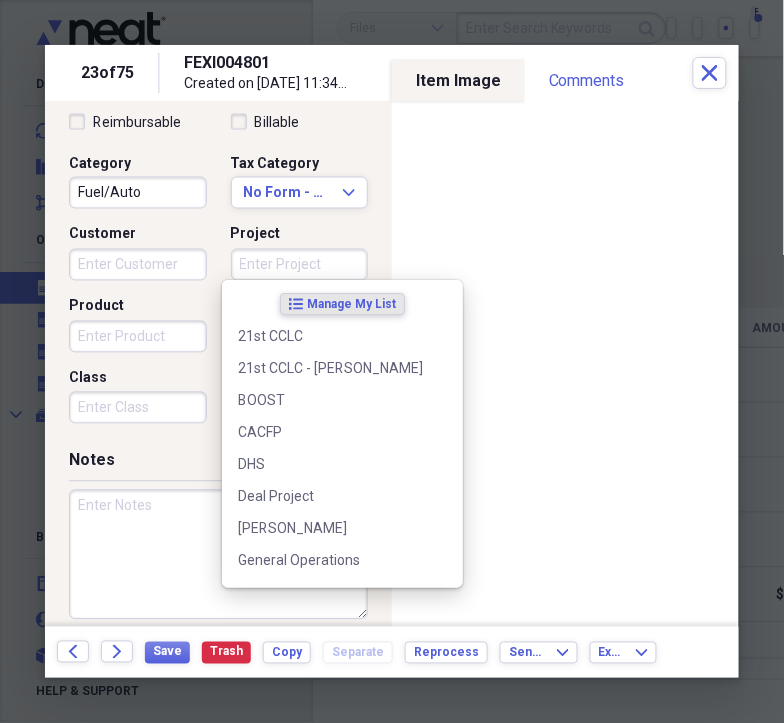 click on "Project" at bounding box center (300, 265) 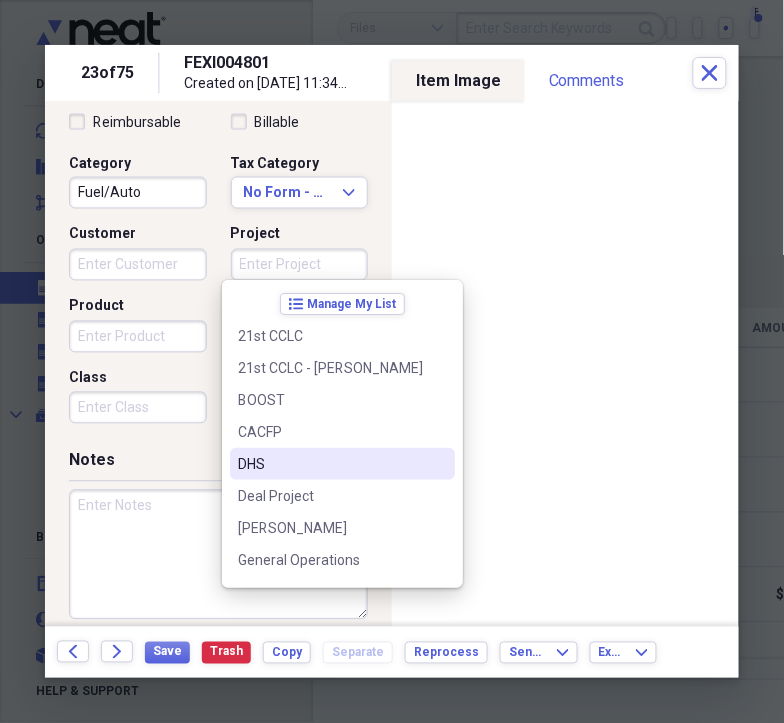 click on "DHS" at bounding box center [330, 464] 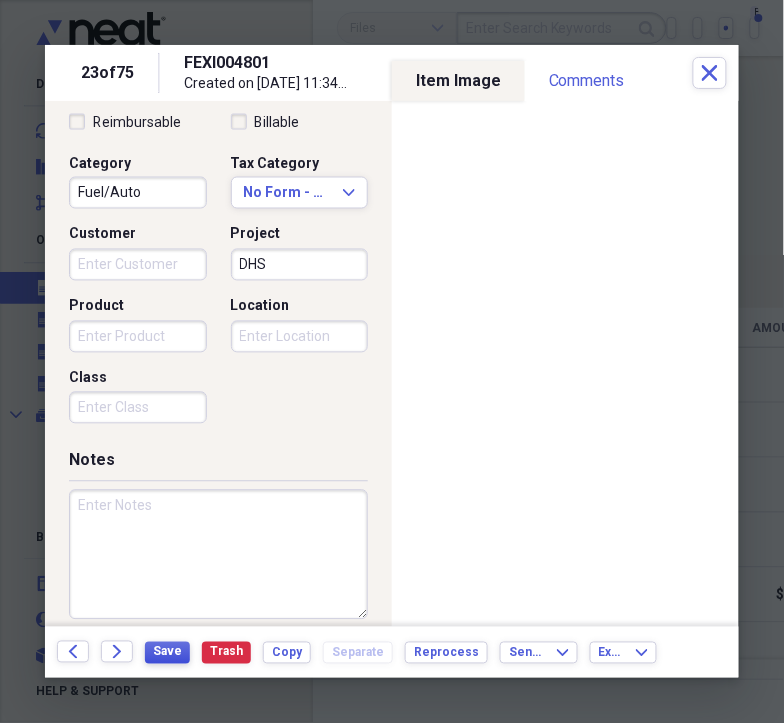 click on "Save" at bounding box center [167, 652] 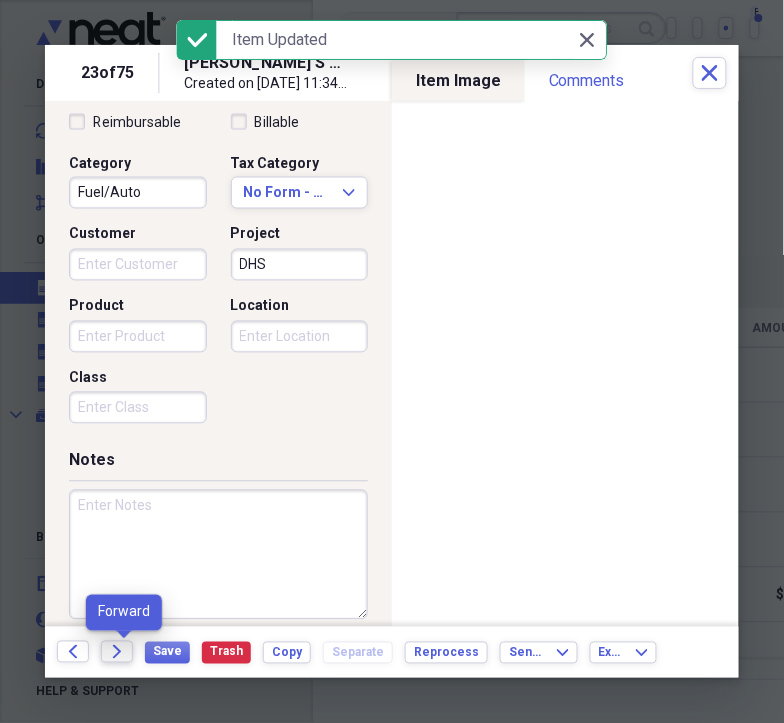 click on "Forward" 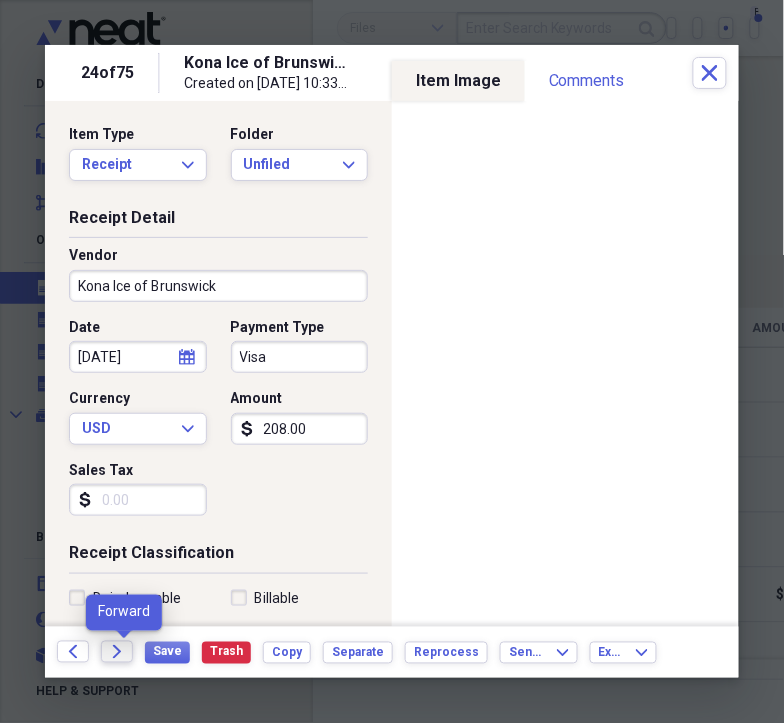 click on "Forward" 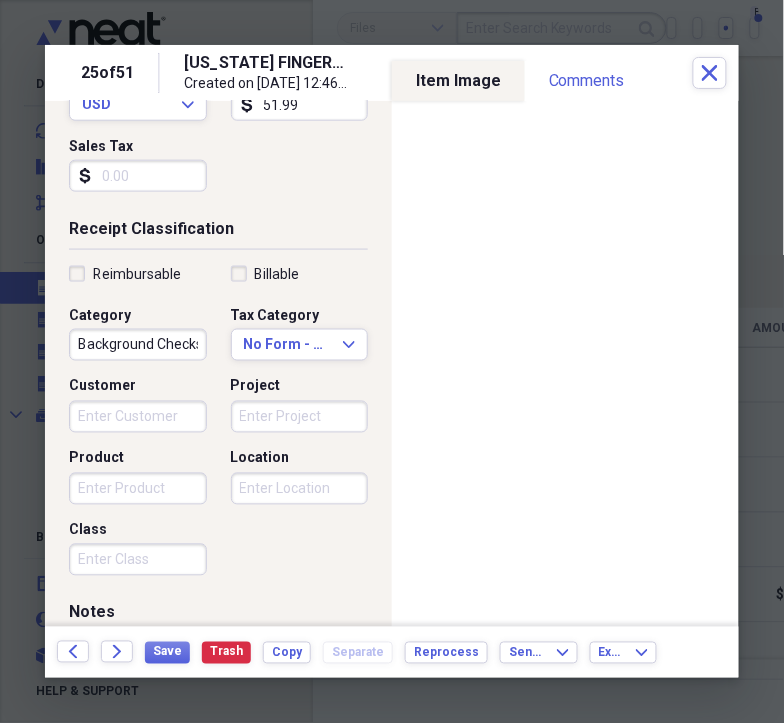 scroll, scrollTop: 338, scrollLeft: 0, axis: vertical 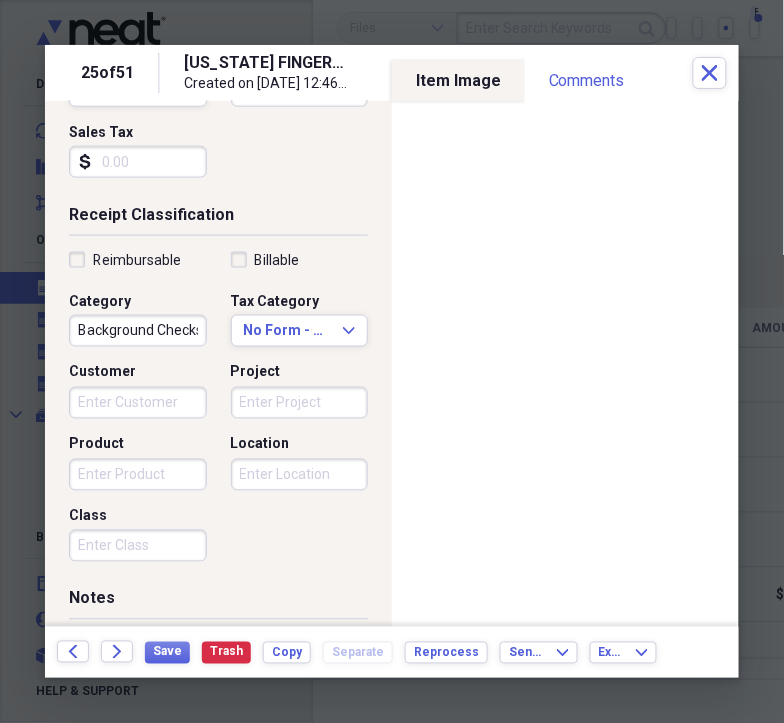 click on "Project" at bounding box center [300, 403] 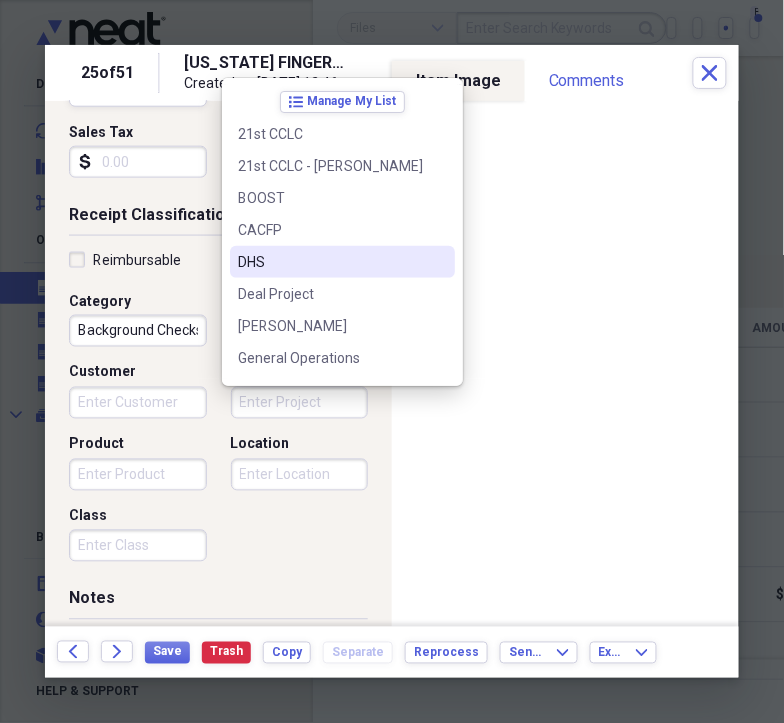 click on "DHS" at bounding box center (330, 262) 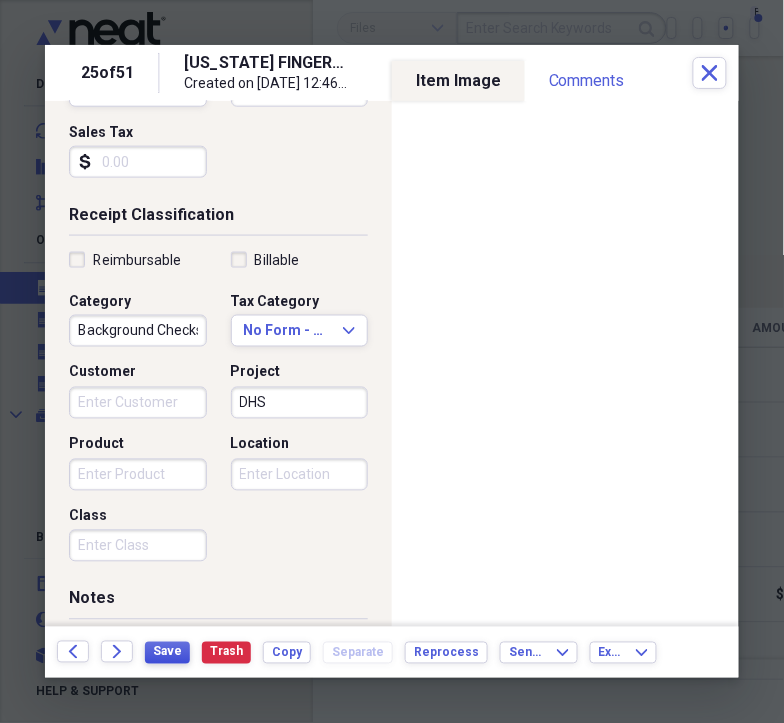click on "Save" at bounding box center [167, 652] 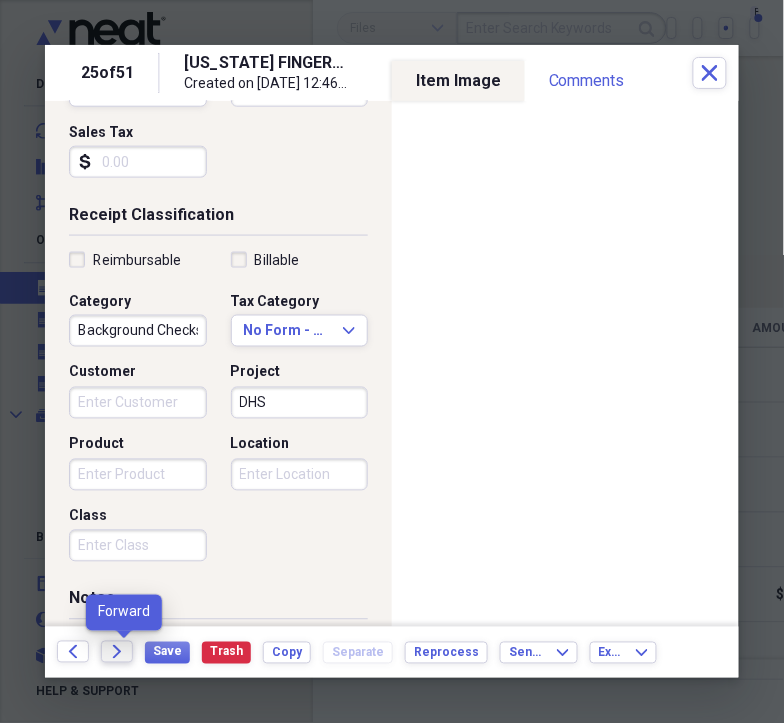 click on "Forward" 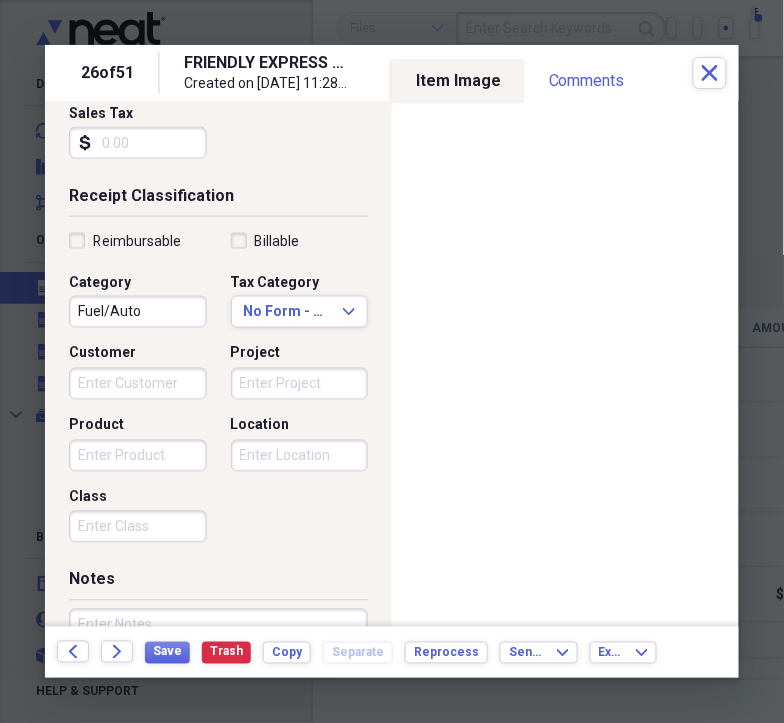 scroll, scrollTop: 417, scrollLeft: 0, axis: vertical 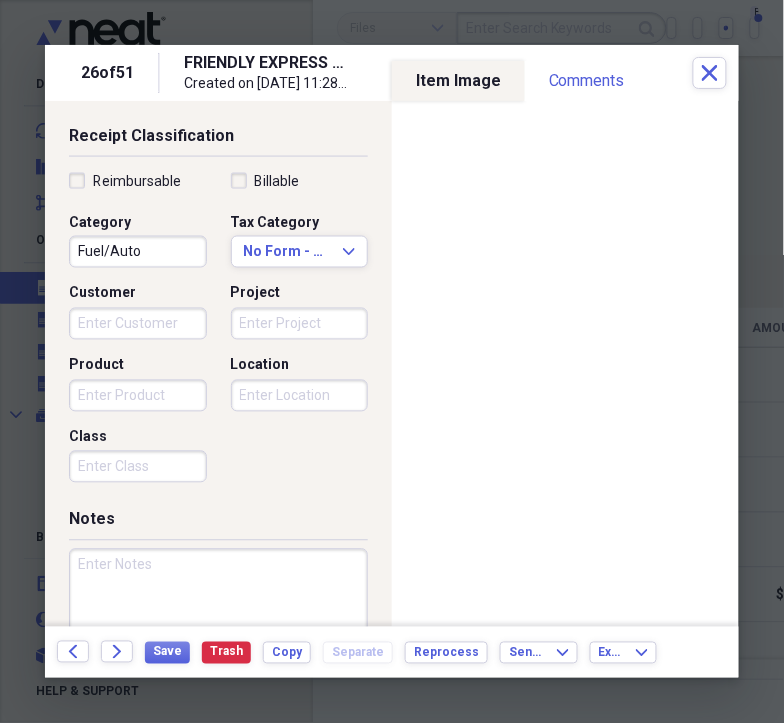click on "Project" at bounding box center [300, 324] 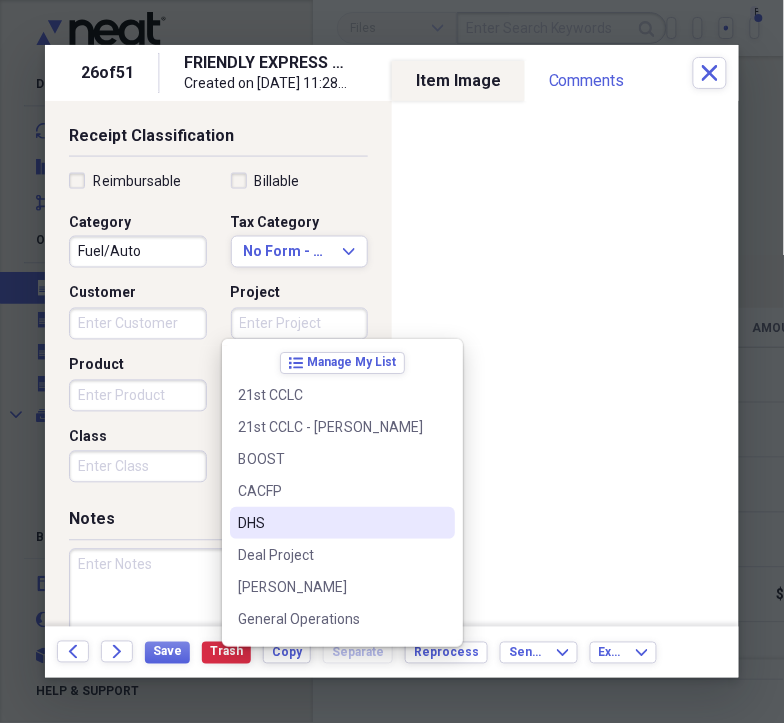 click on "DHS" at bounding box center [342, 523] 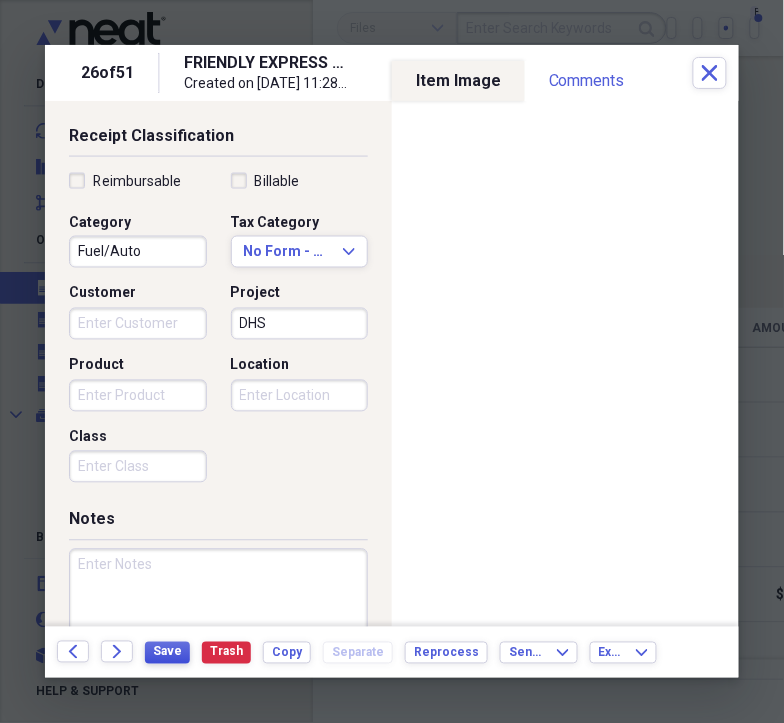 click on "Save" at bounding box center (167, 653) 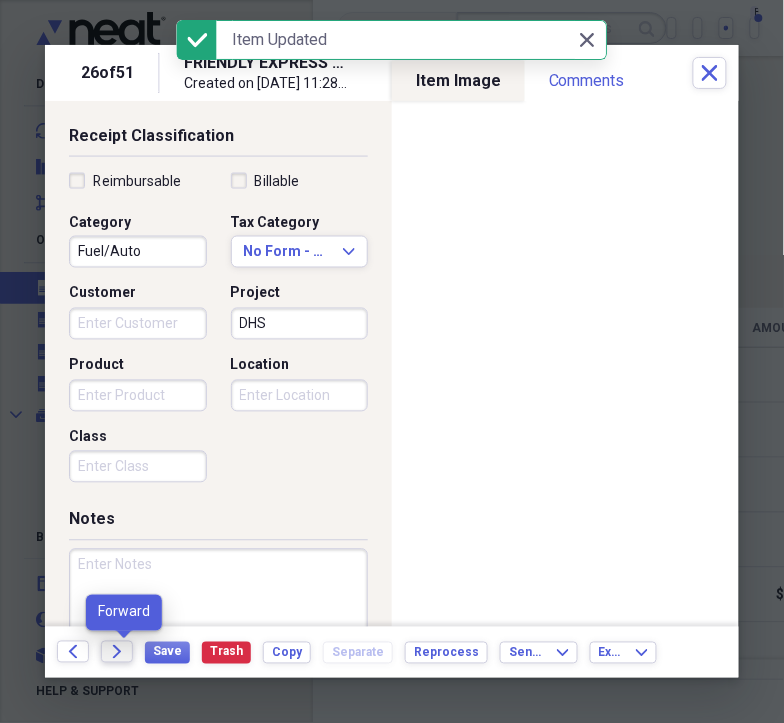 click on "Forward" 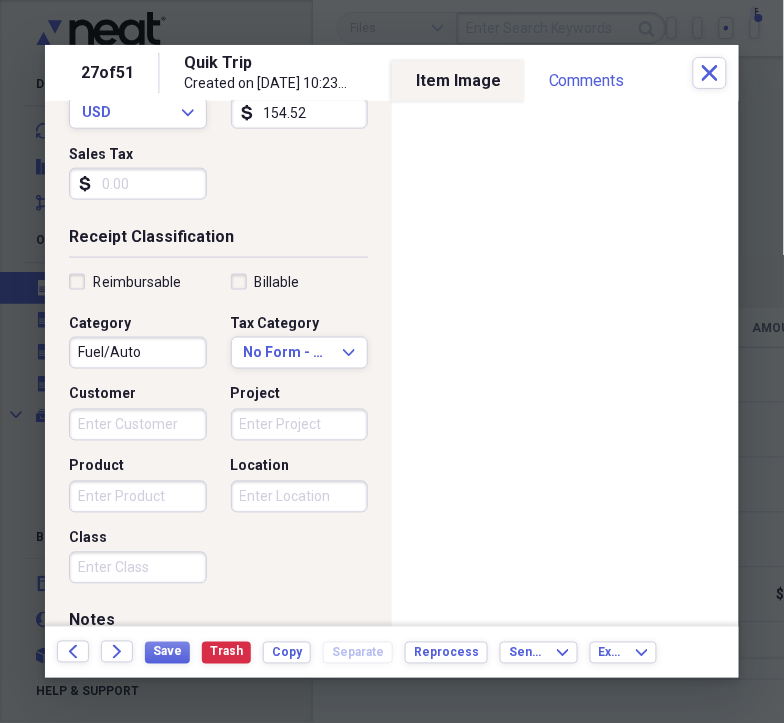 scroll, scrollTop: 432, scrollLeft: 0, axis: vertical 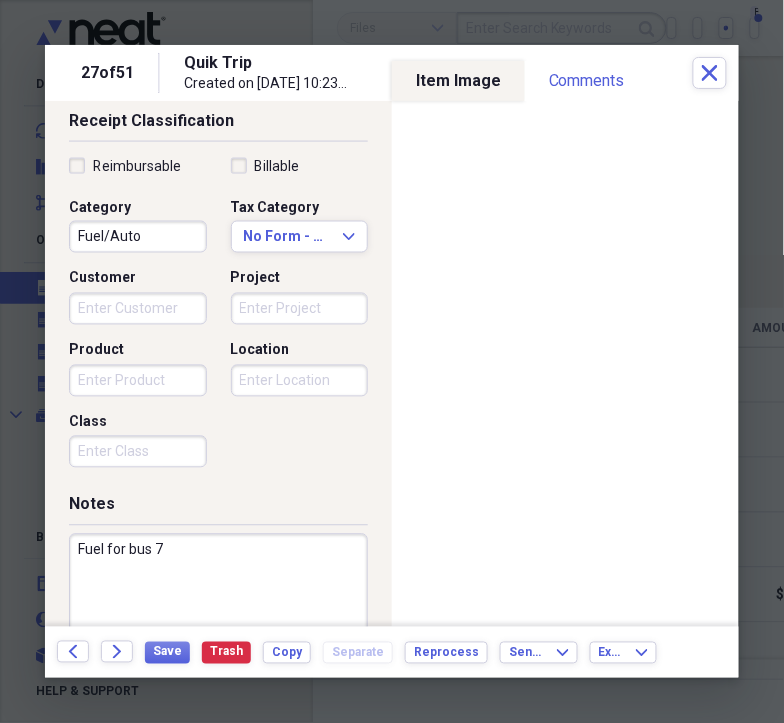 click on "Project" at bounding box center (300, 309) 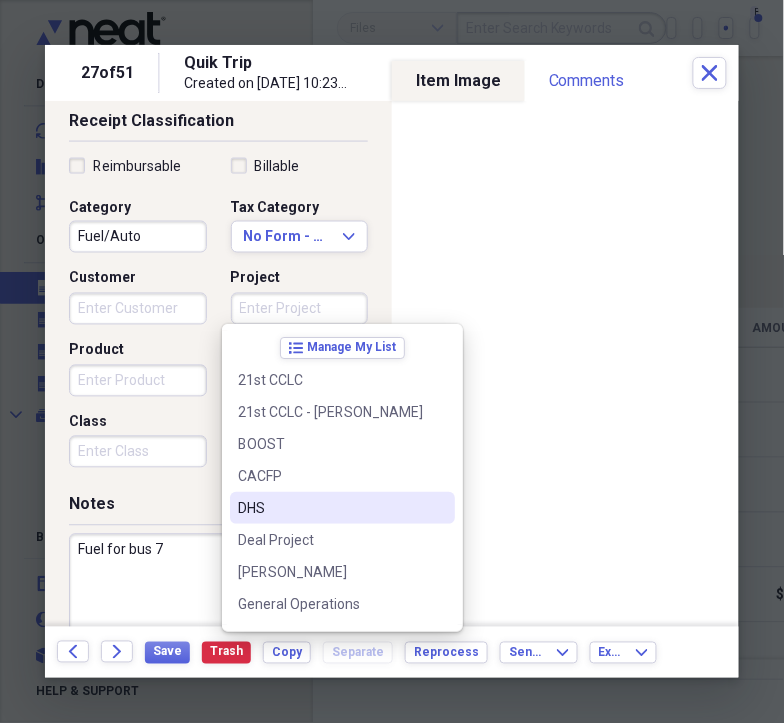 click on "DHS" at bounding box center [330, 508] 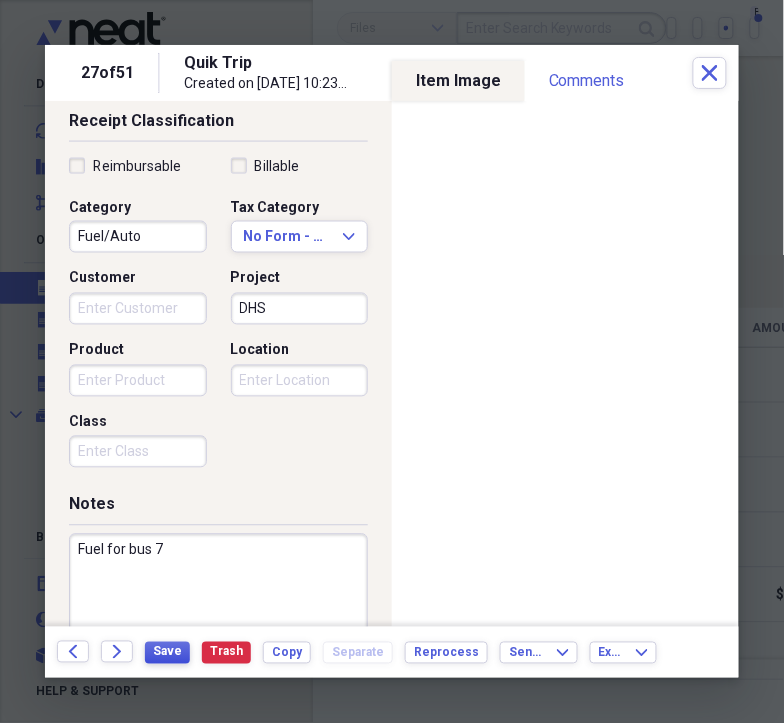click on "Save" at bounding box center [167, 652] 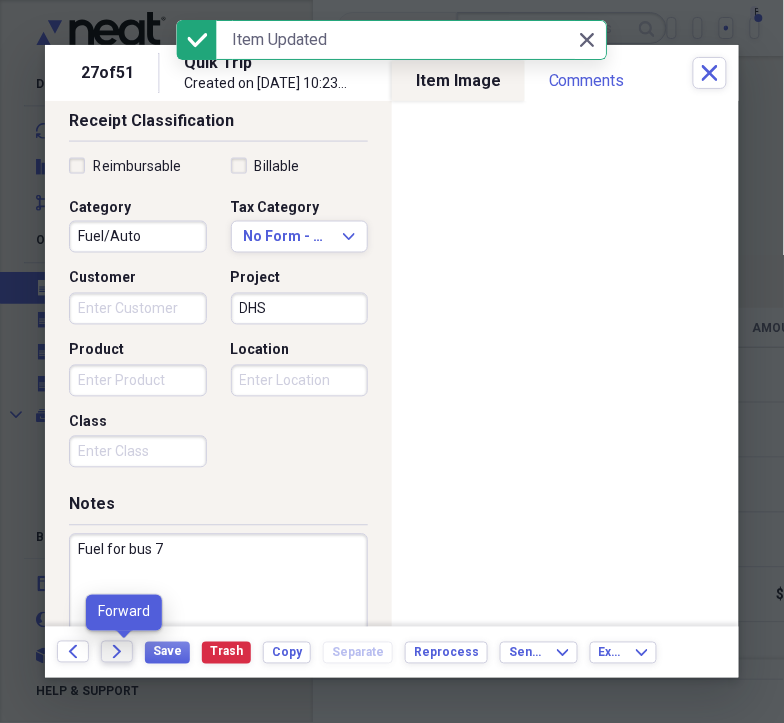 click on "Forward" 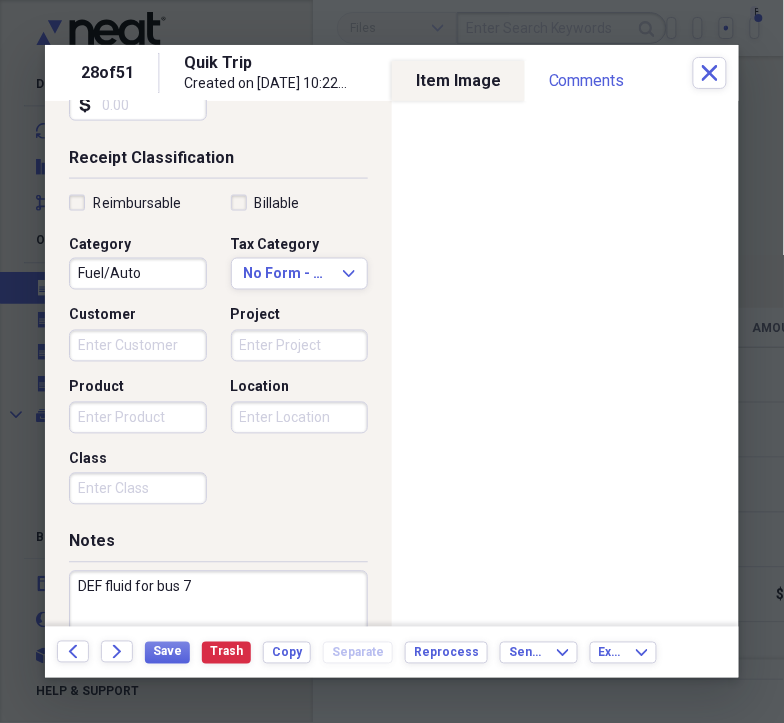 scroll, scrollTop: 409, scrollLeft: 0, axis: vertical 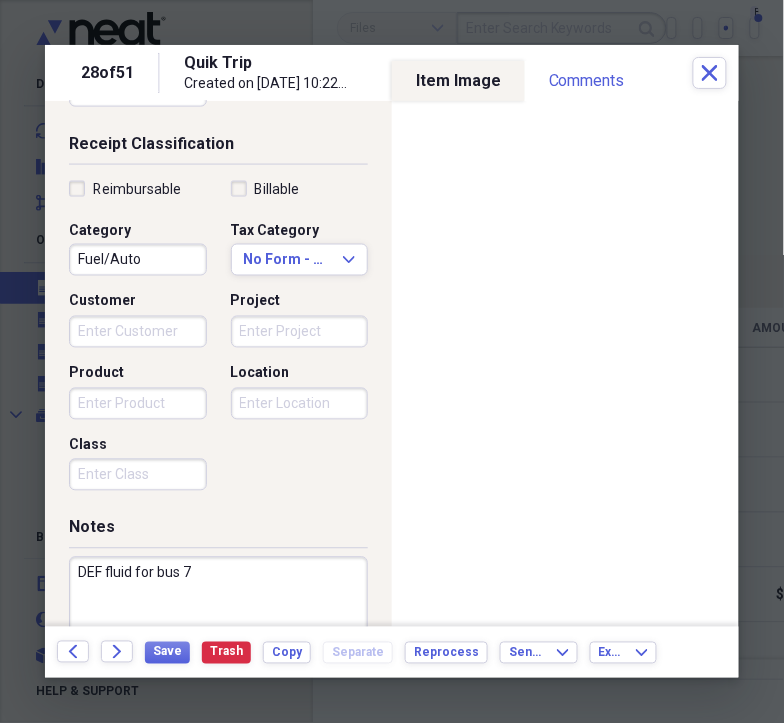 click on "Project" at bounding box center (300, 332) 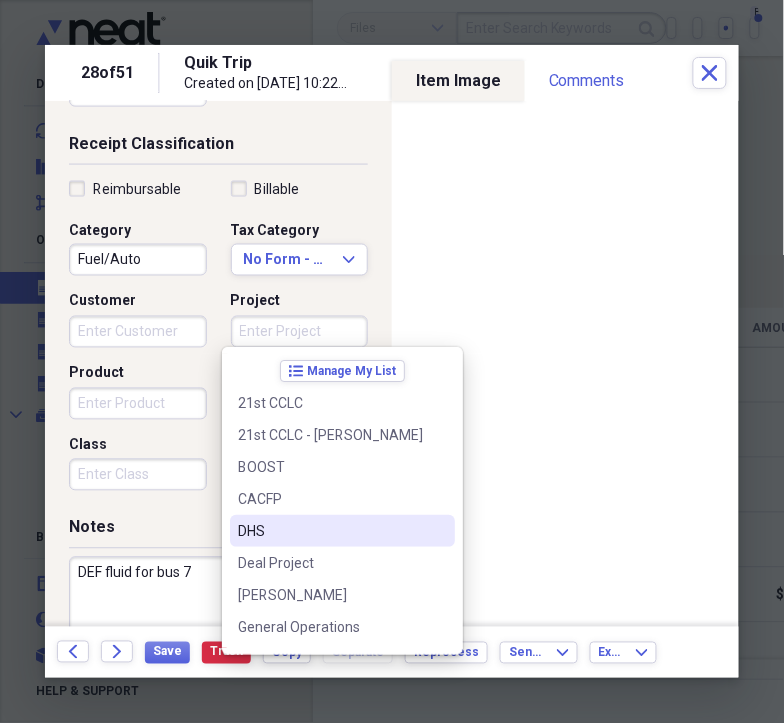 click on "DHS" at bounding box center (330, 531) 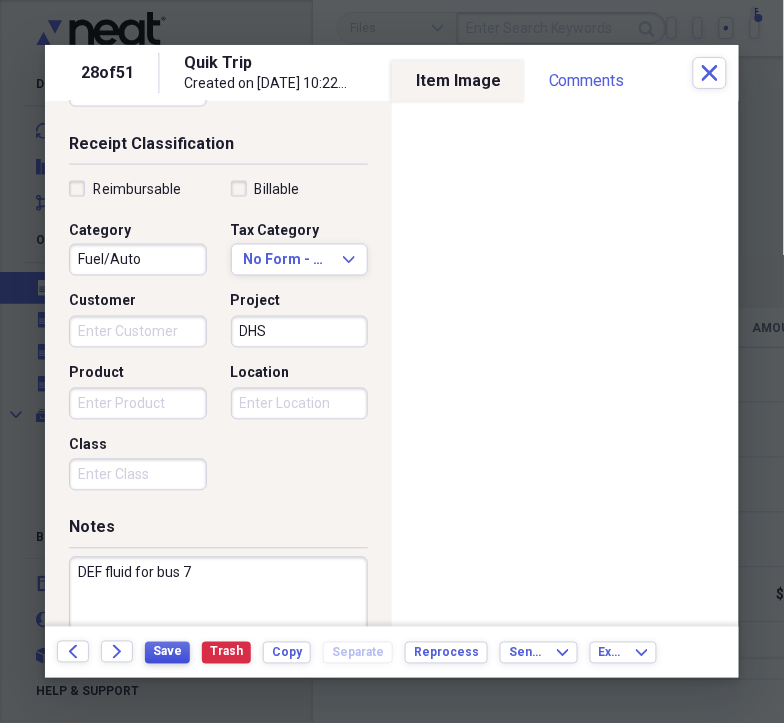 click on "Save" at bounding box center (167, 652) 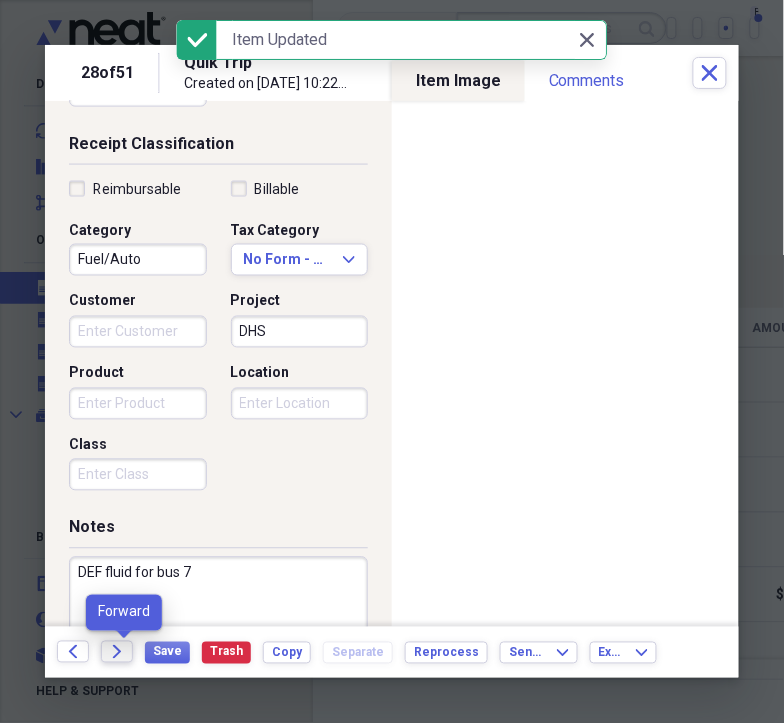 click on "Forward" 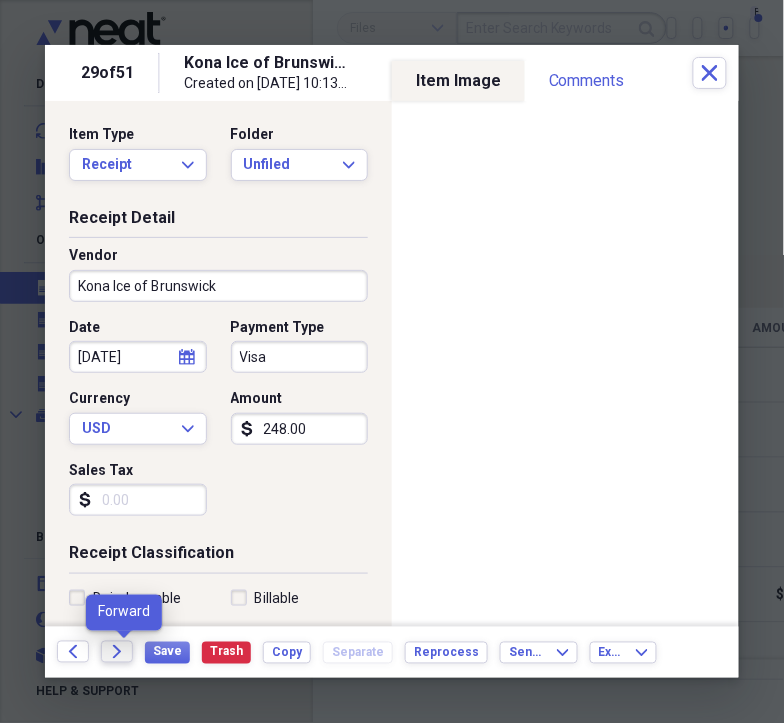 click on "Forward" 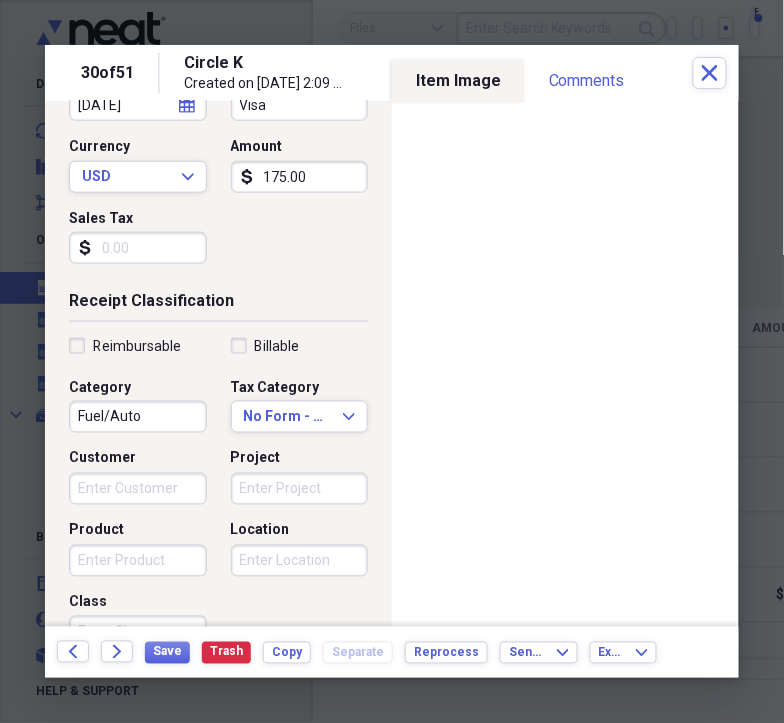scroll, scrollTop: 380, scrollLeft: 0, axis: vertical 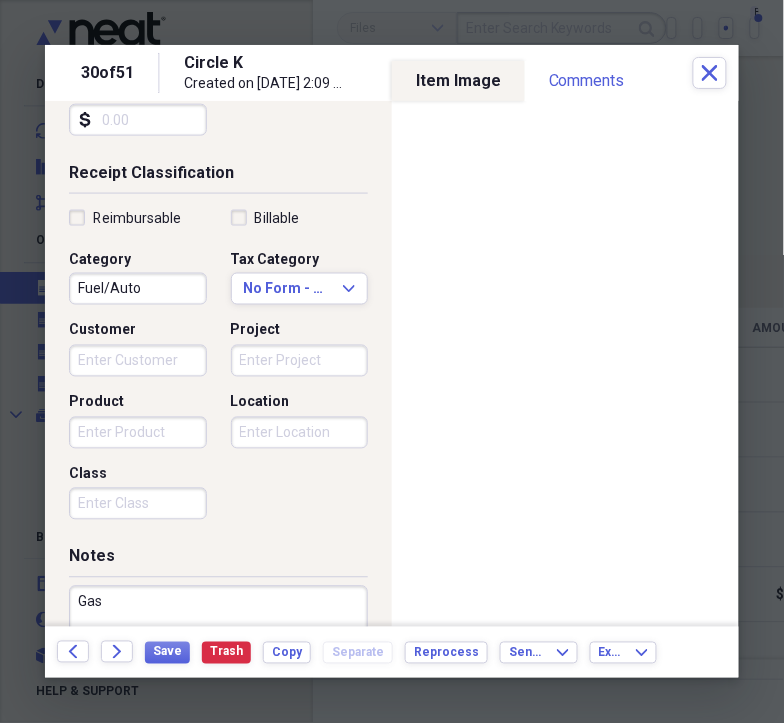 click on "Project" at bounding box center [300, 361] 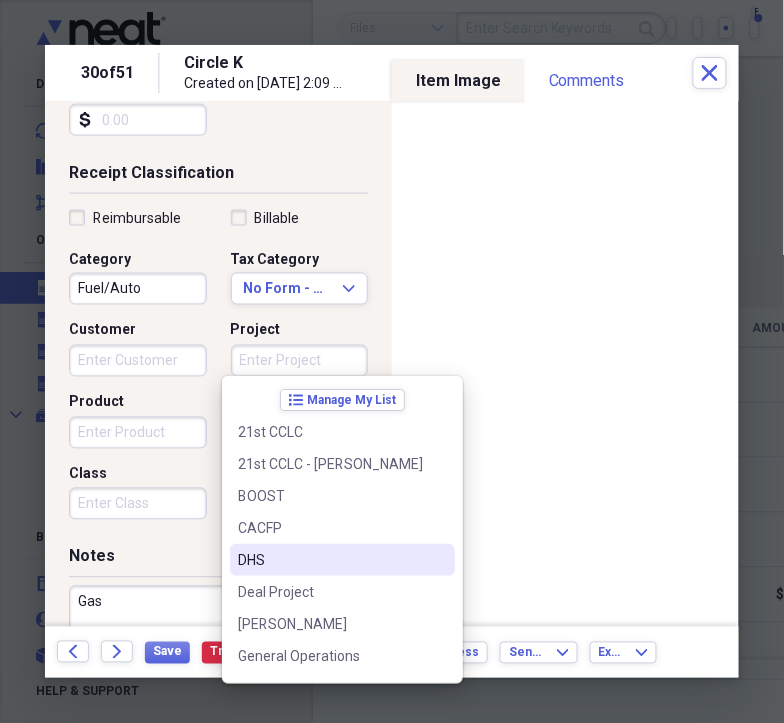 click on "DHS" at bounding box center (330, 560) 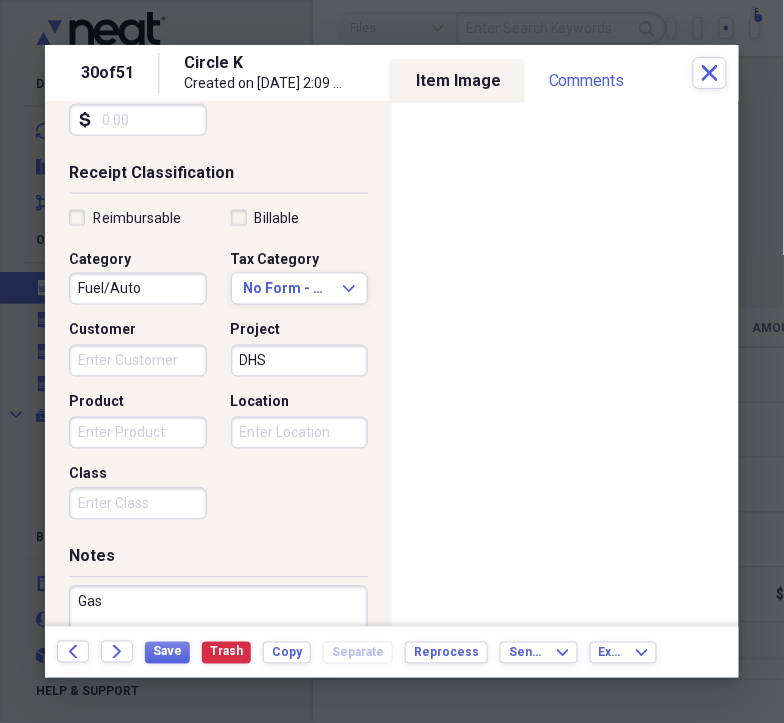 click on "Save Trash Copy Separate Reprocess" at bounding box center [322, 652] 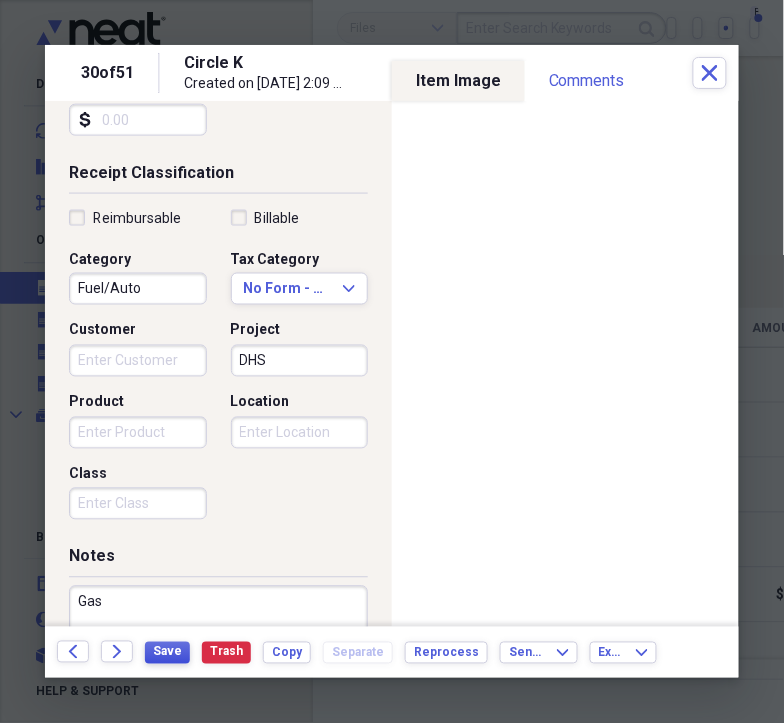 click on "Save" at bounding box center [167, 652] 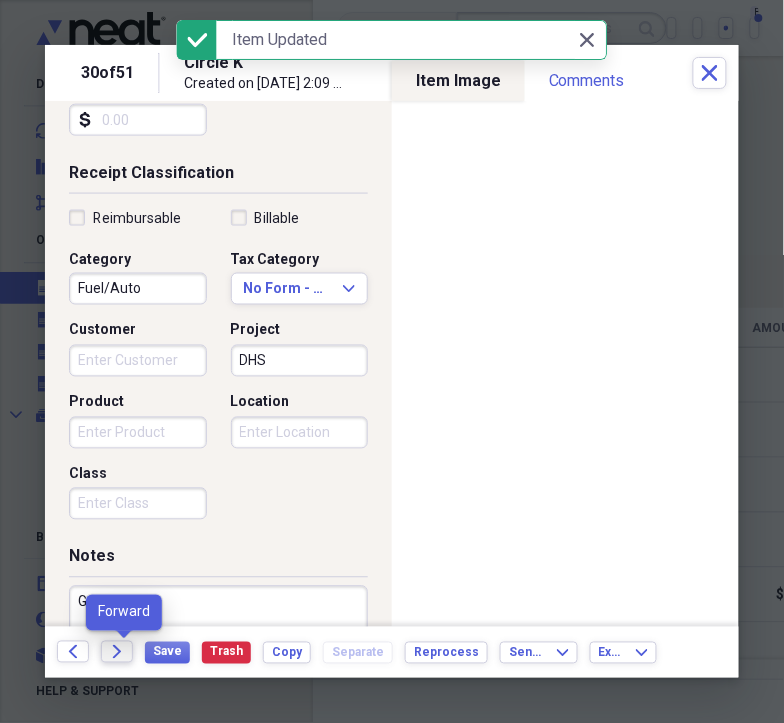 click on "Forward" 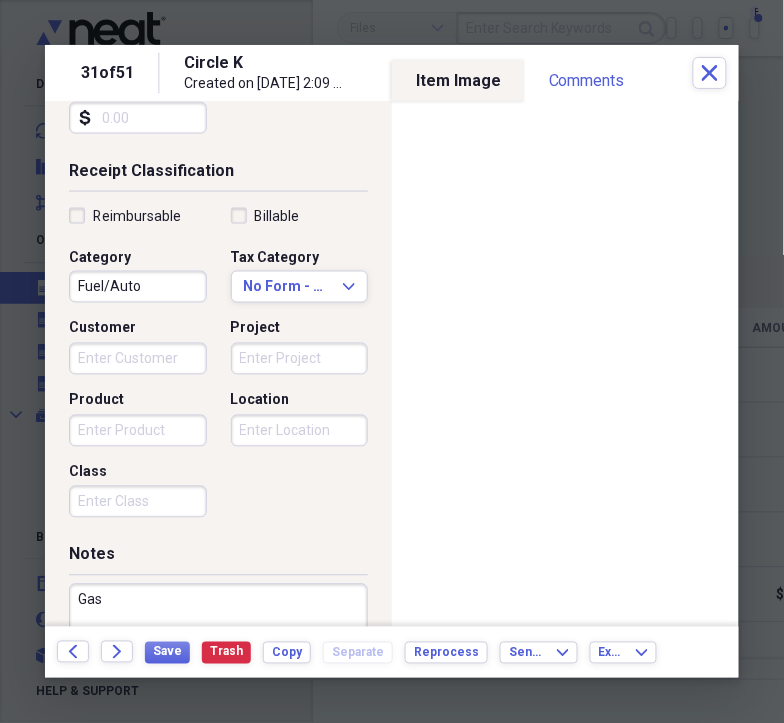 scroll, scrollTop: 465, scrollLeft: 0, axis: vertical 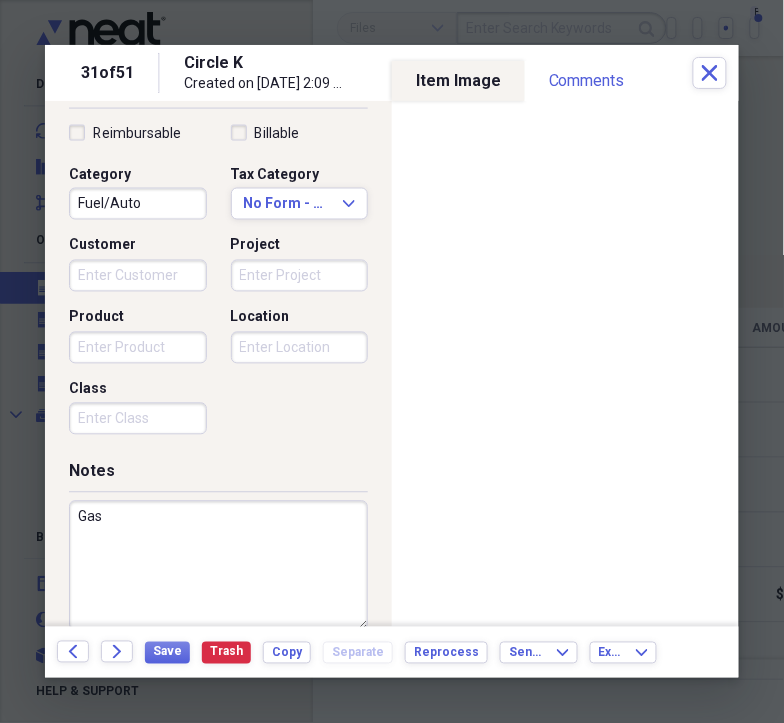 click on "Project" at bounding box center [300, 276] 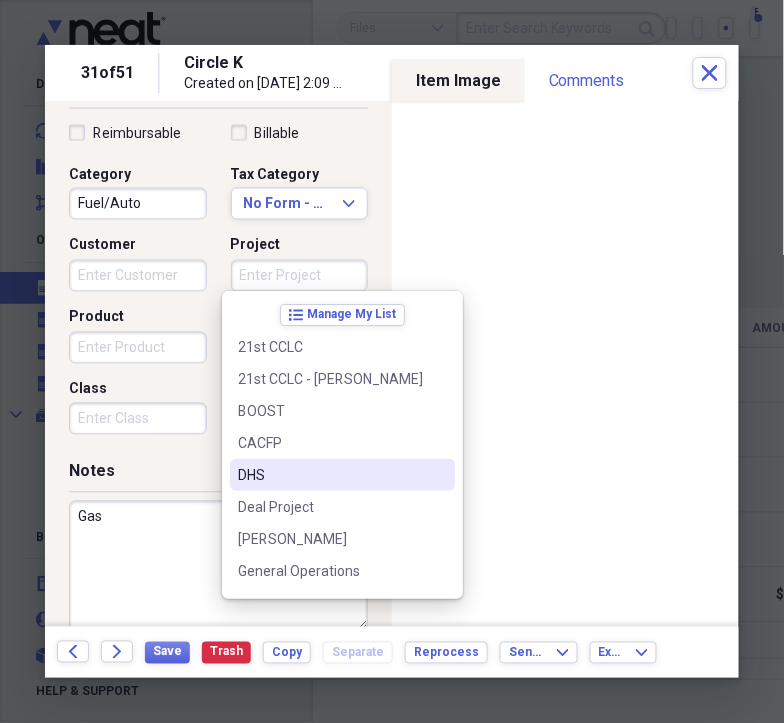 click on "DHS" at bounding box center (330, 475) 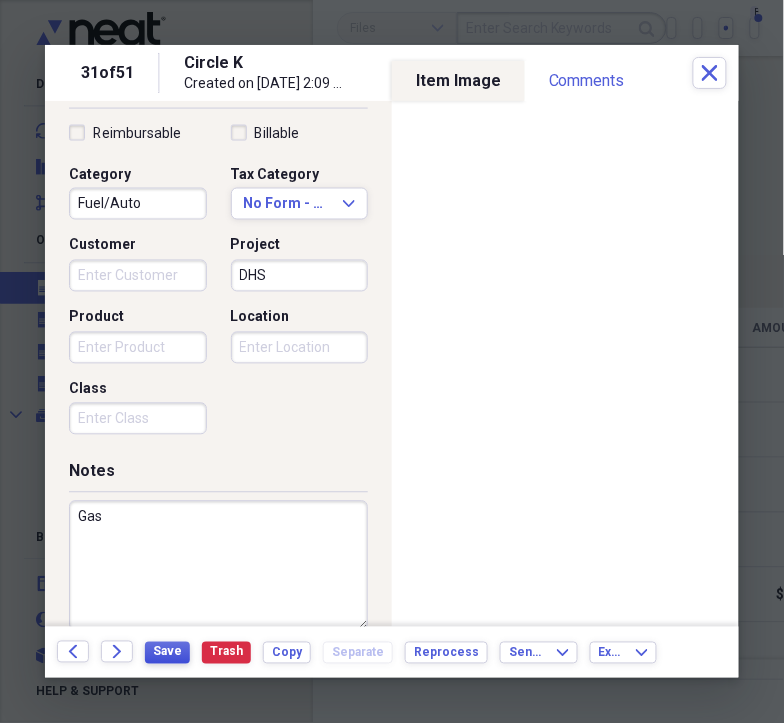 click on "Save" at bounding box center (167, 652) 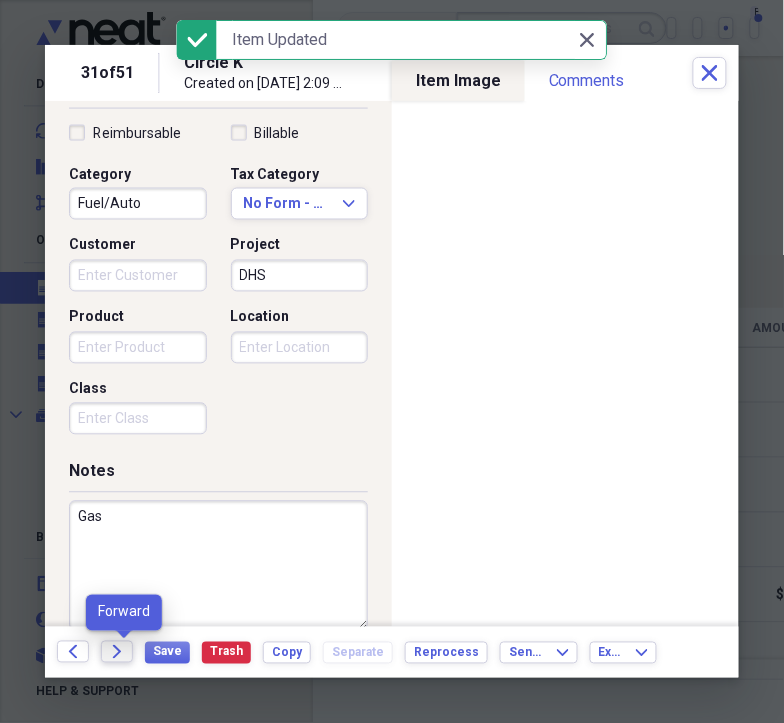click on "Forward" 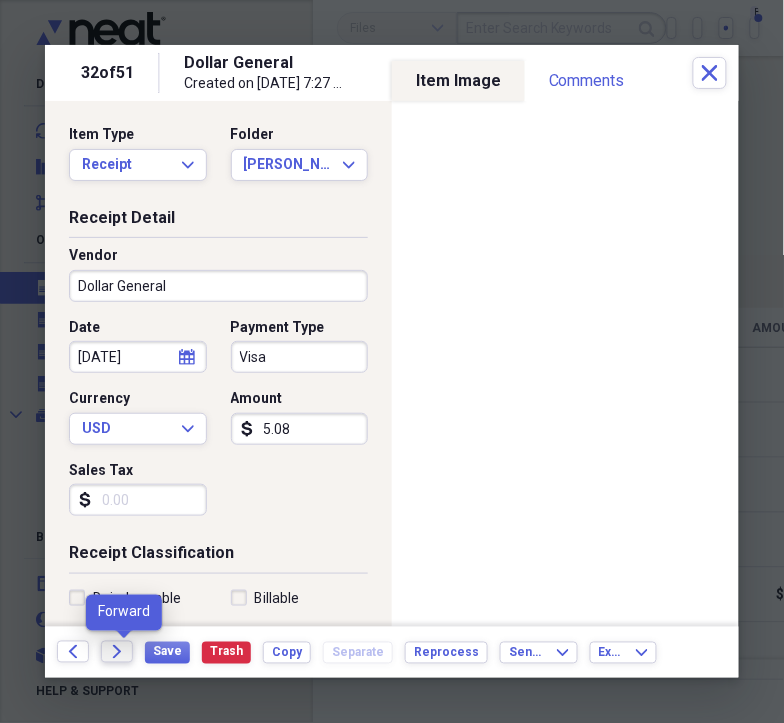 click on "Forward" 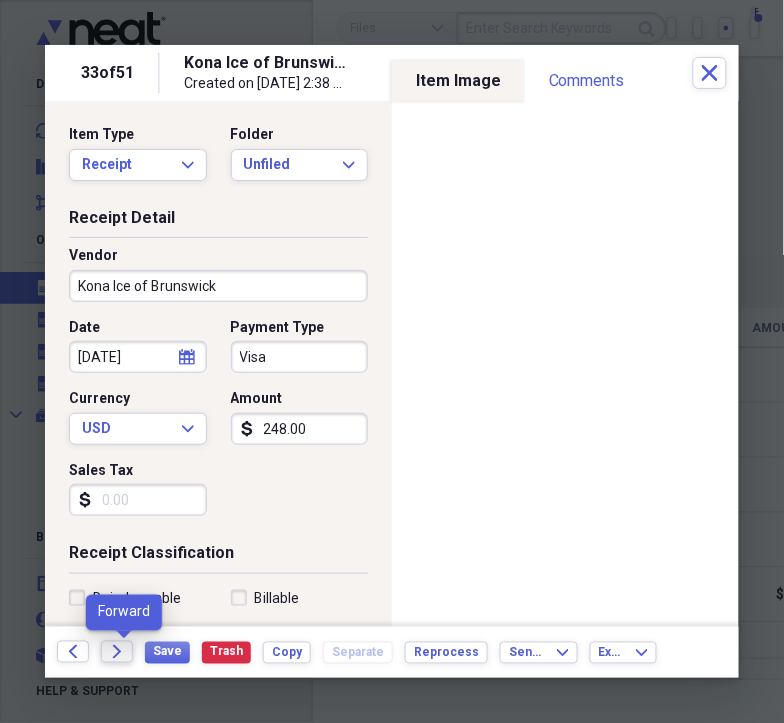 click 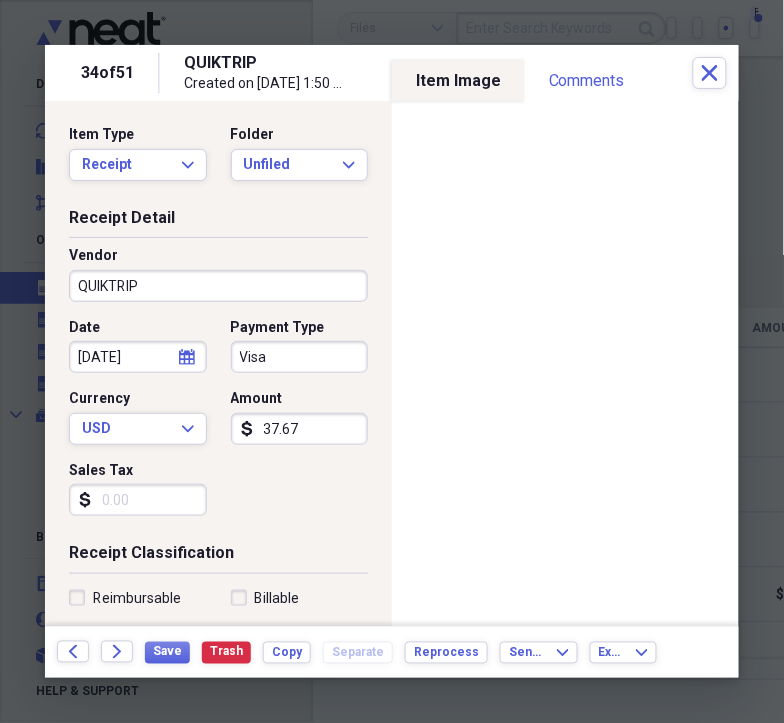 scroll, scrollTop: 494, scrollLeft: 0, axis: vertical 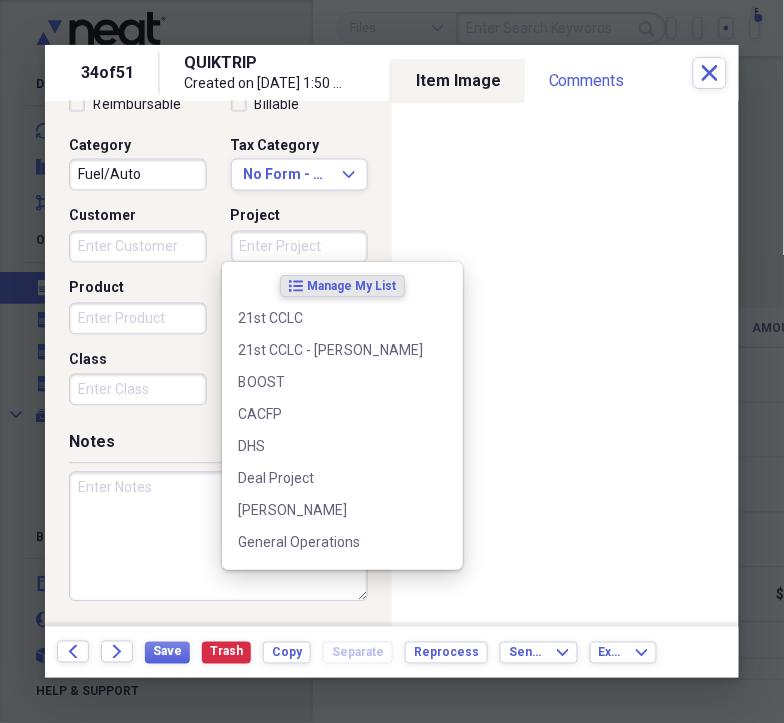 click on "Project" at bounding box center (300, 247) 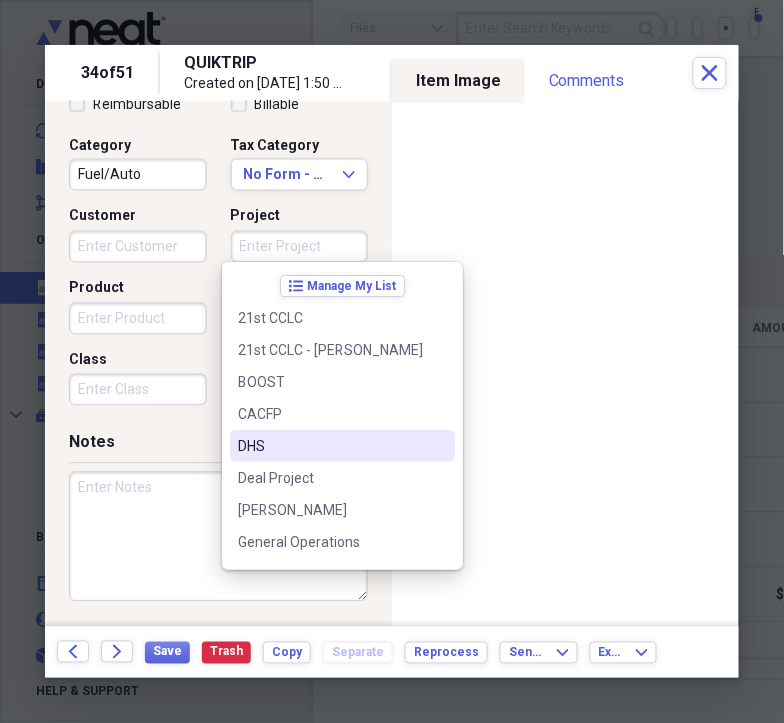 click on "DHS" at bounding box center (330, 446) 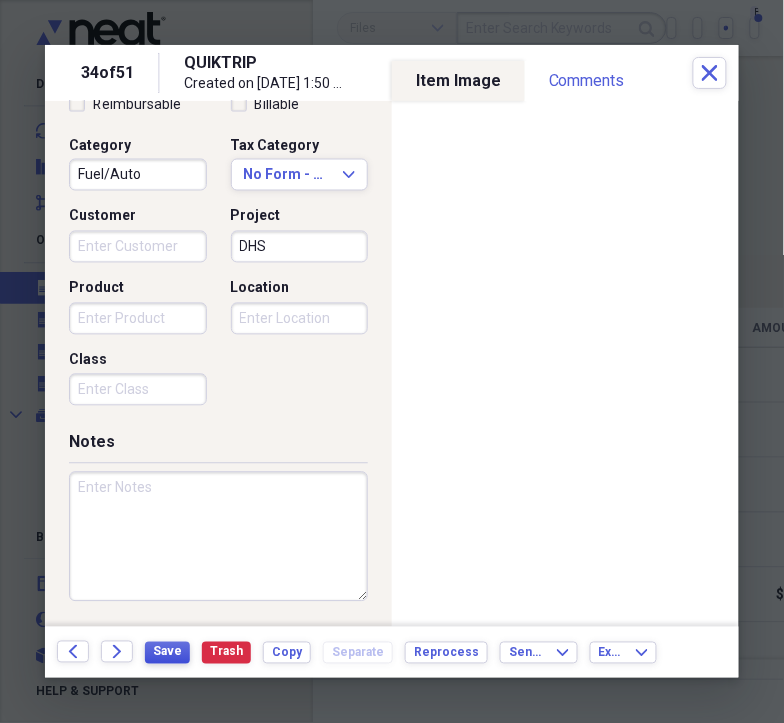 click on "Save" at bounding box center [167, 652] 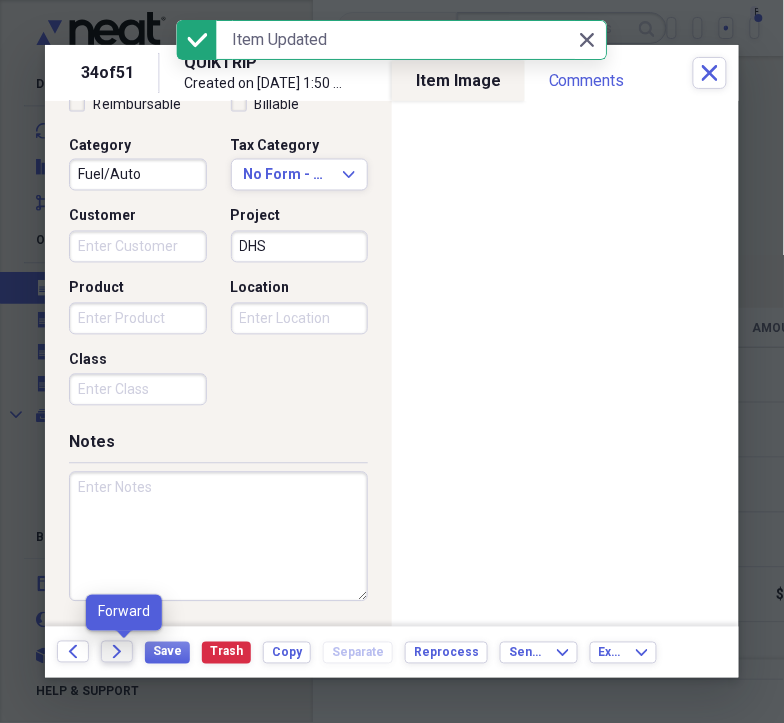 click on "Forward" 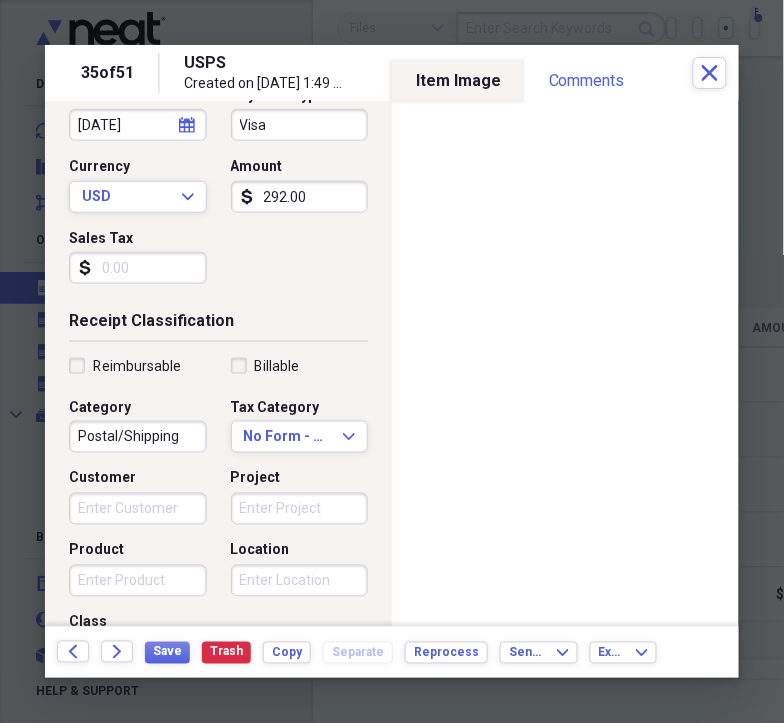 scroll, scrollTop: 423, scrollLeft: 0, axis: vertical 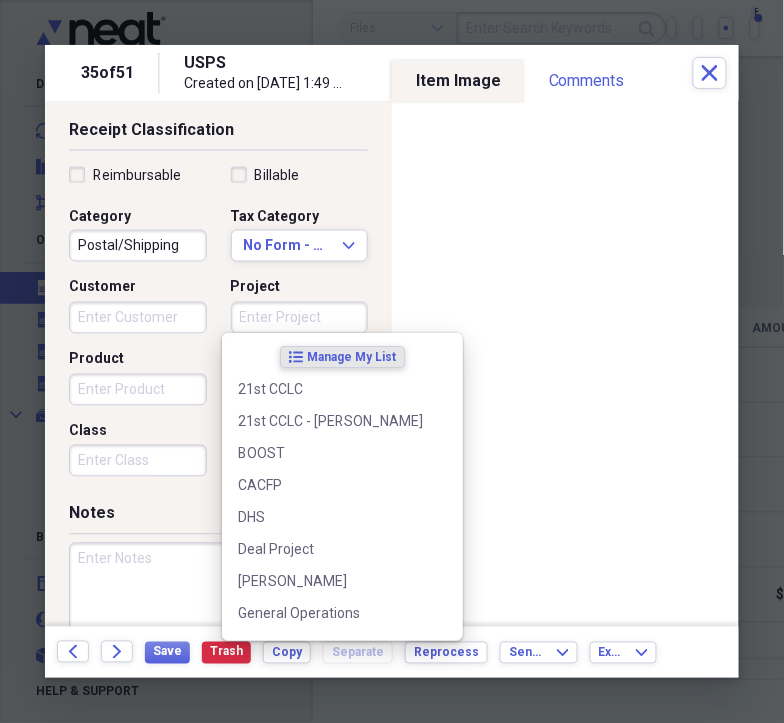 click on "Project" at bounding box center (300, 318) 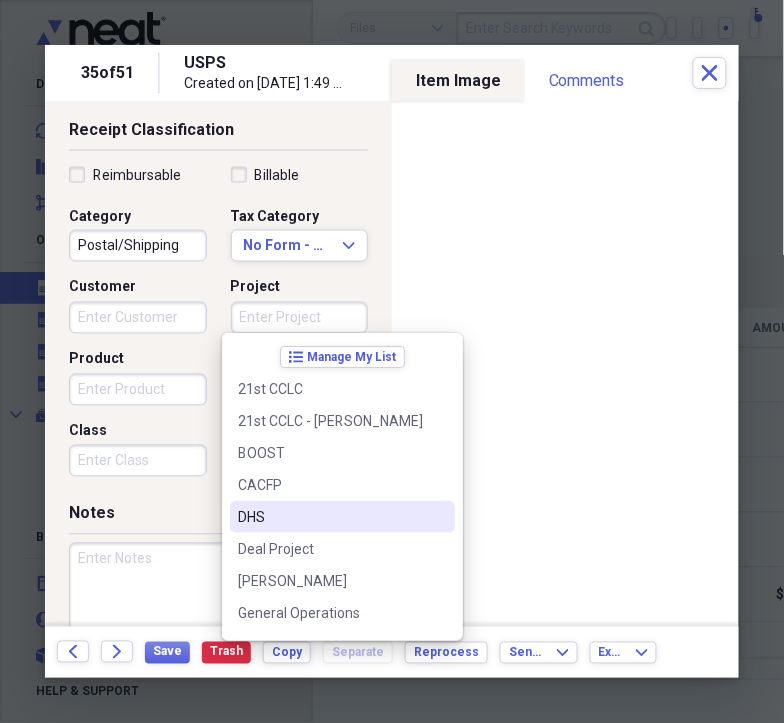 click on "DHS" at bounding box center [330, 517] 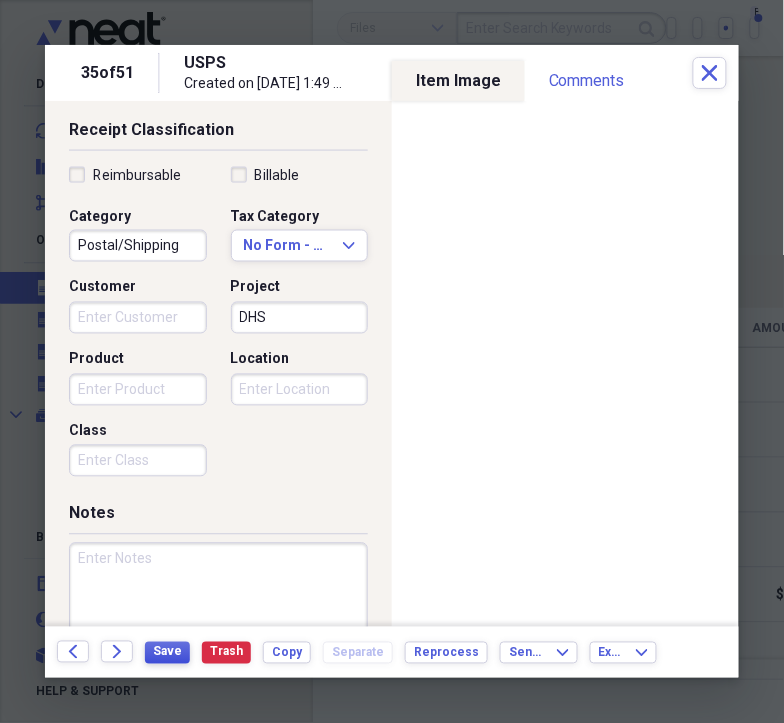 click on "Save" at bounding box center (167, 652) 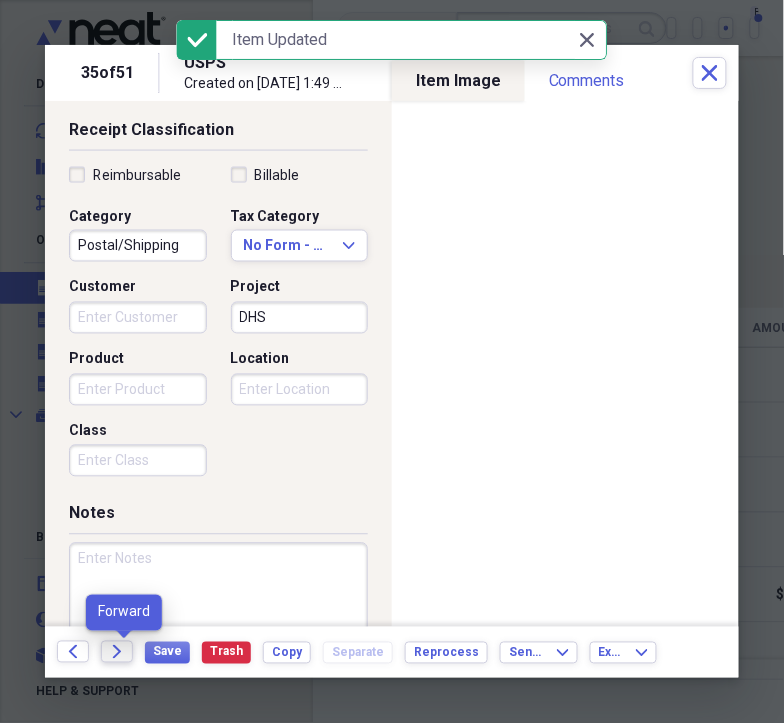 click on "Forward" 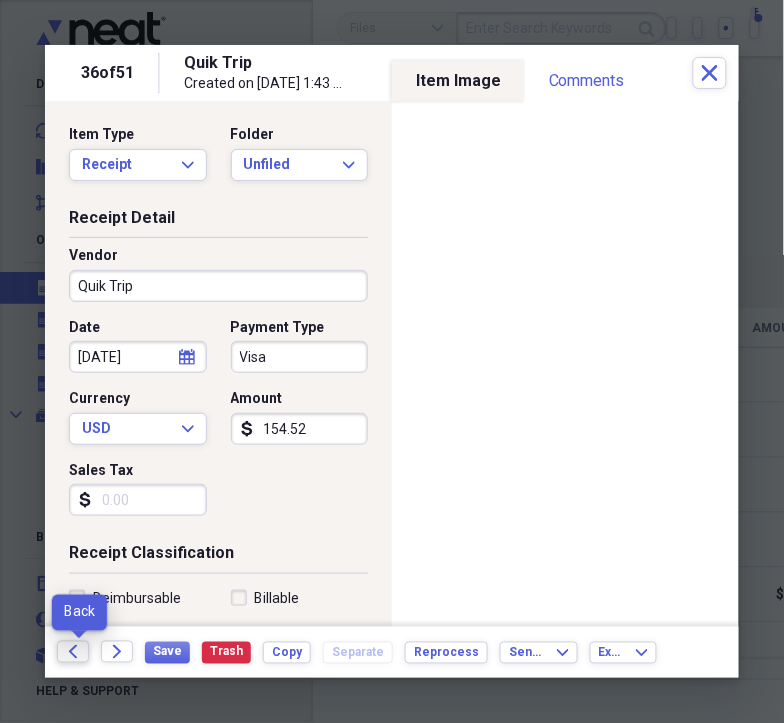 click on "Back" at bounding box center [73, 652] 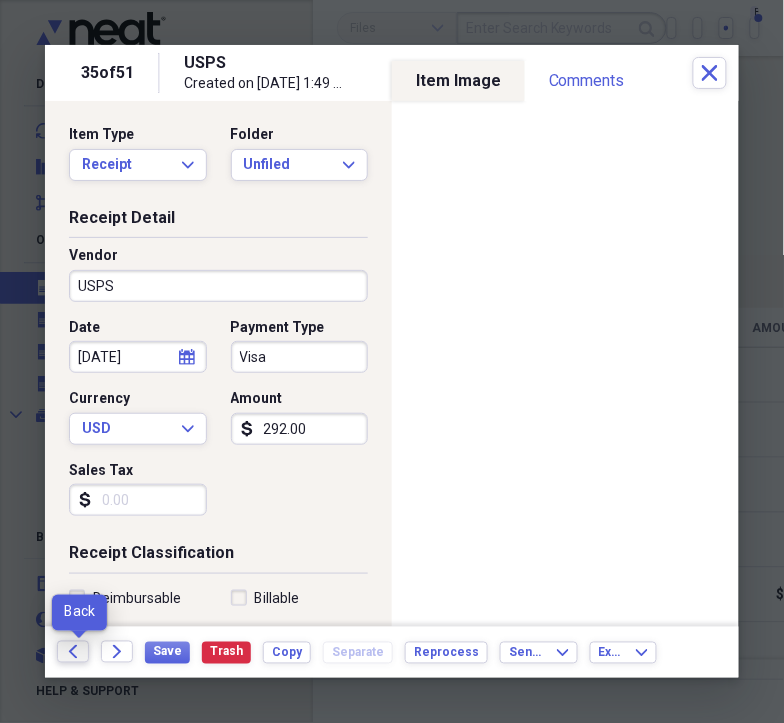 click on "Back" at bounding box center [73, 652] 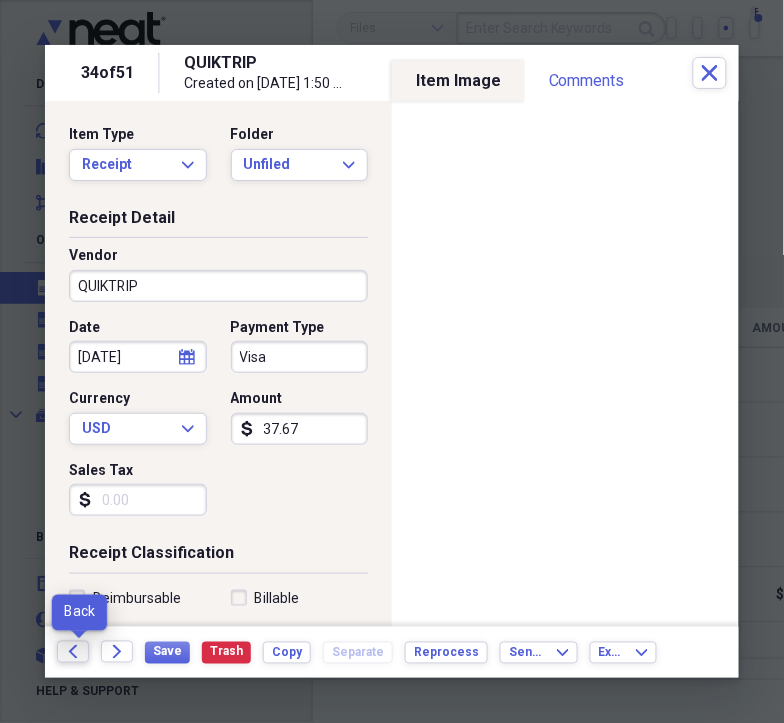 click on "Back" at bounding box center (73, 652) 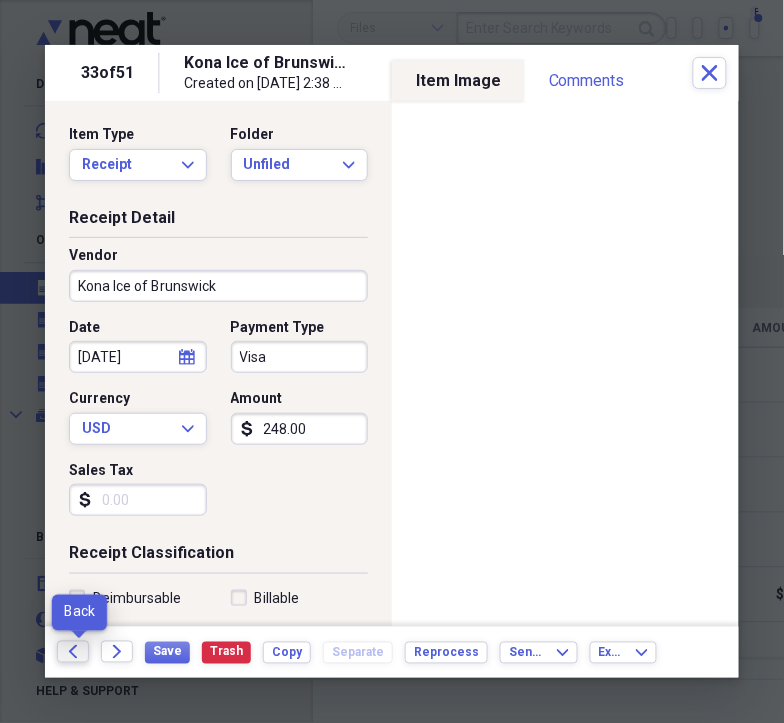 click on "Back" at bounding box center (73, 652) 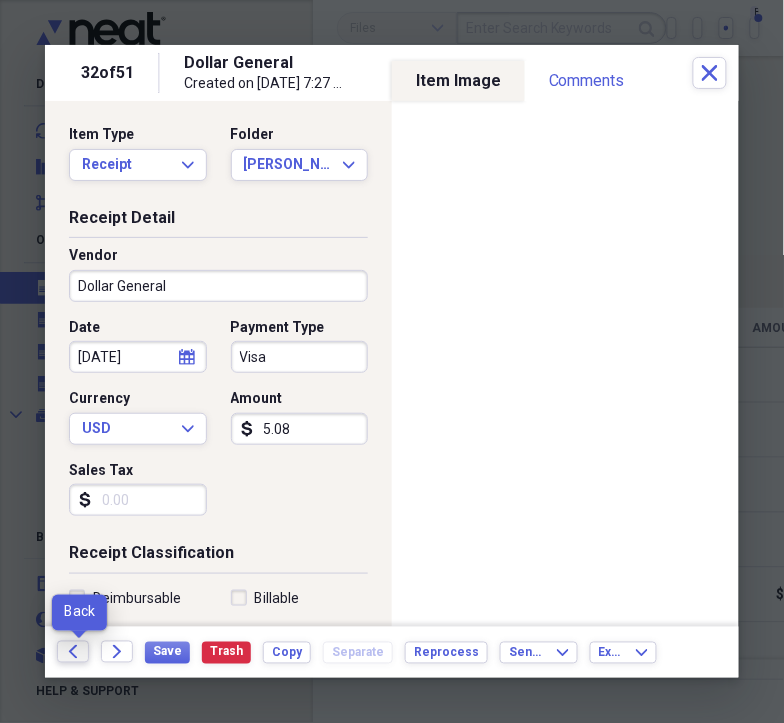 click on "Back" at bounding box center [73, 652] 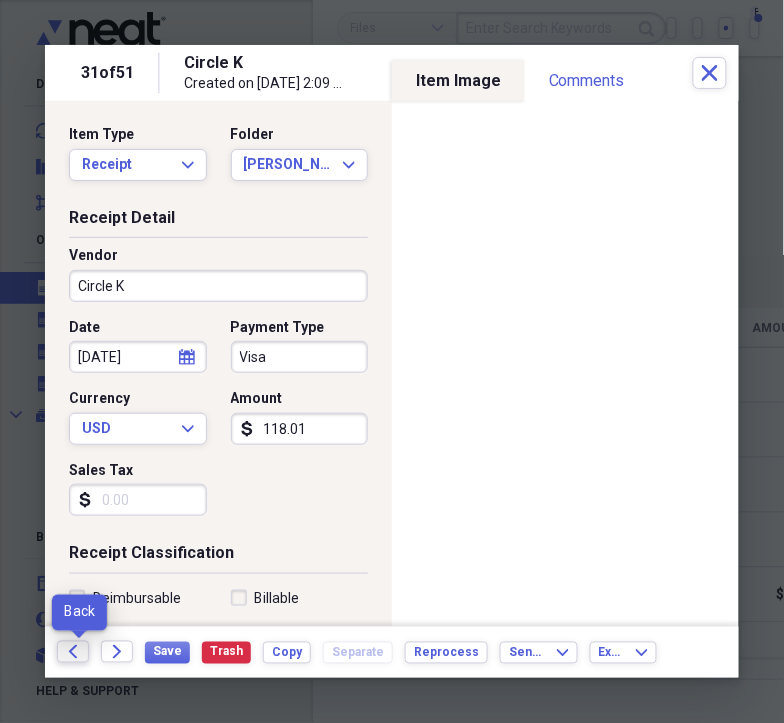 click on "Back" at bounding box center [73, 652] 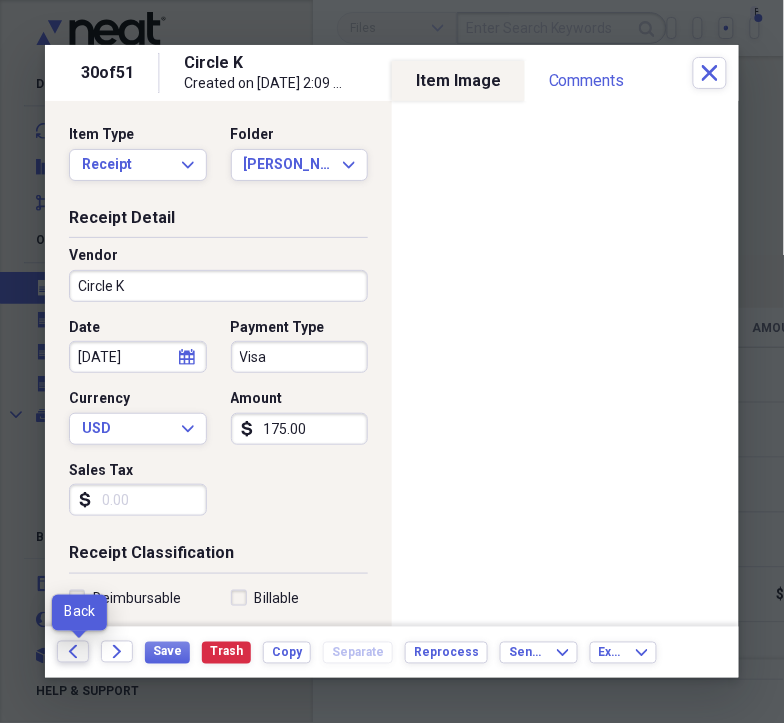 click on "Back" at bounding box center (73, 652) 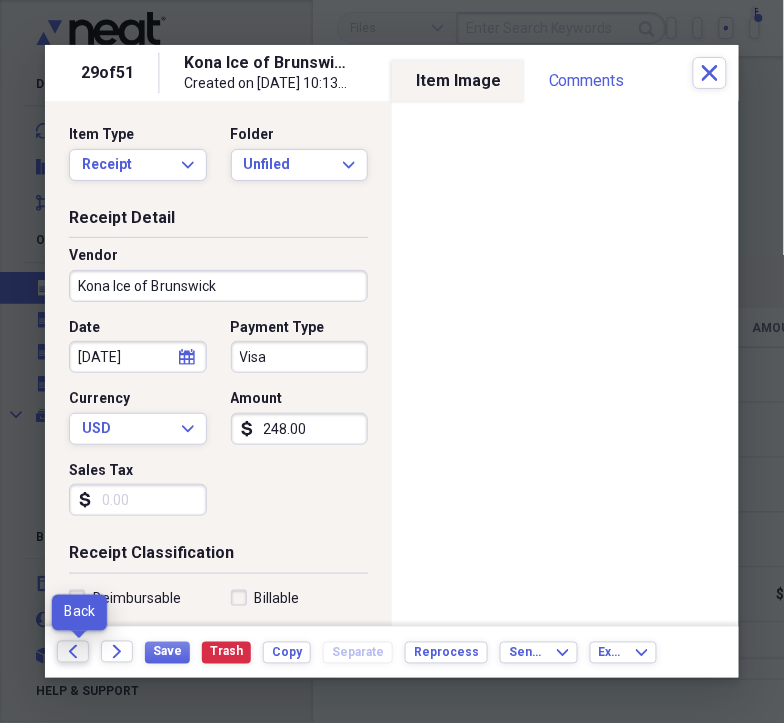 click on "Back" at bounding box center (73, 652) 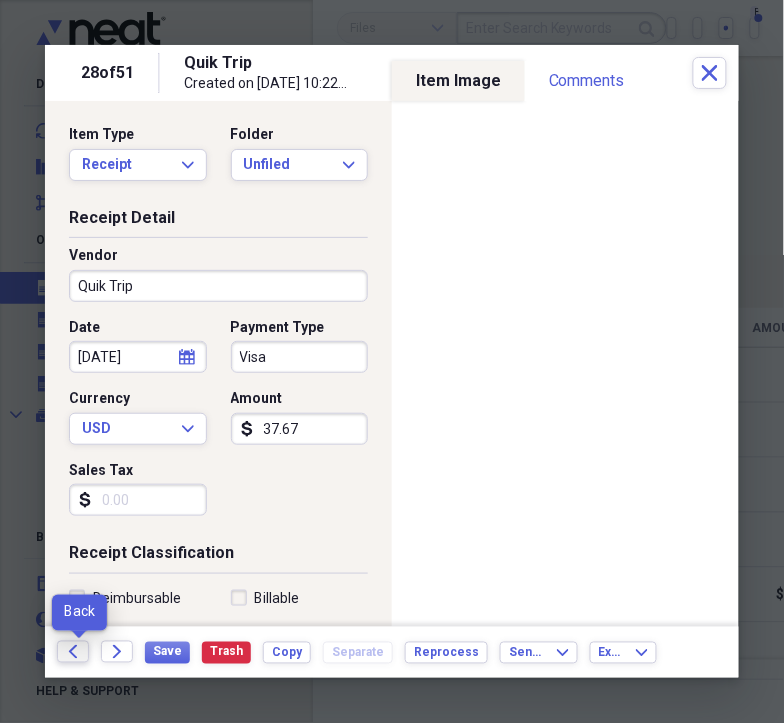 click on "Back" at bounding box center (73, 652) 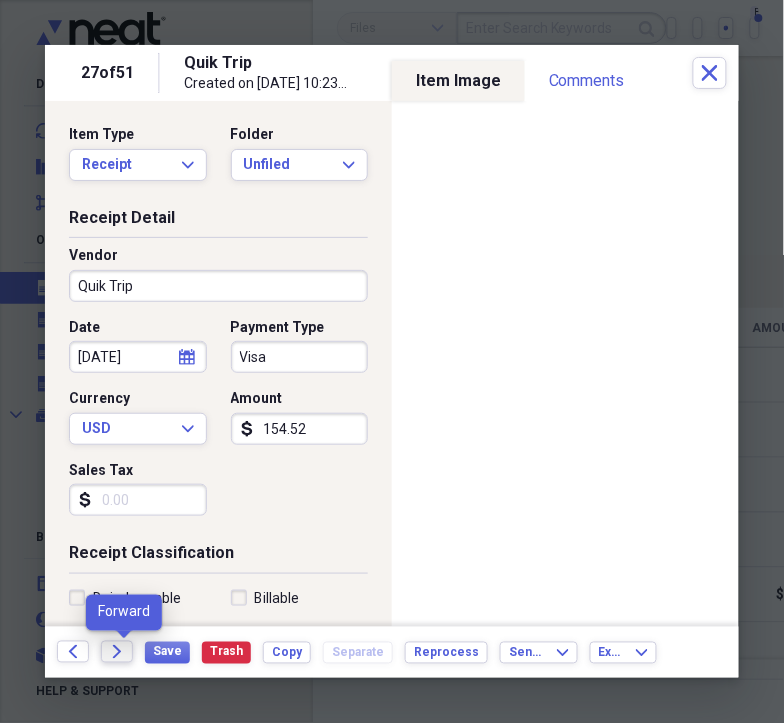 click on "Forward" 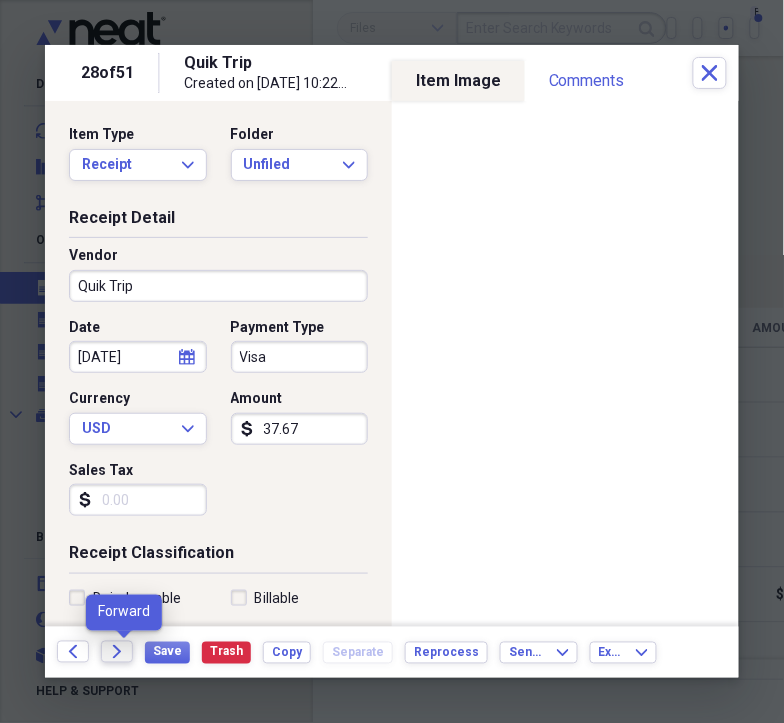 click on "Forward" 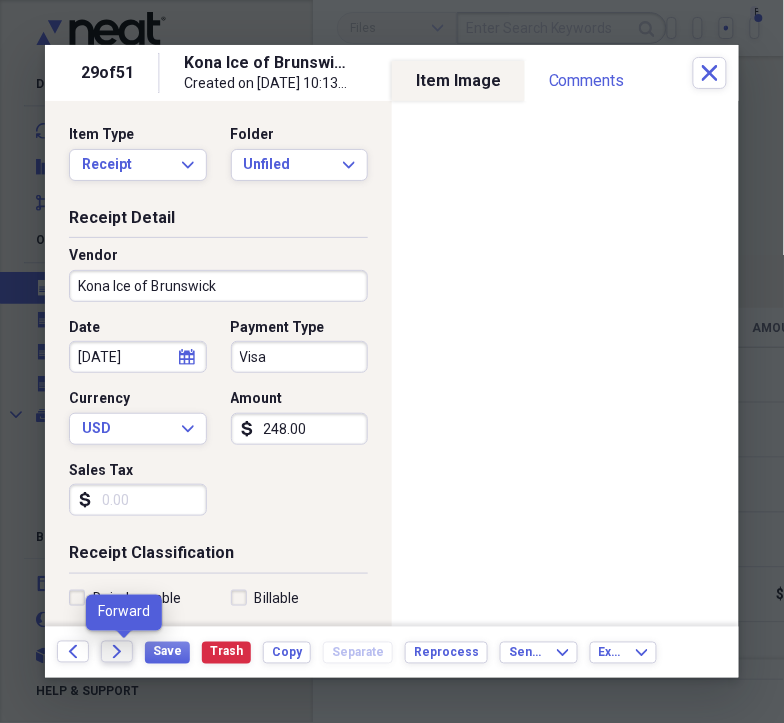 click on "Forward" 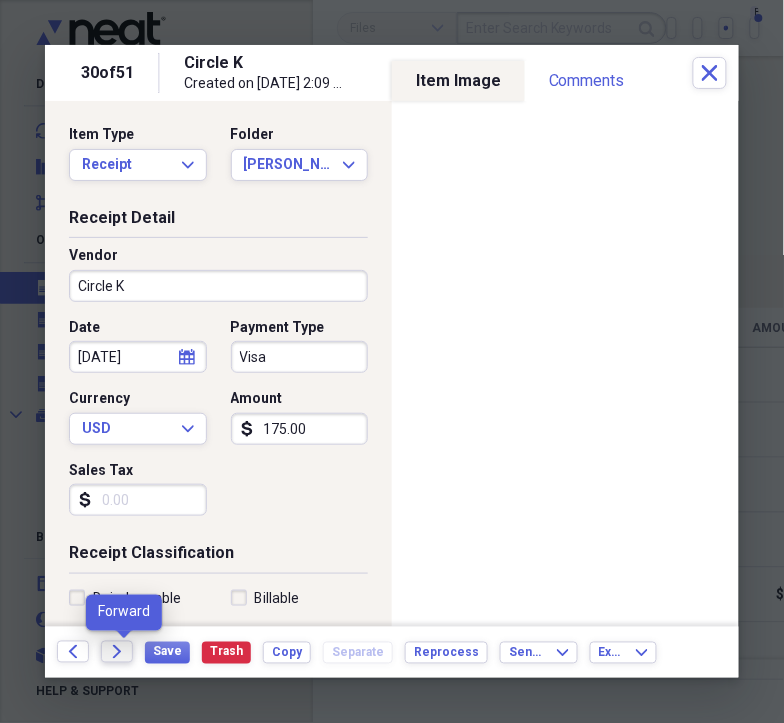 click on "Forward" 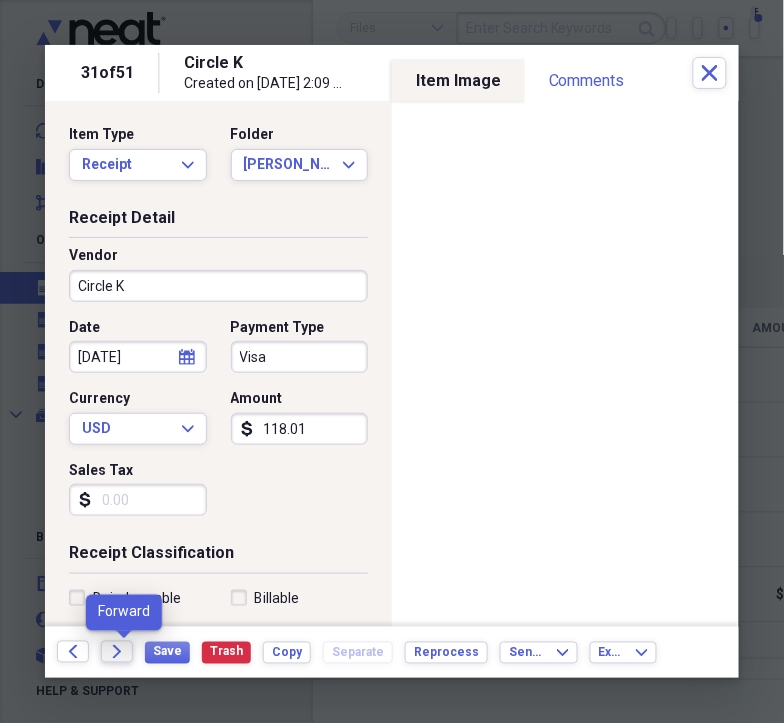 click on "Forward" 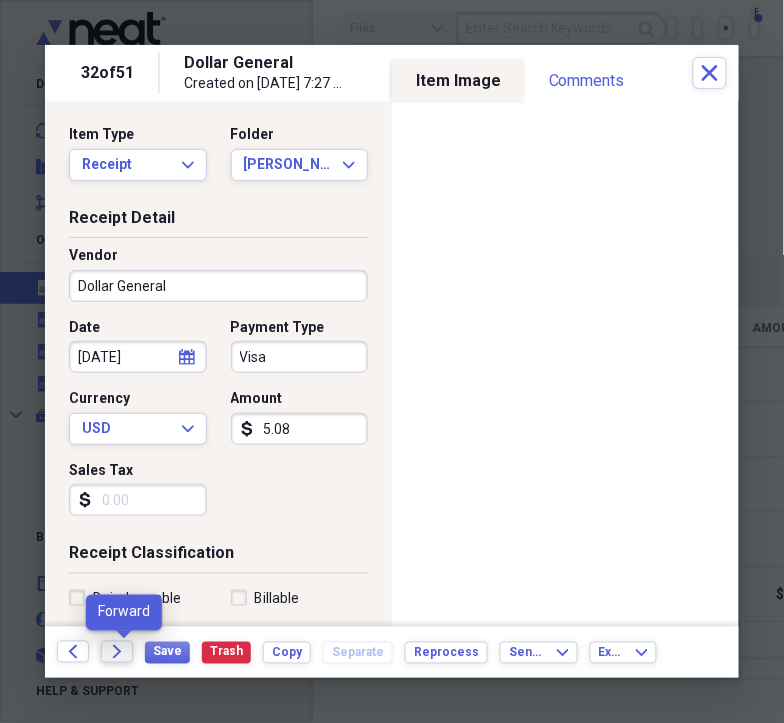 click on "Forward" 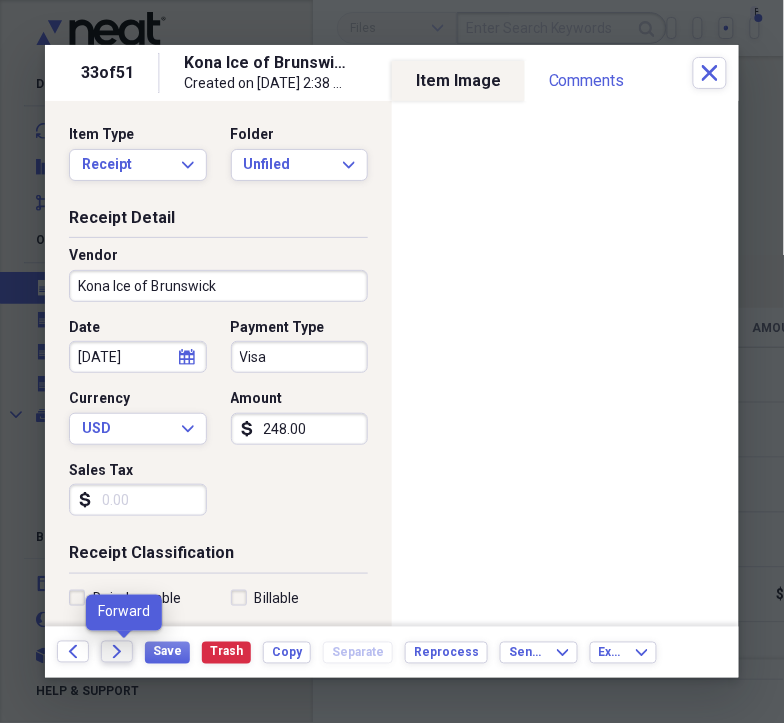 click on "Forward" 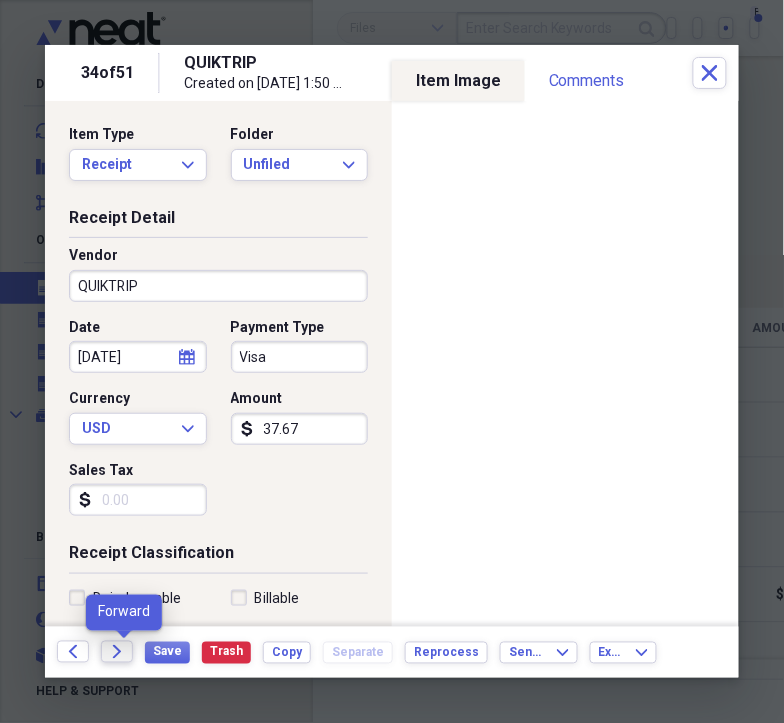 click on "Forward" 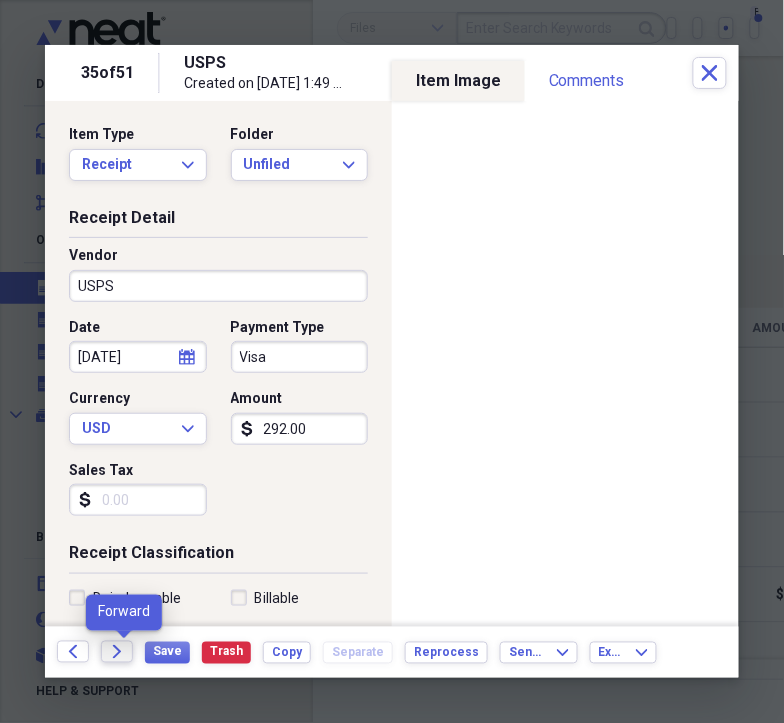 click on "Forward" 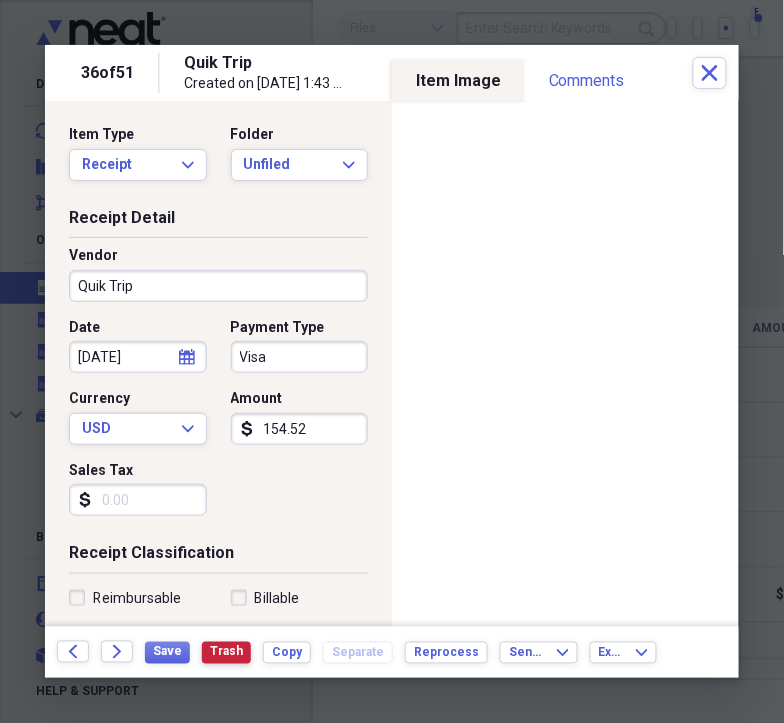 click on "Trash" at bounding box center [226, 652] 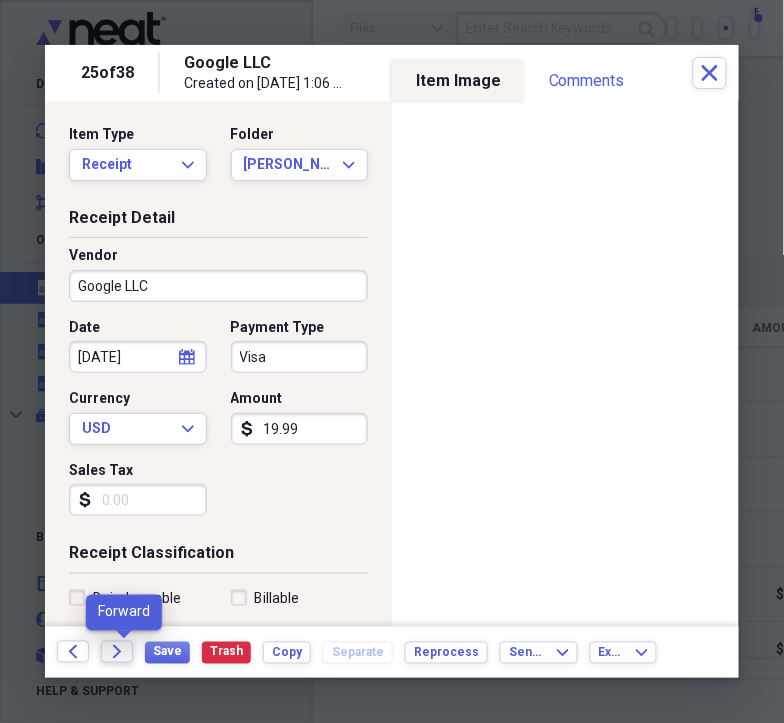 click on "Forward" 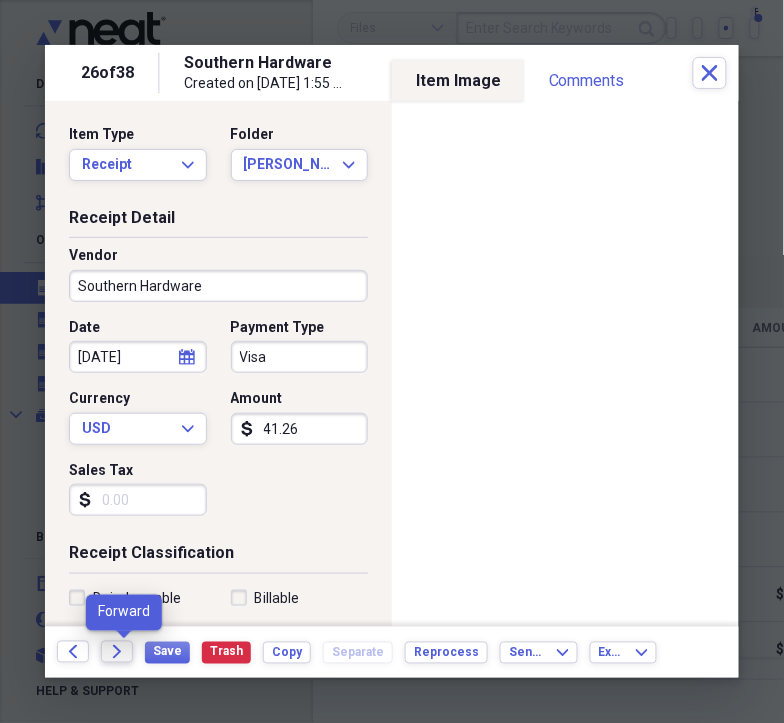 click on "Forward" 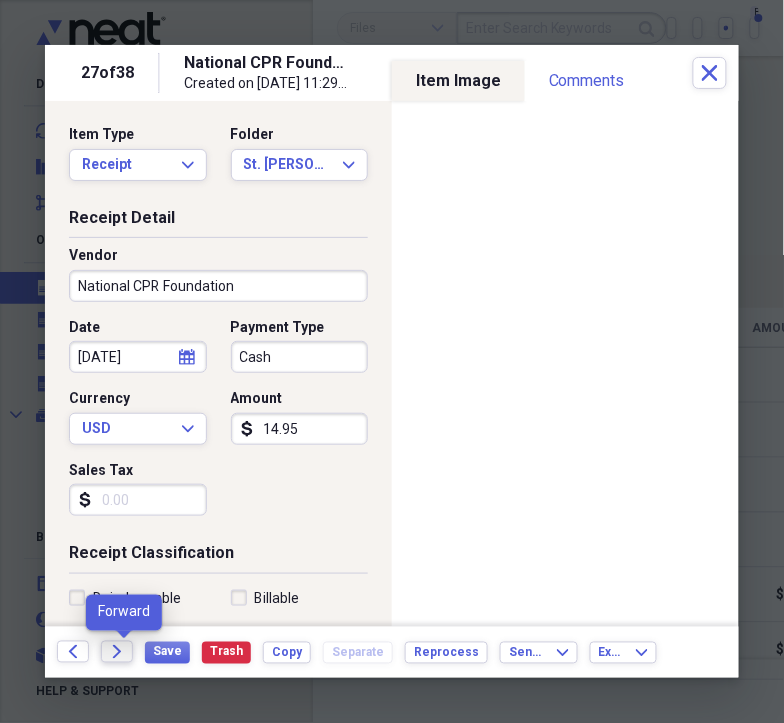 click on "Forward" 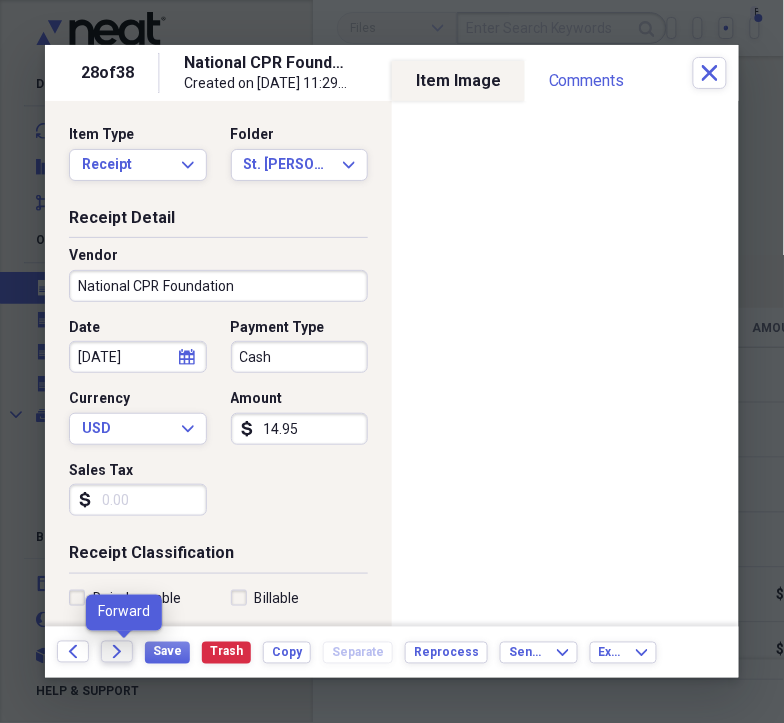 click on "Forward" 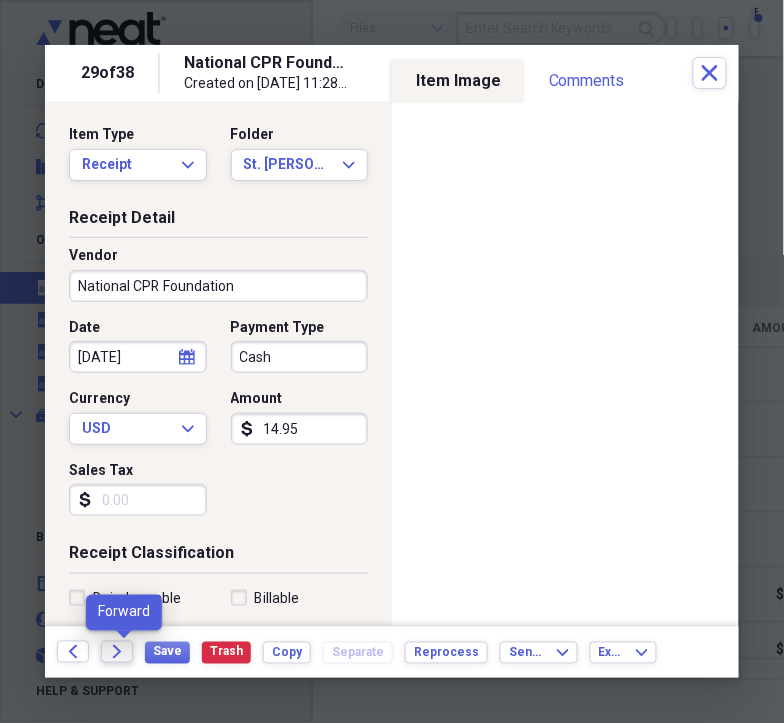 click on "Forward" 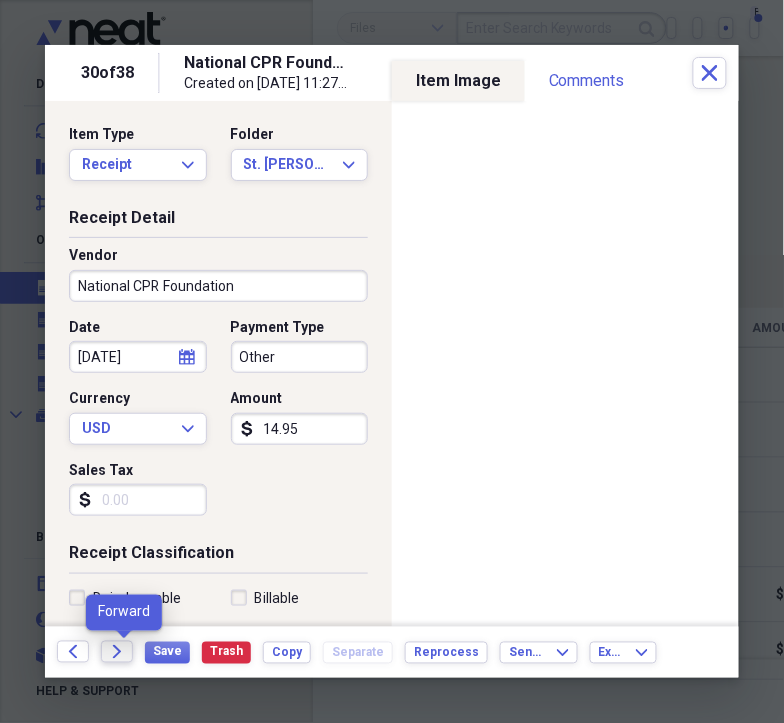 click on "Forward" 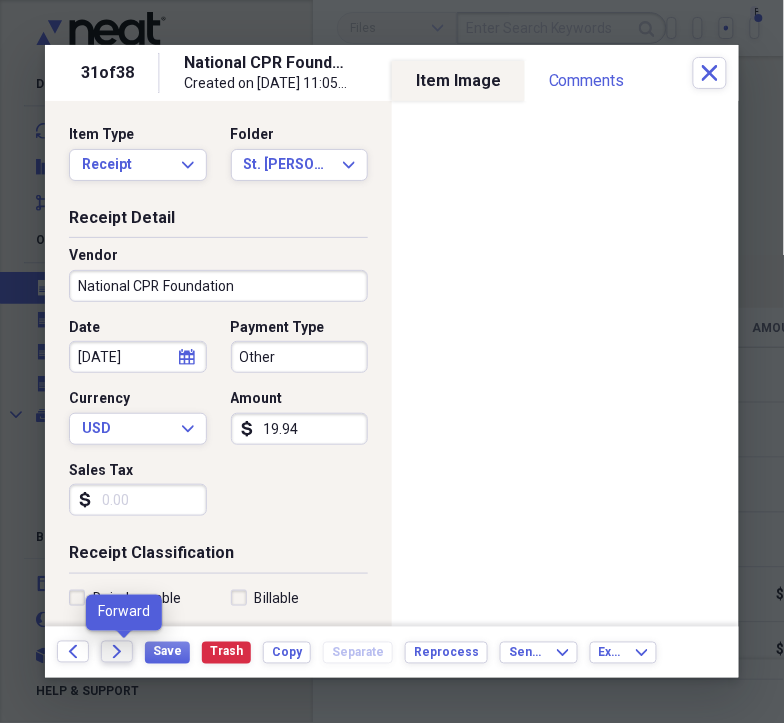 click 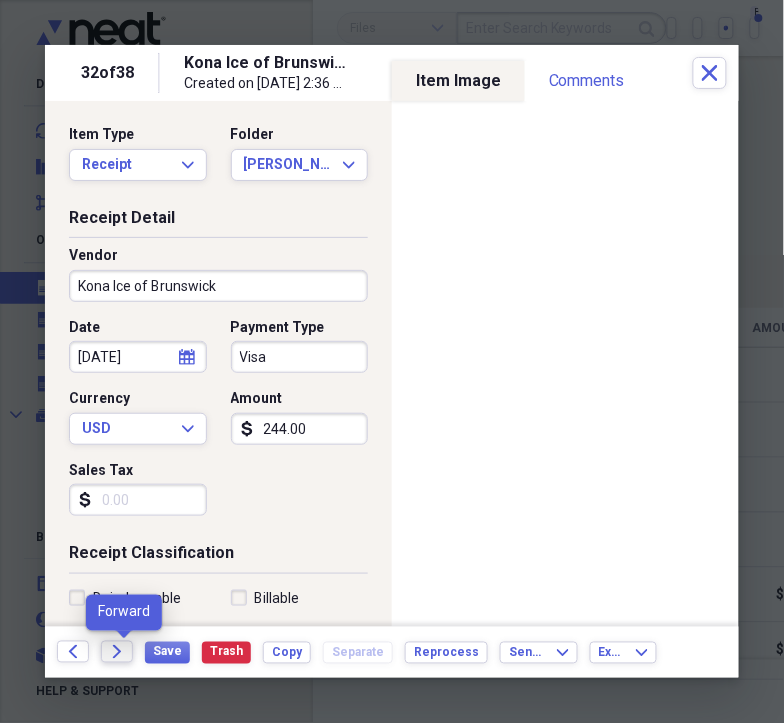 click 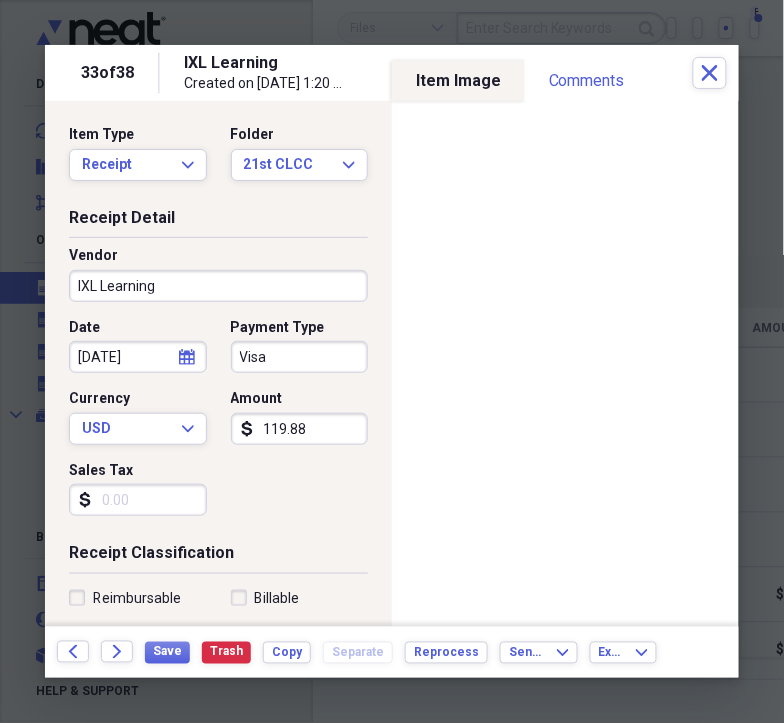 scroll, scrollTop: 450, scrollLeft: 0, axis: vertical 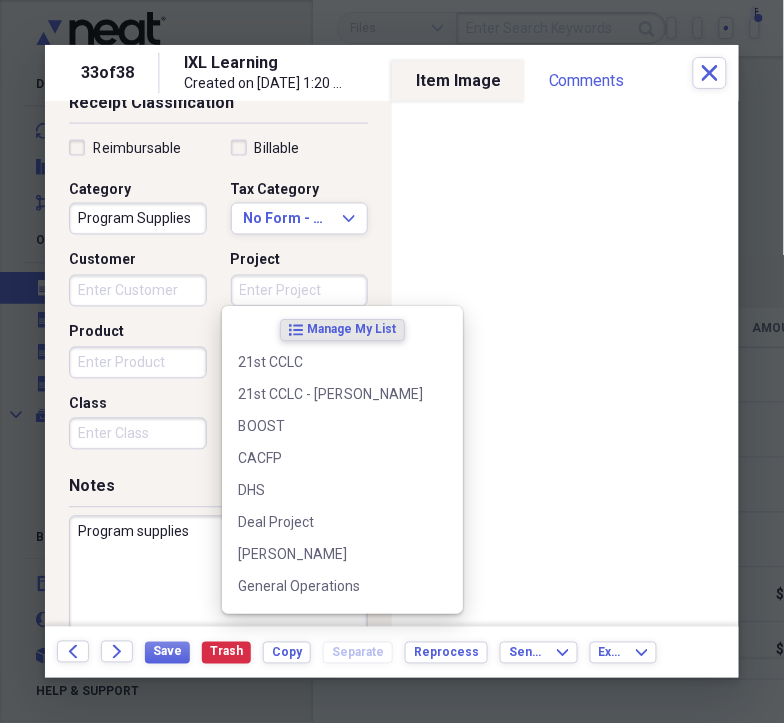 click on "Project" at bounding box center (300, 291) 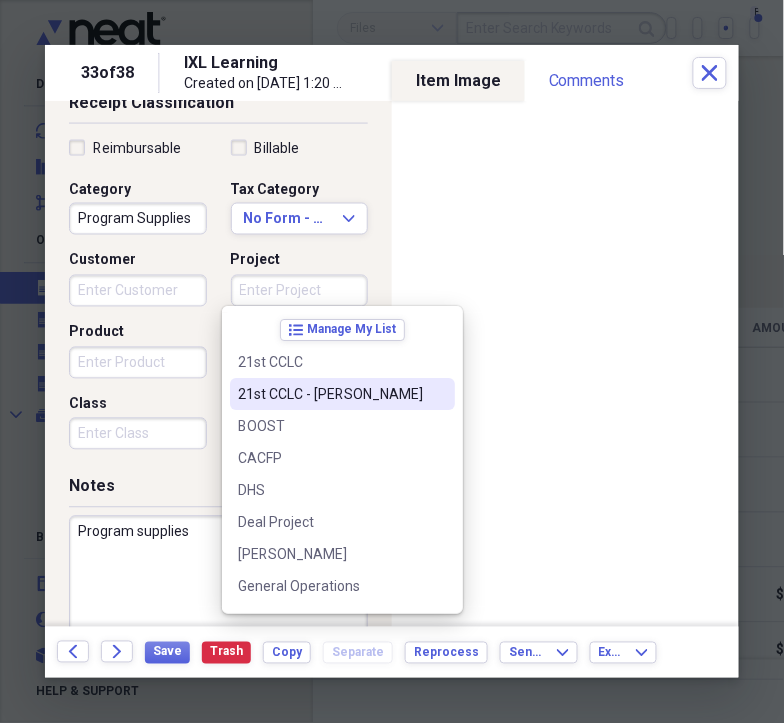 click on "21st CCLC - McIntosh" at bounding box center (342, 394) 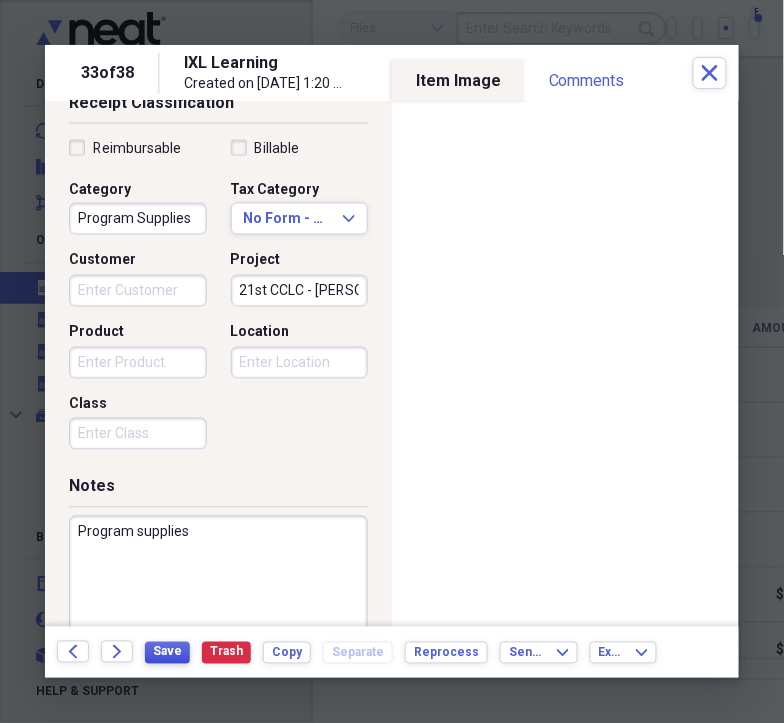 click on "Save" at bounding box center [167, 652] 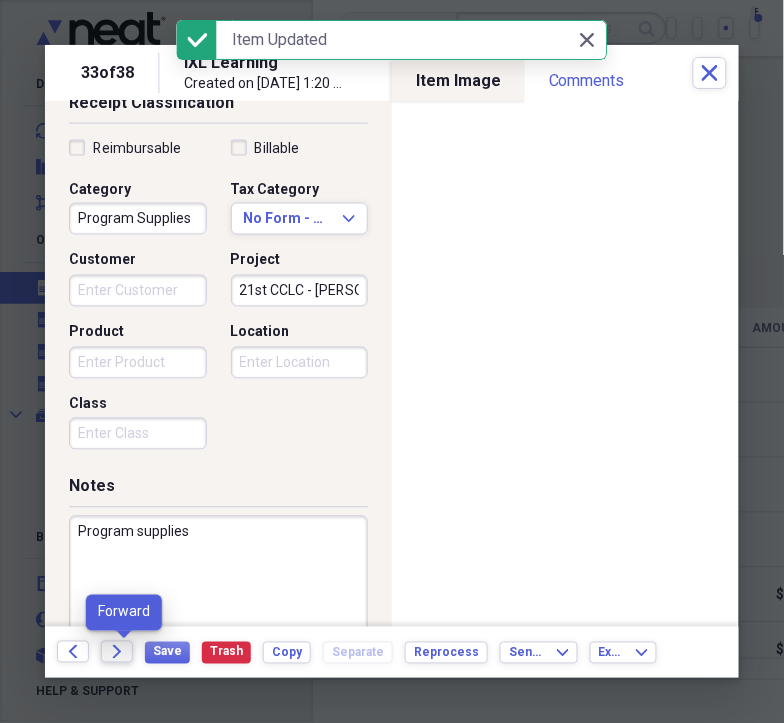 click on "Forward" 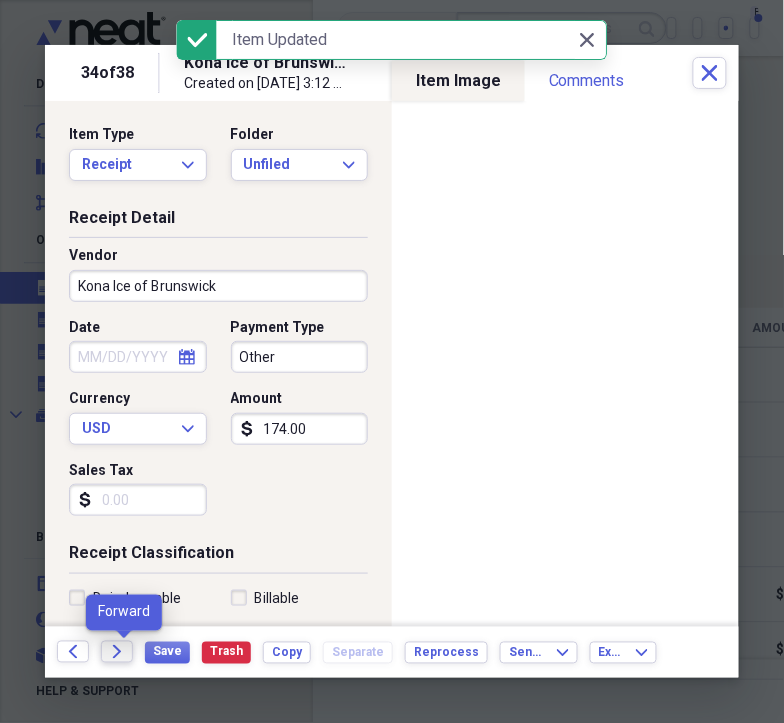 click on "Forward" 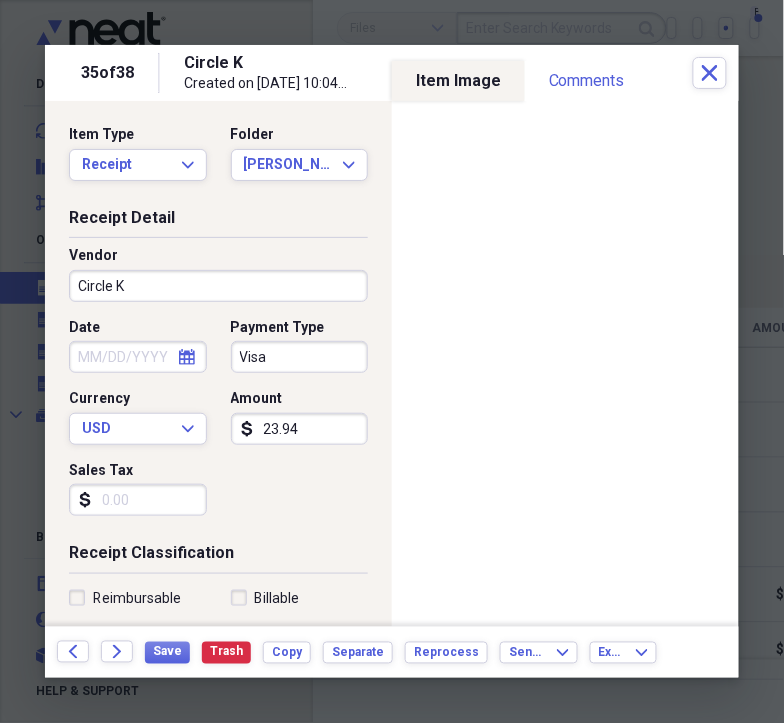 click 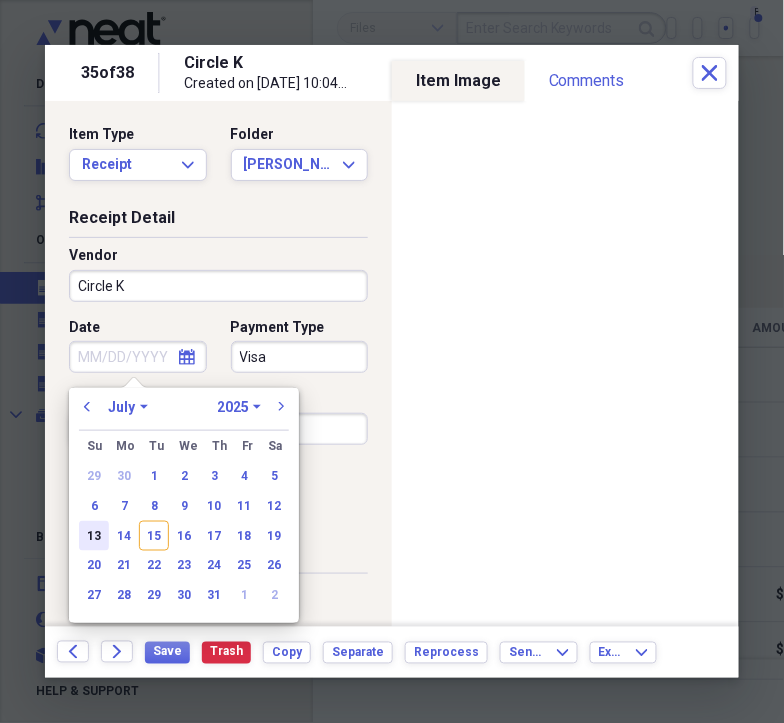 click on "13" at bounding box center (94, 536) 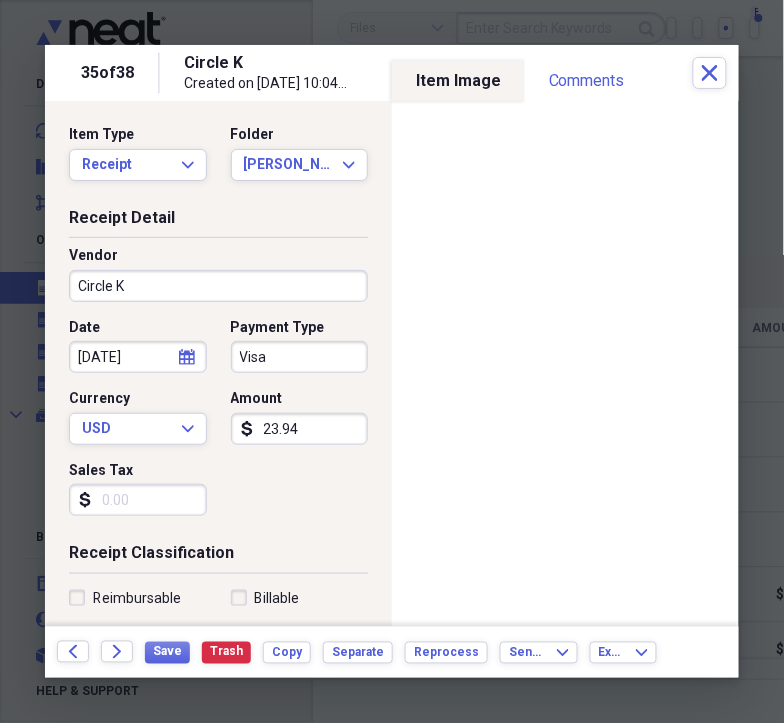 drag, startPoint x: 391, startPoint y: 272, endPoint x: 354, endPoint y: 425, distance: 157.4103 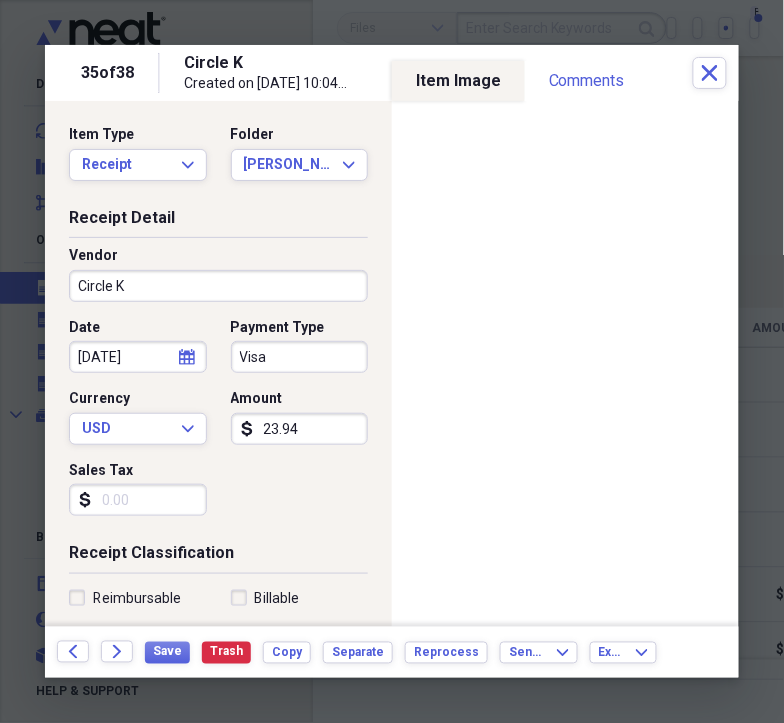 scroll, scrollTop: 408, scrollLeft: 0, axis: vertical 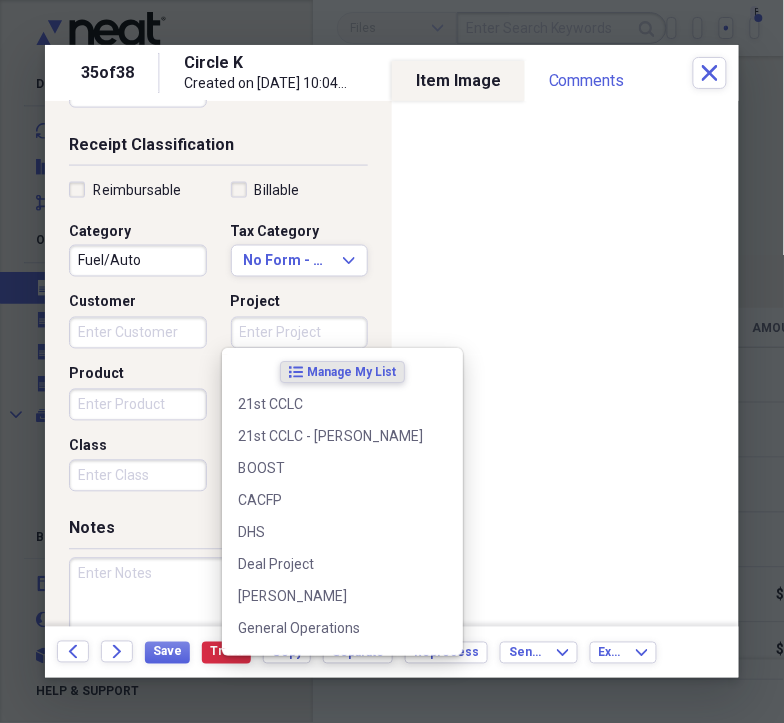 click on "Project" at bounding box center (300, 333) 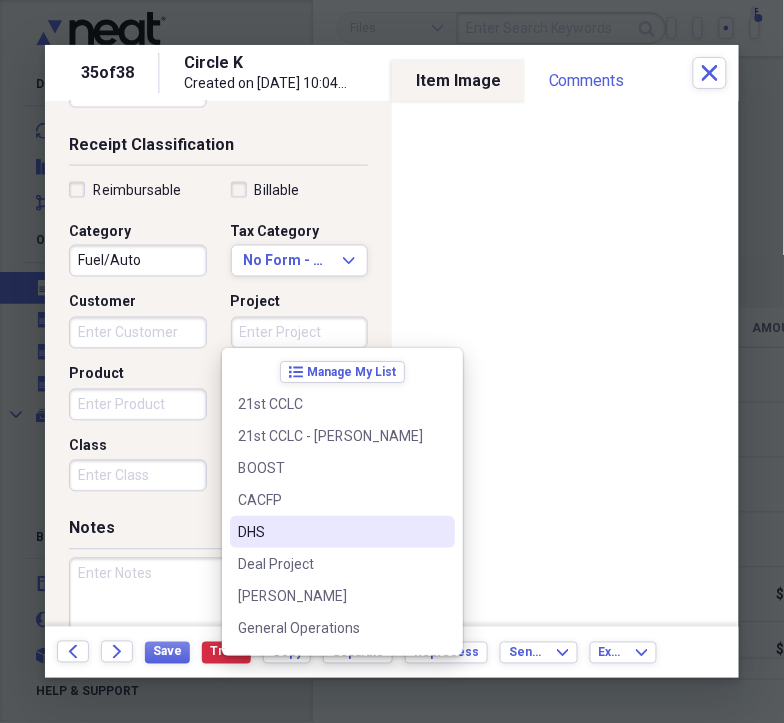 click on "DHS" at bounding box center (342, 532) 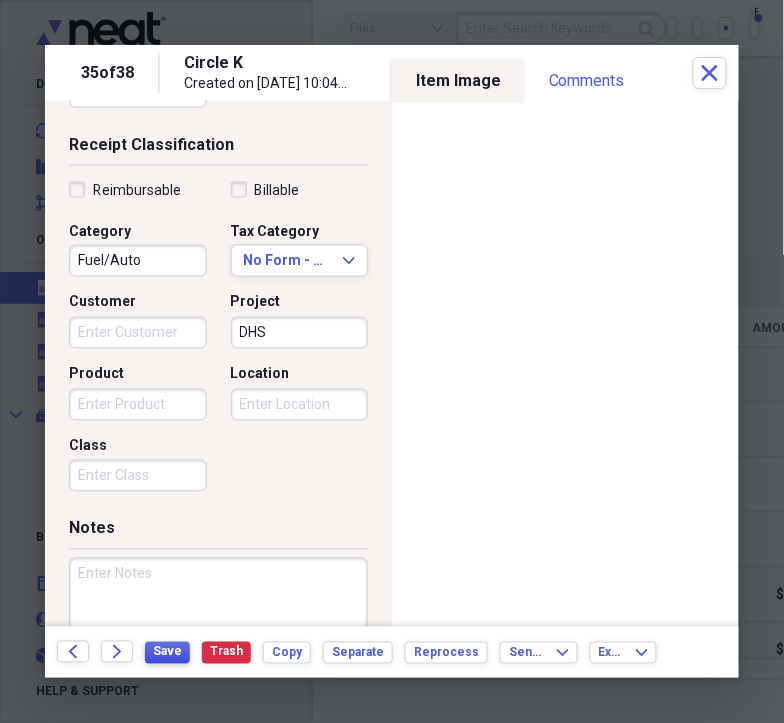 click on "Save" at bounding box center (167, 652) 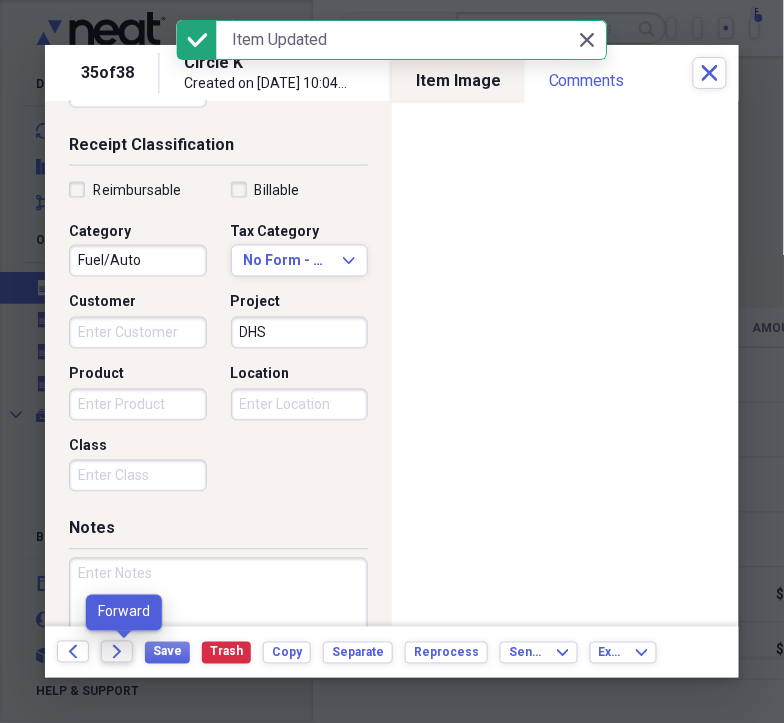 click on "Forward" 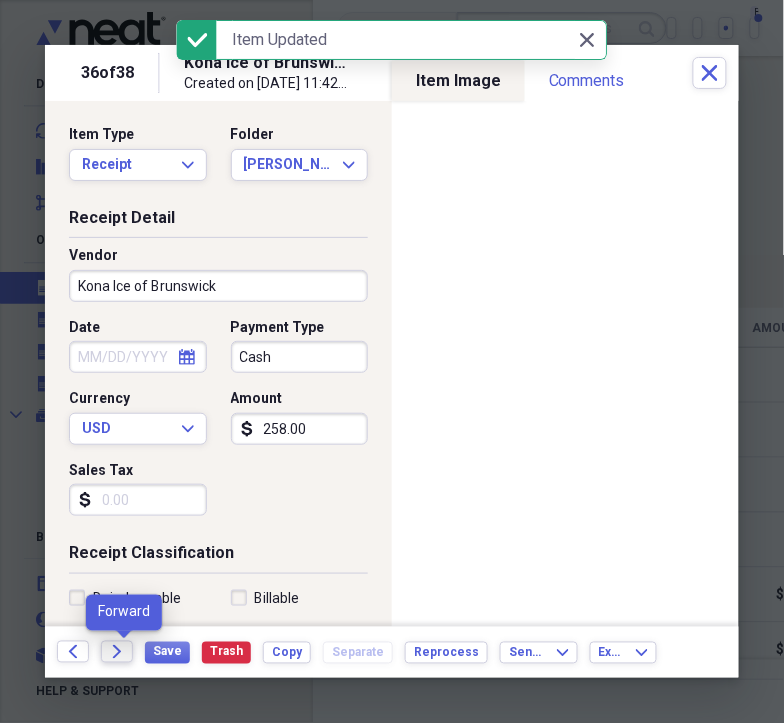 click on "Forward" 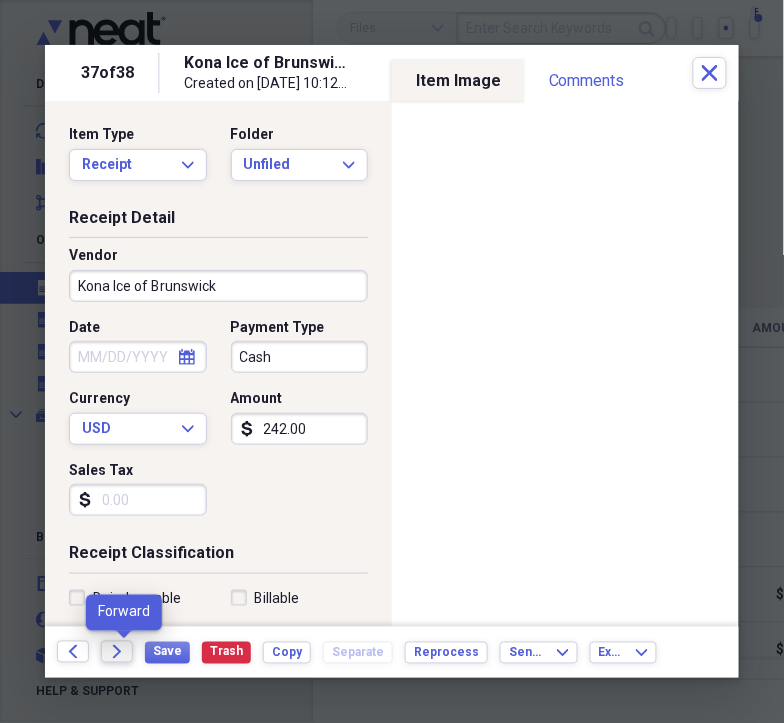 click on "Forward" 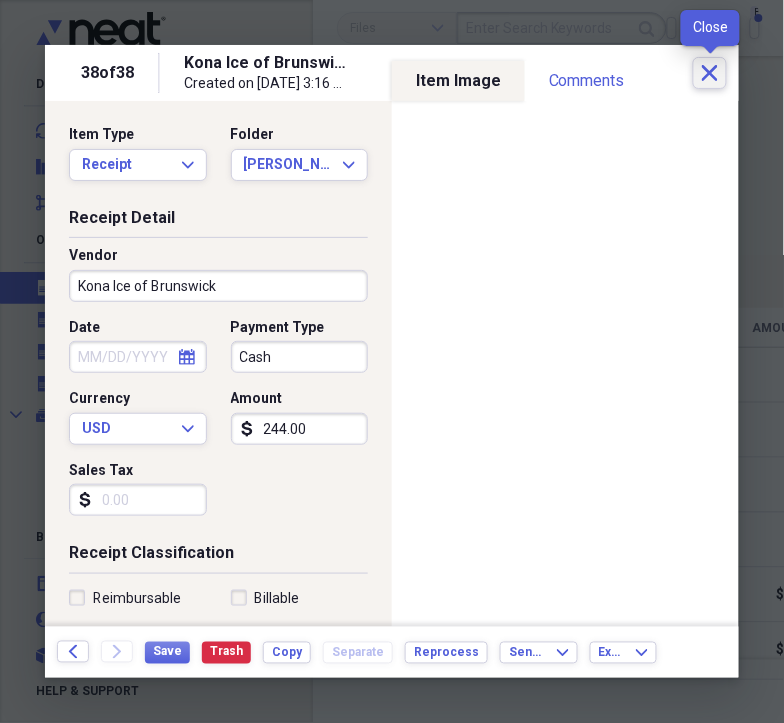click on "Close" 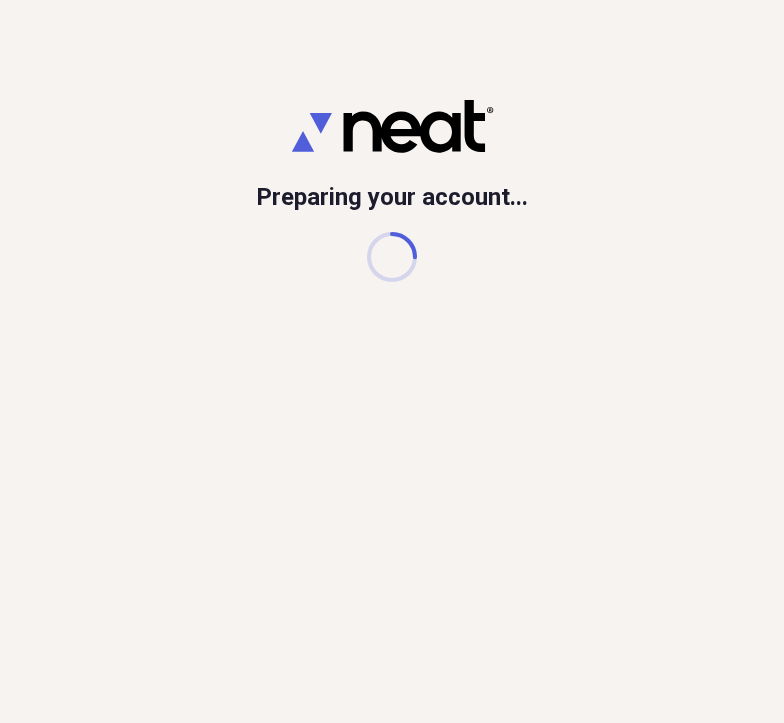 scroll, scrollTop: 0, scrollLeft: 0, axis: both 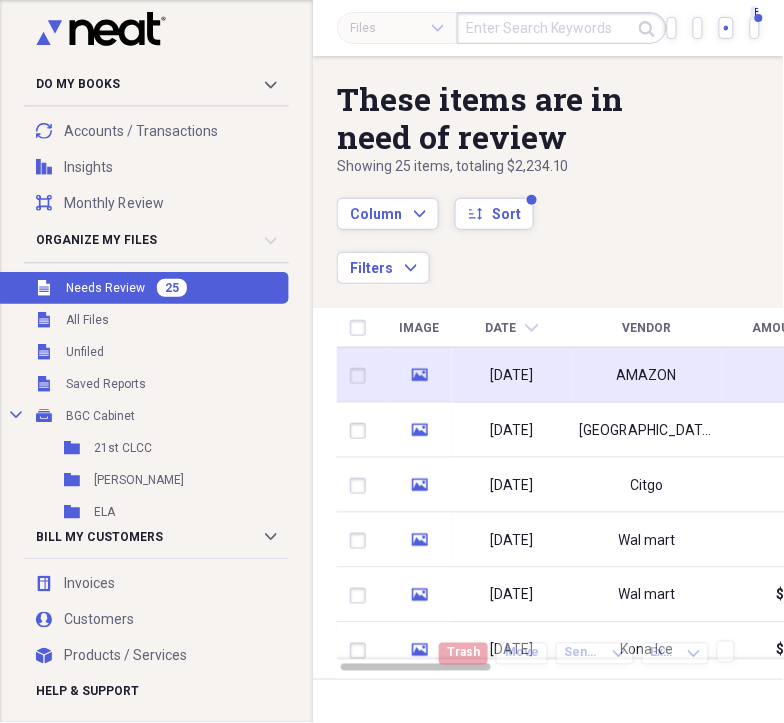 click on "07/09/2025" at bounding box center (512, 375) 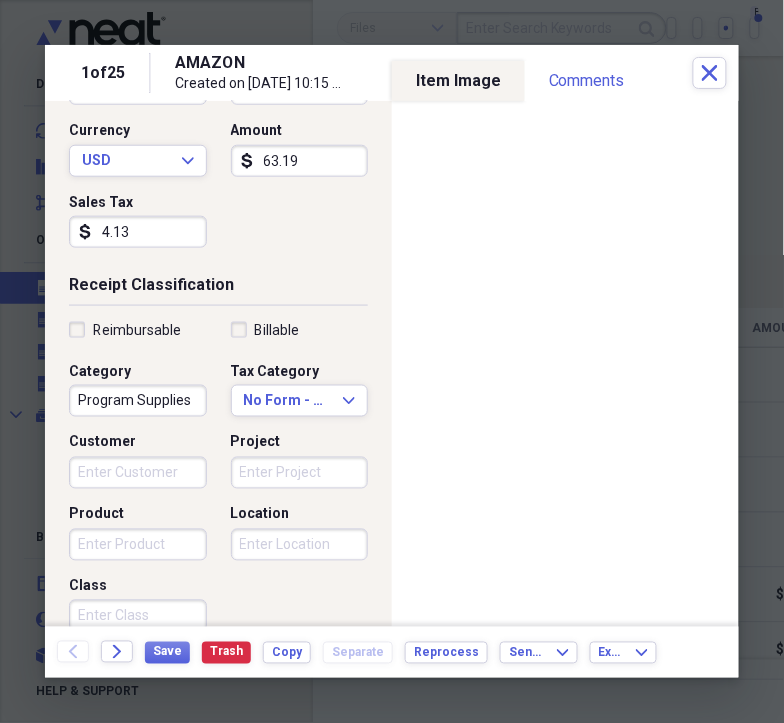 scroll, scrollTop: 314, scrollLeft: 0, axis: vertical 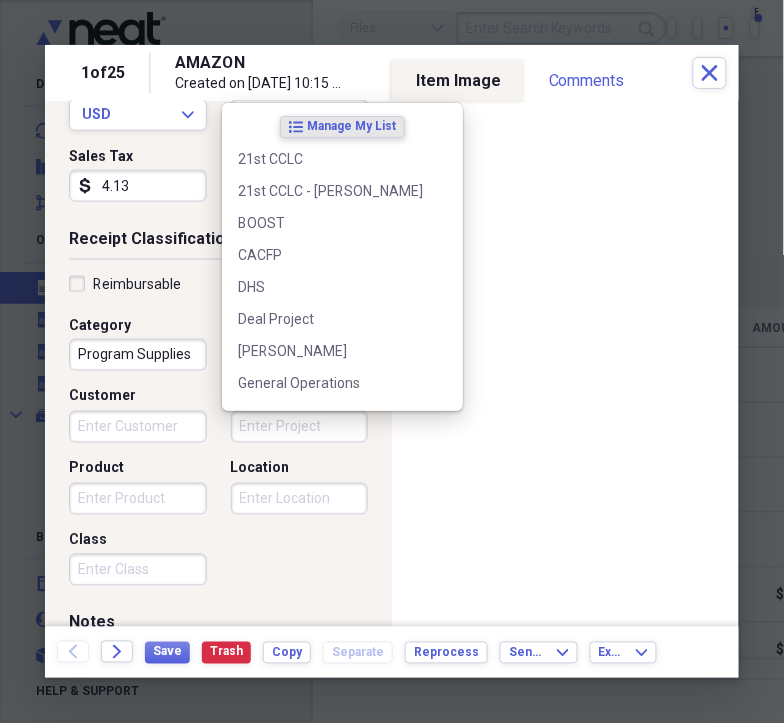 click on "Project" at bounding box center (300, 427) 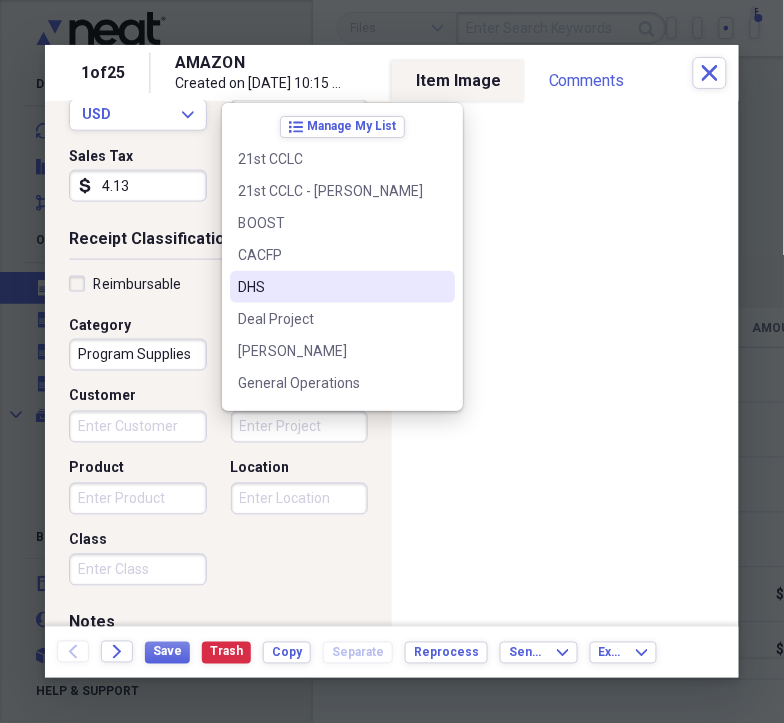 click on "DHS" at bounding box center [330, 287] 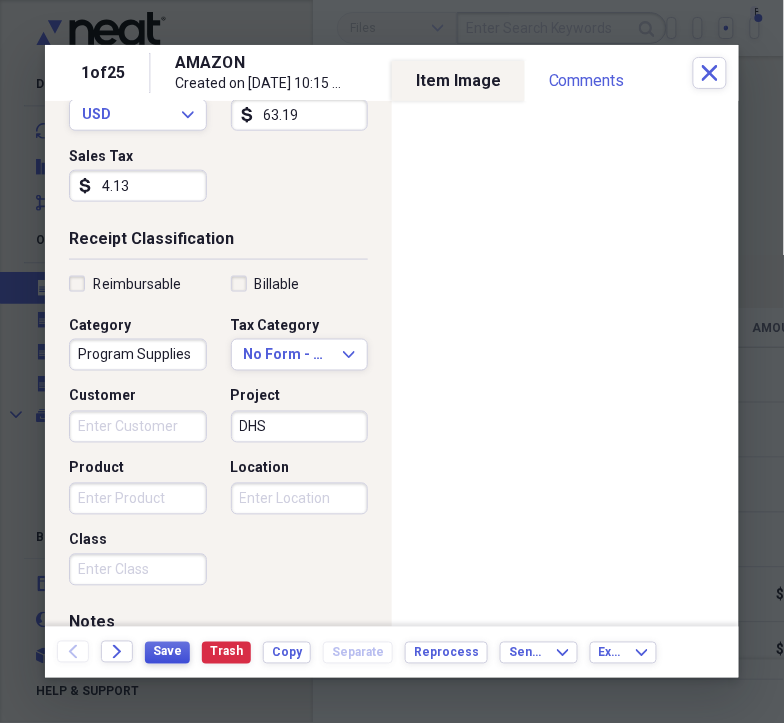 click on "Save" at bounding box center [167, 652] 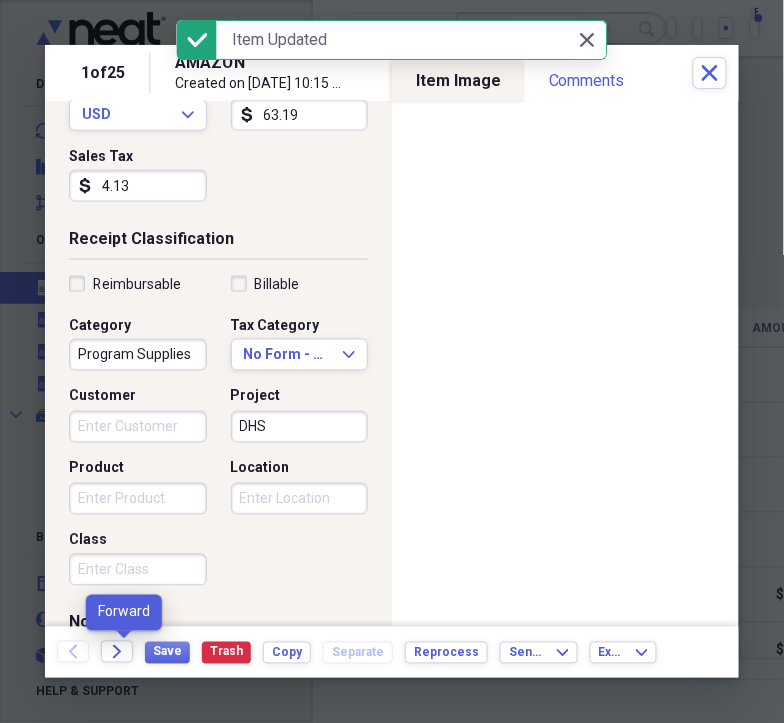 click on "Forward" at bounding box center (123, 653) 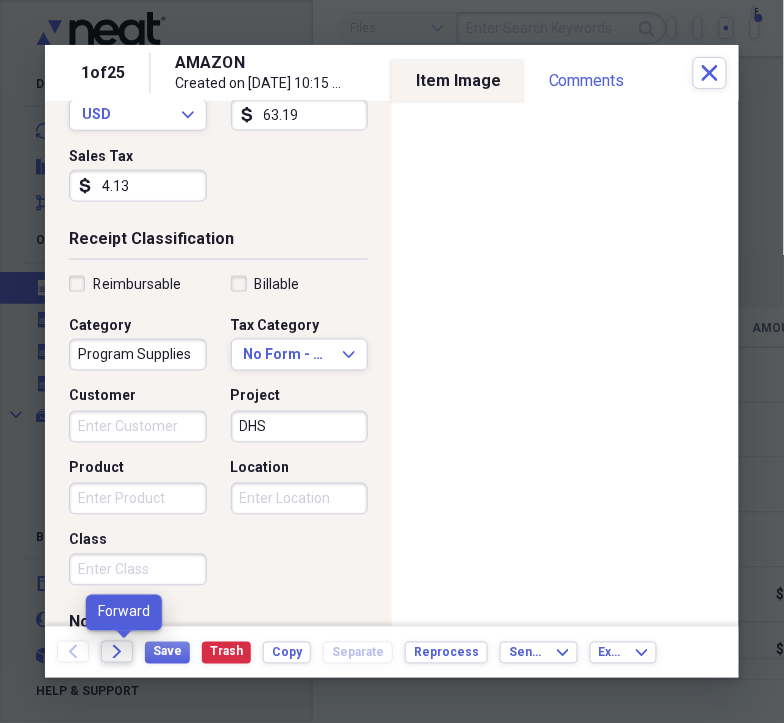 click on "Forward" 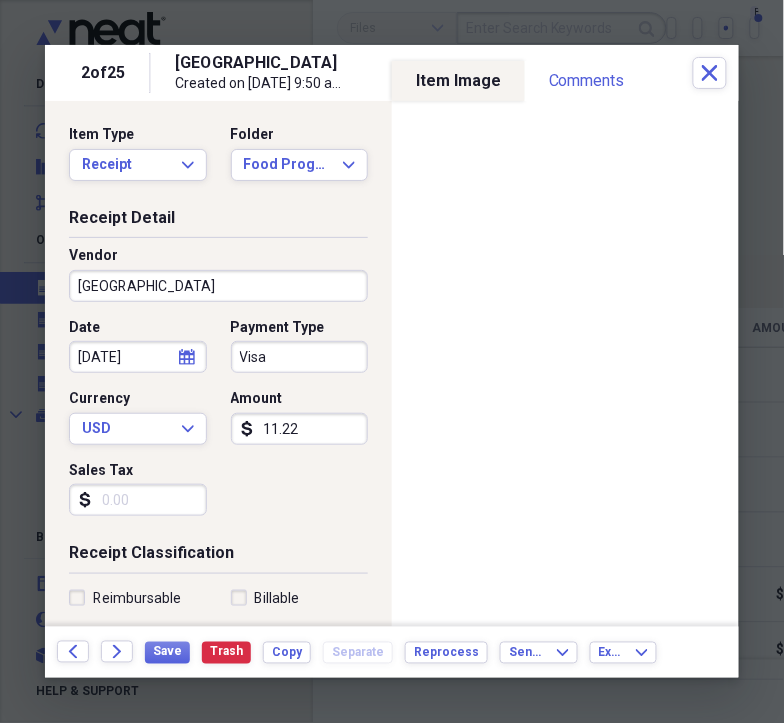 click on "Brunswick" at bounding box center [218, 286] 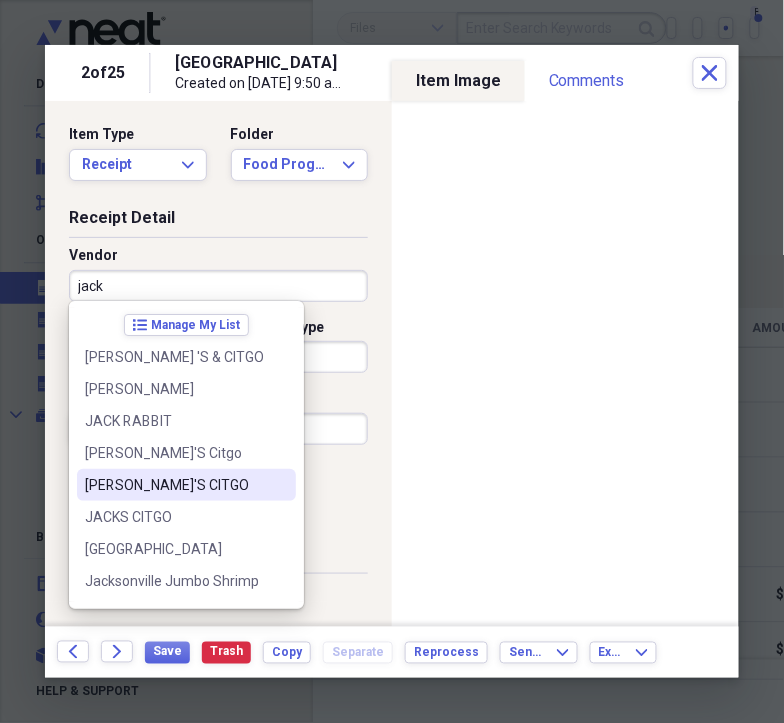 click on "JACK'S CITGO" at bounding box center (174, 485) 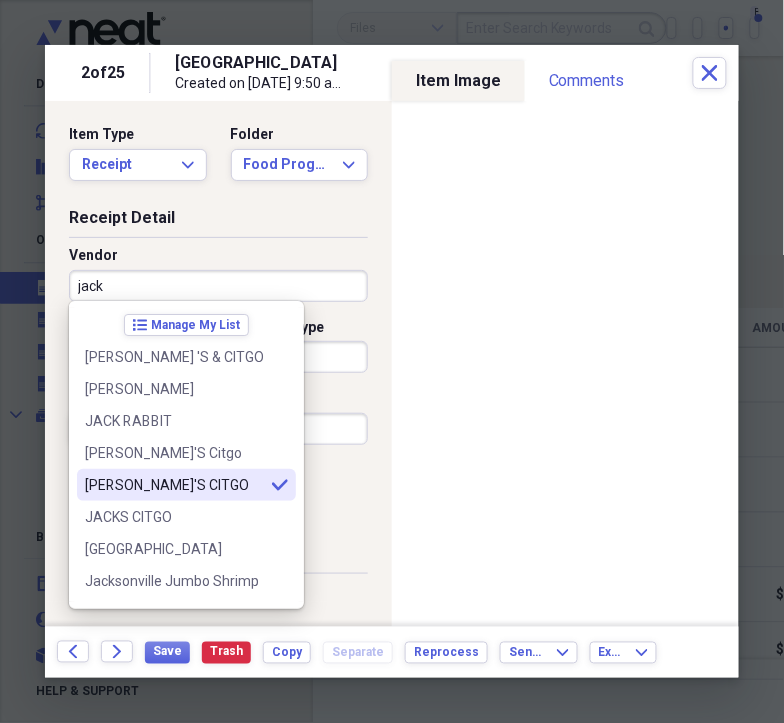 type on "JACK'S CITGO" 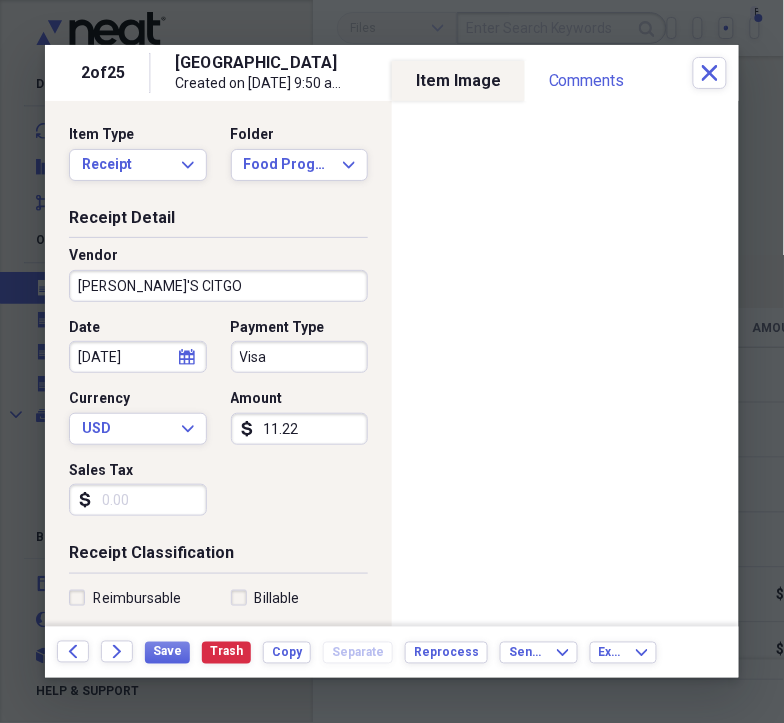 type on "Fuel/Auto" 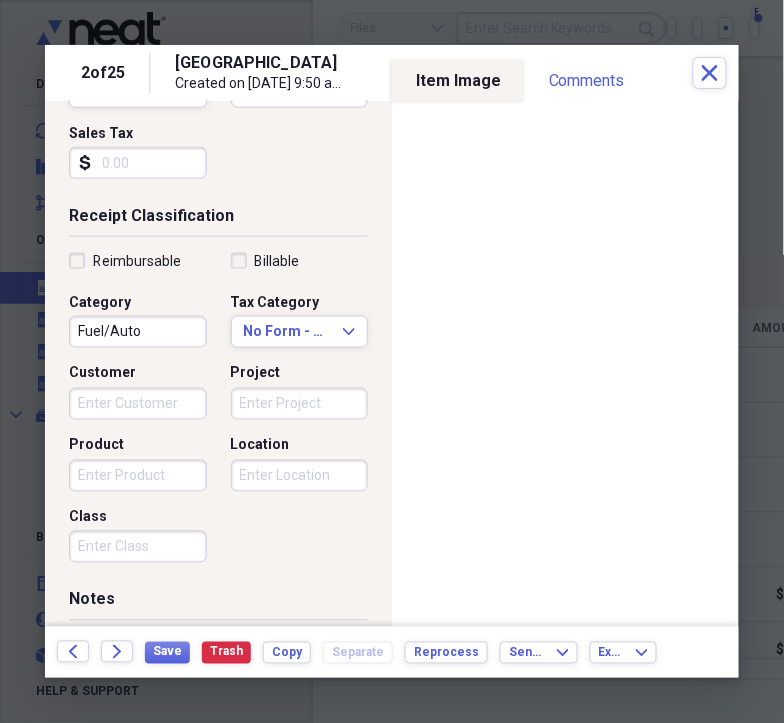 scroll, scrollTop: 375, scrollLeft: 0, axis: vertical 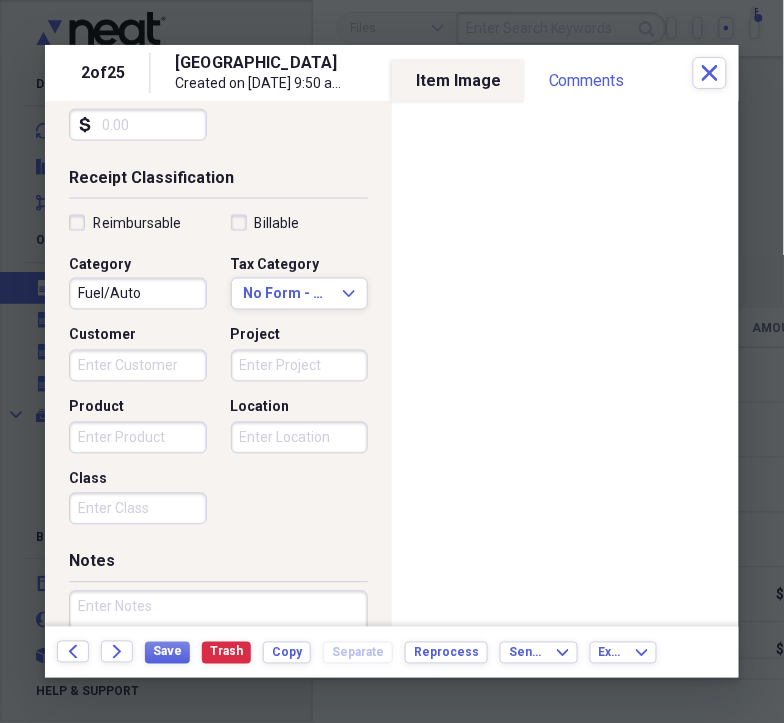 click on "Project" at bounding box center [300, 366] 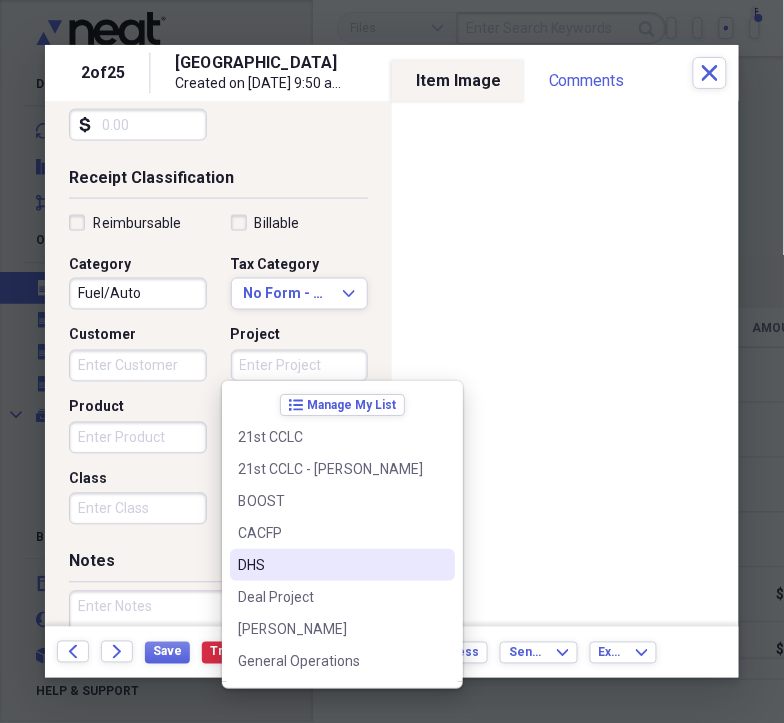 click on "DHS" at bounding box center [342, 565] 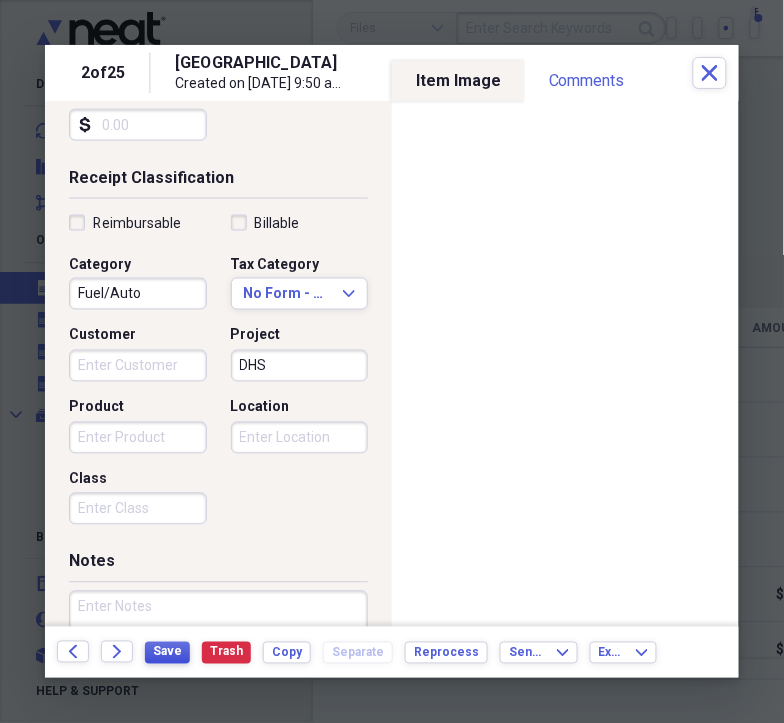 click on "Save" at bounding box center (167, 652) 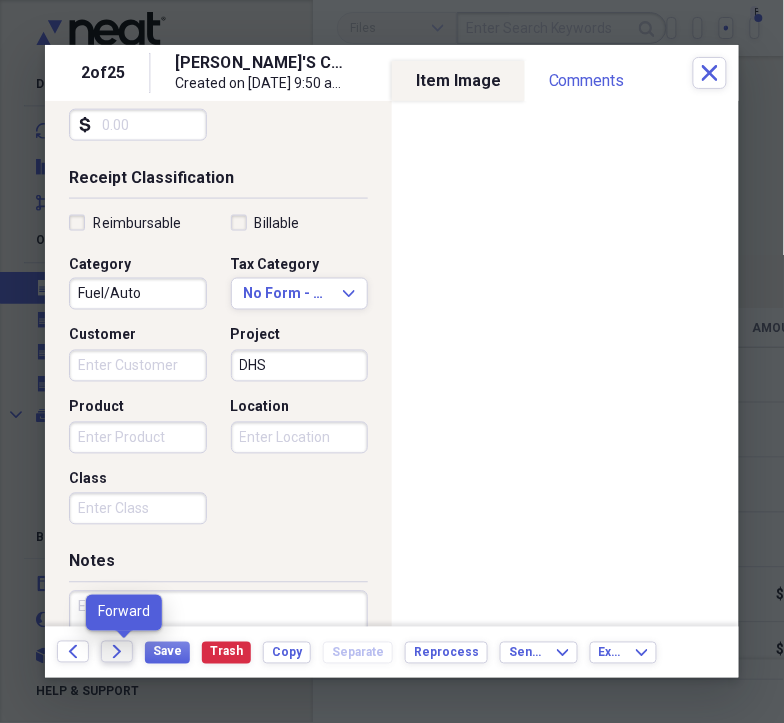 click on "Forward" 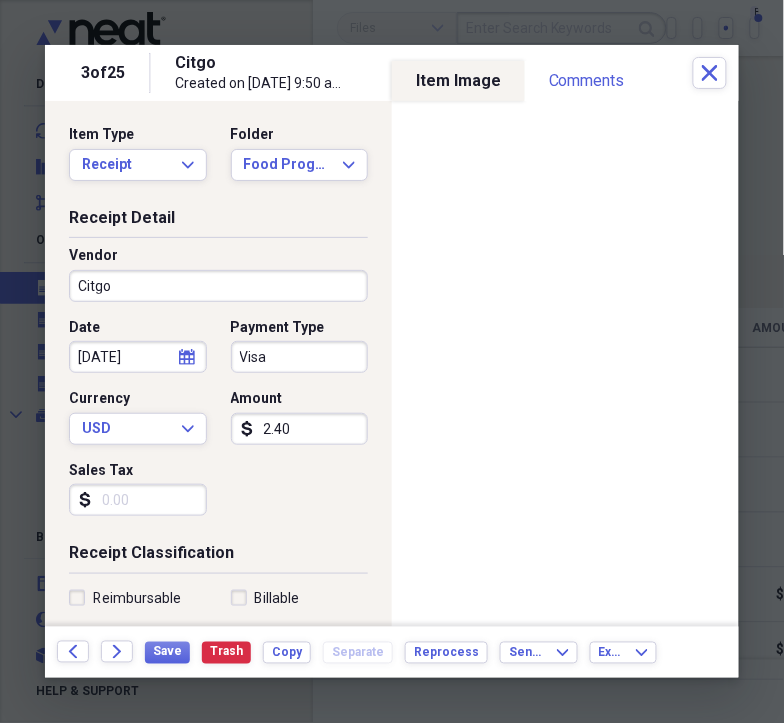click on "2.40" at bounding box center [300, 429] 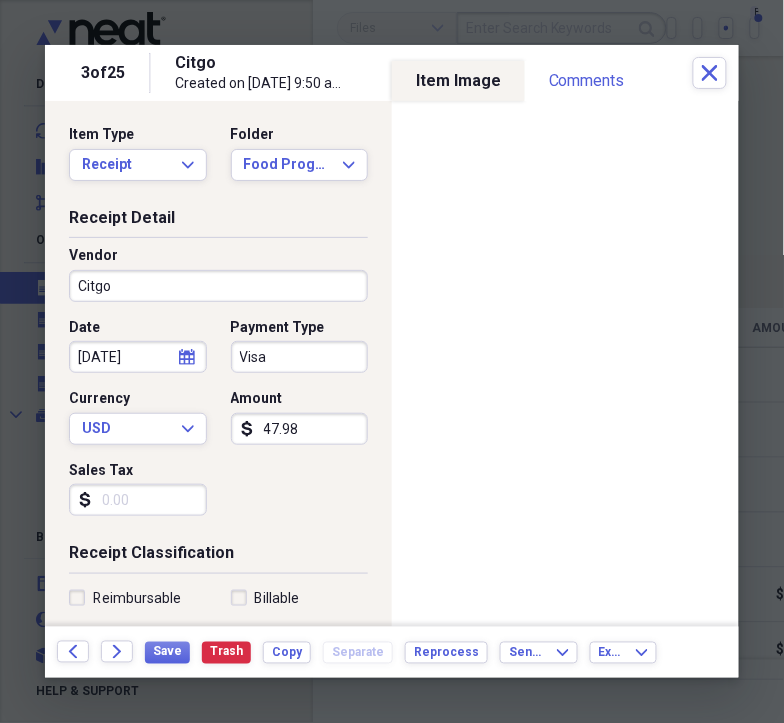 type on "47.98" 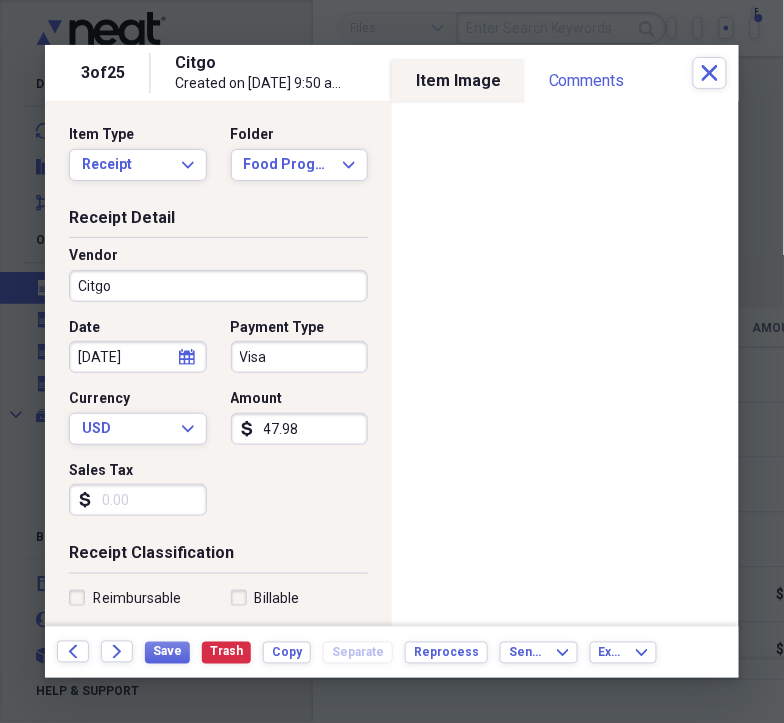 click on "Citgo" at bounding box center [218, 286] 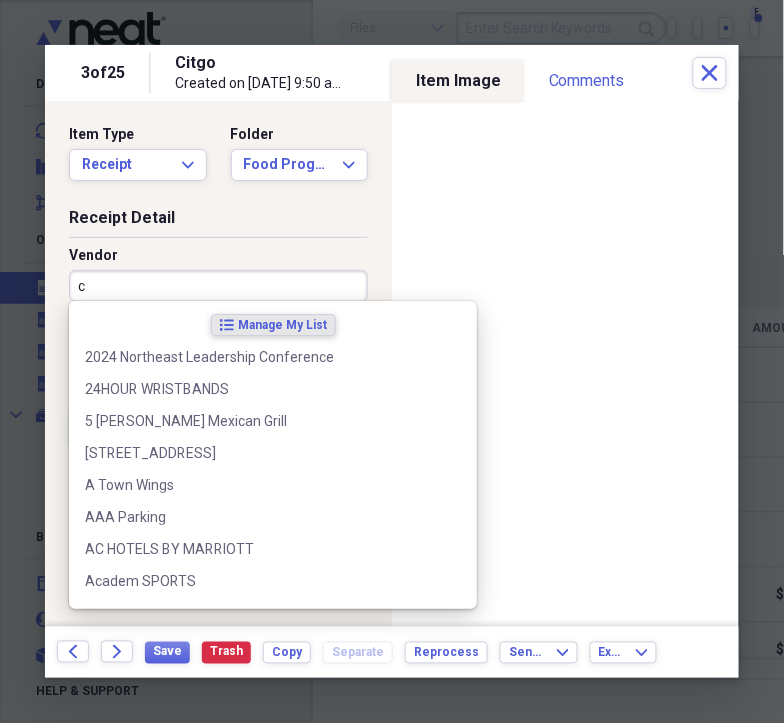 type on "k" 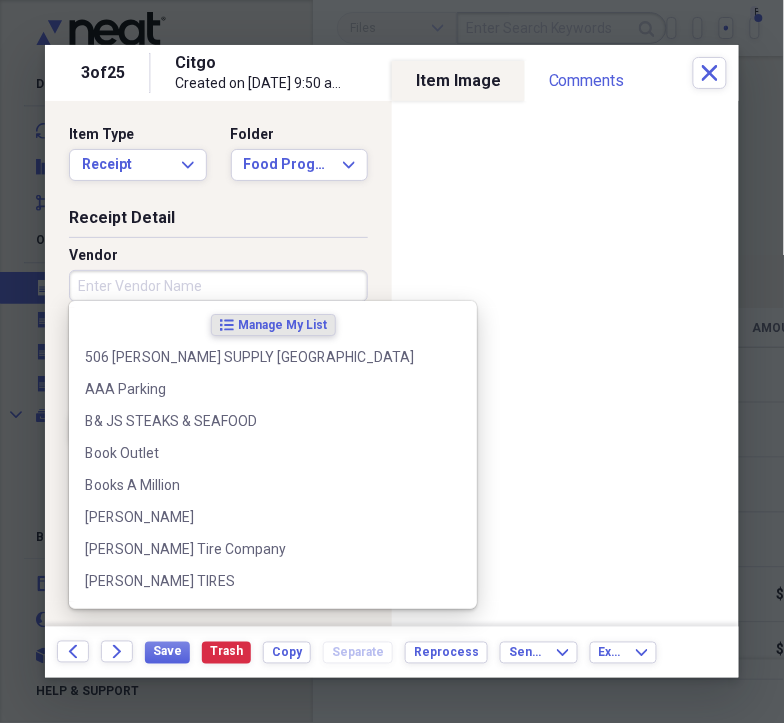 type 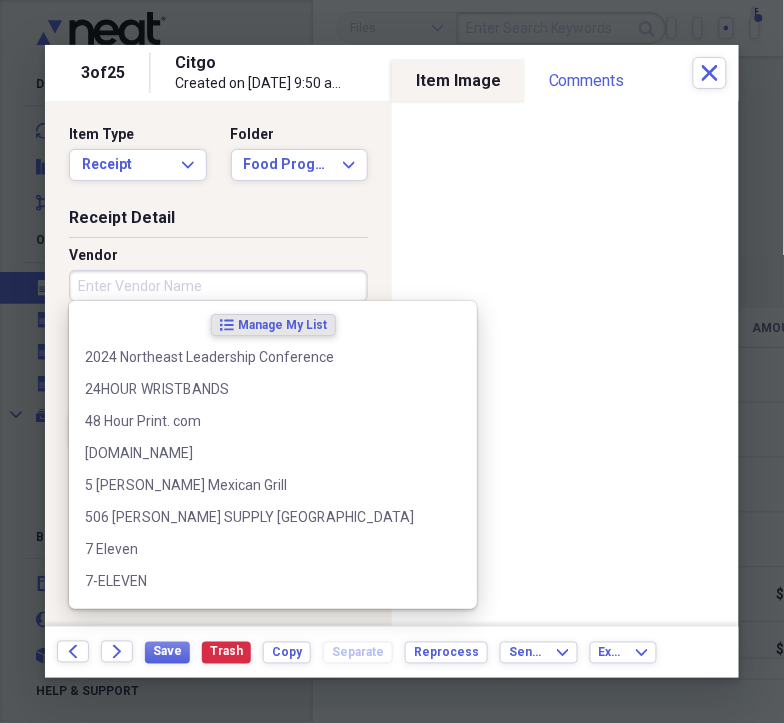 type on "47.98" 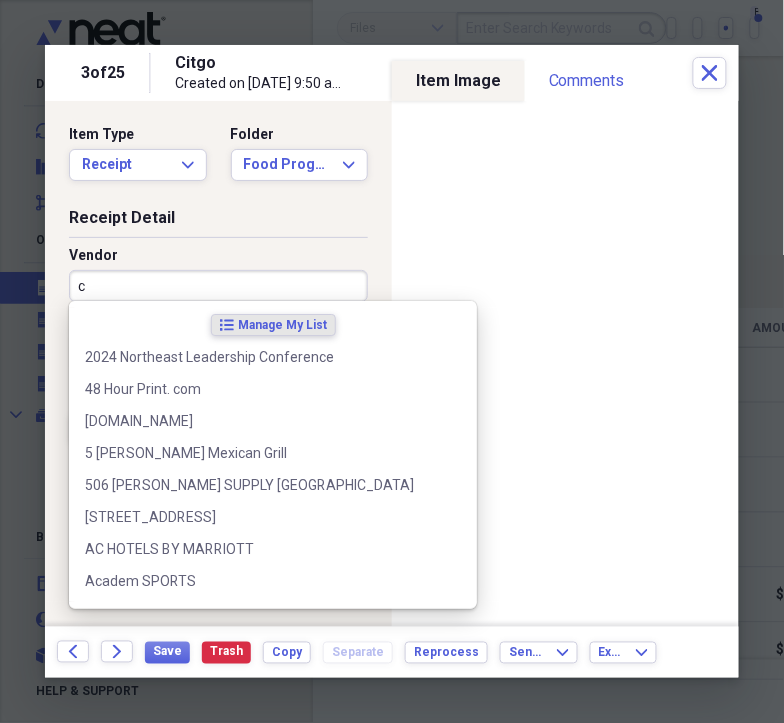 type on "k" 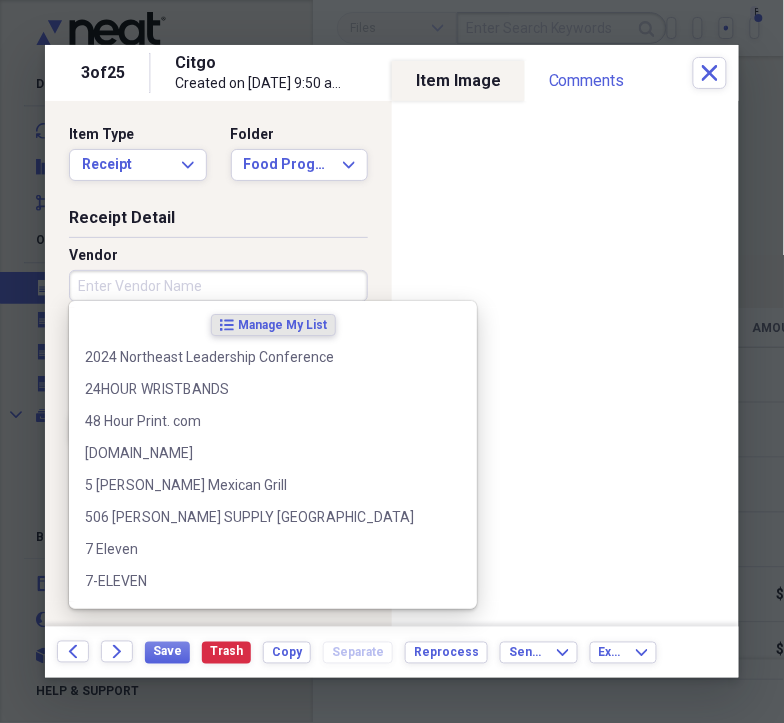 click on "Vendor" at bounding box center (218, 286) 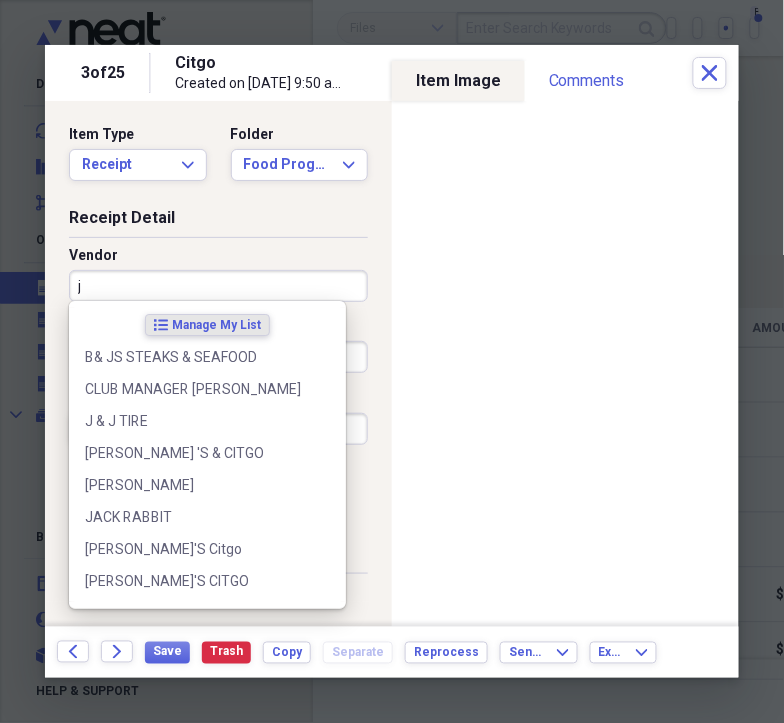 type on "a" 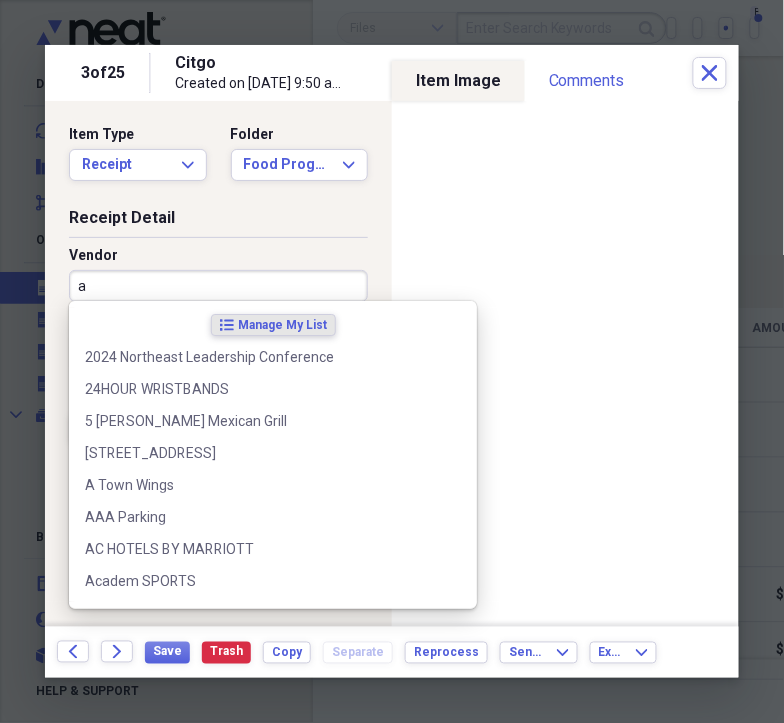 type 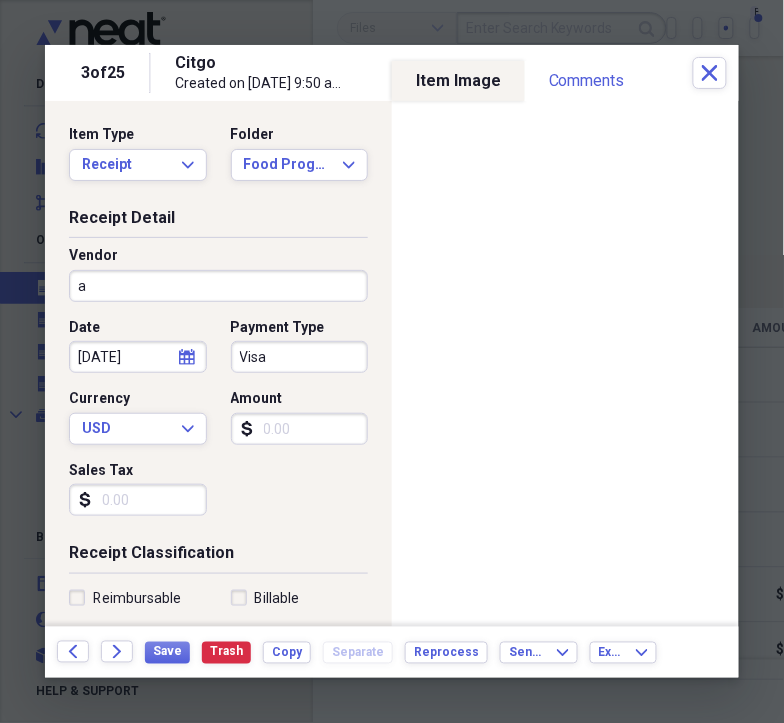 click on "a" at bounding box center (218, 286) 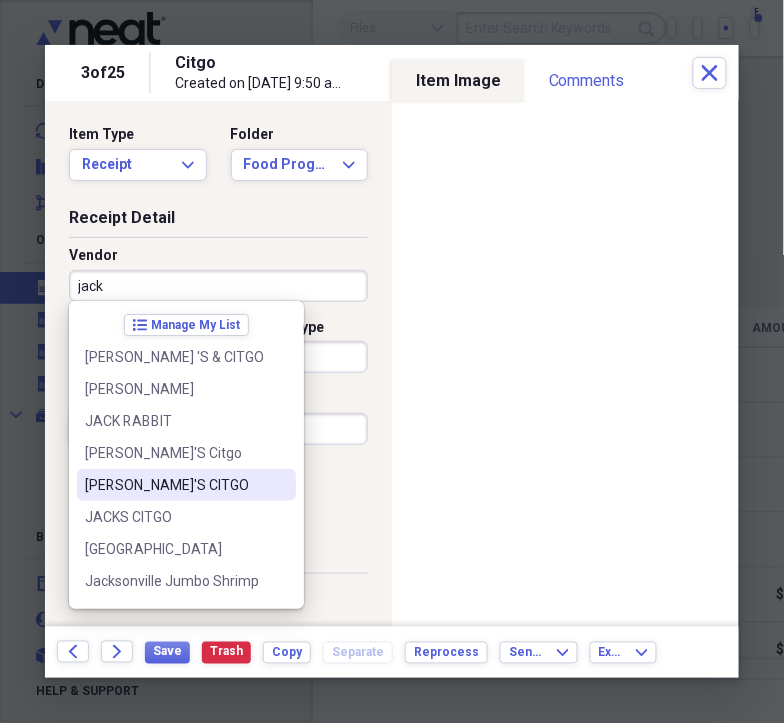 click on "JACK'S CITGO" at bounding box center (174, 485) 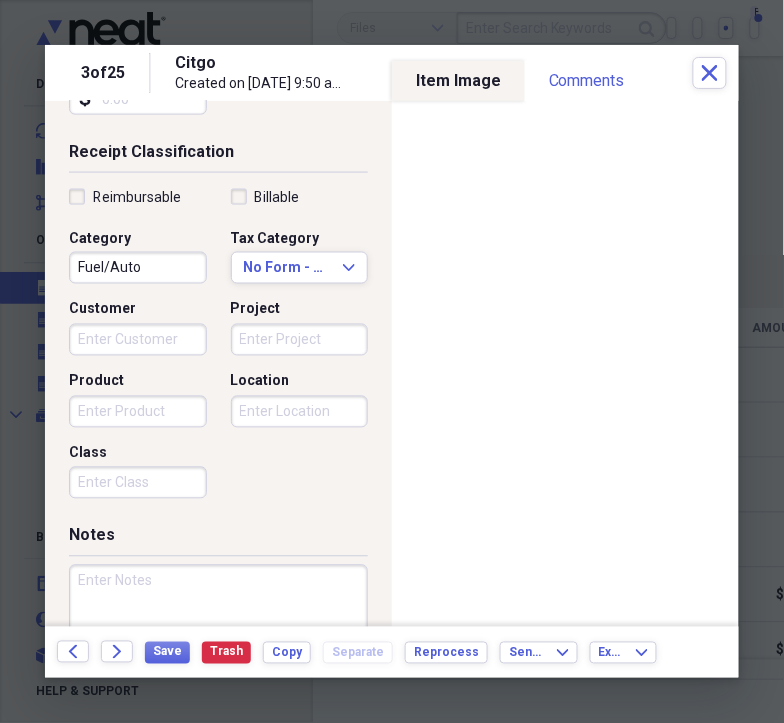 scroll, scrollTop: 404, scrollLeft: 0, axis: vertical 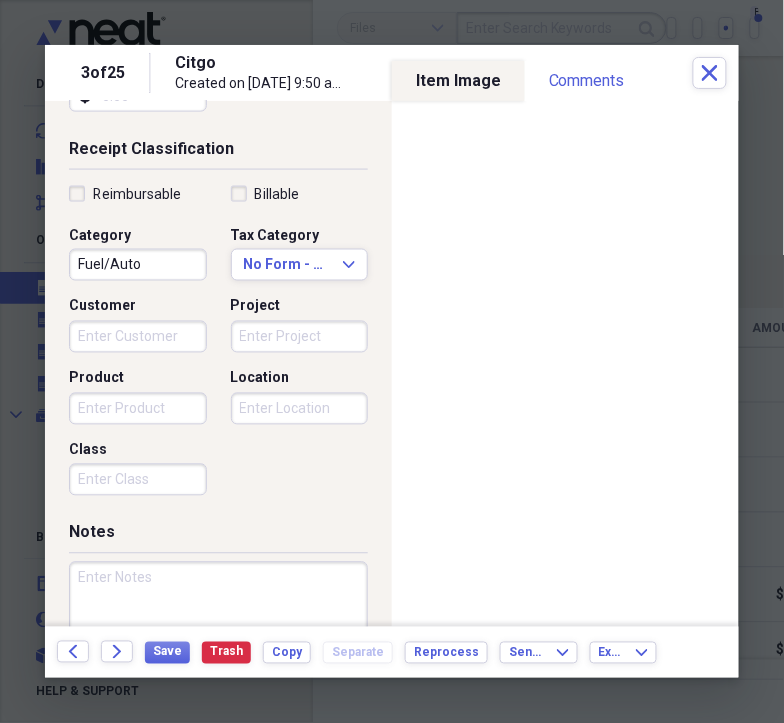 click on "Project" at bounding box center [300, 337] 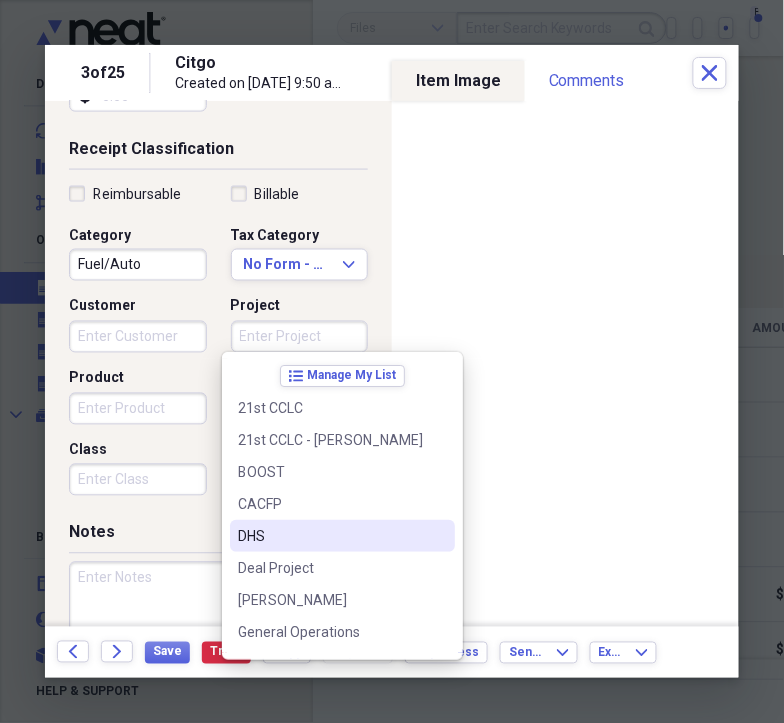 click on "DHS" at bounding box center [330, 536] 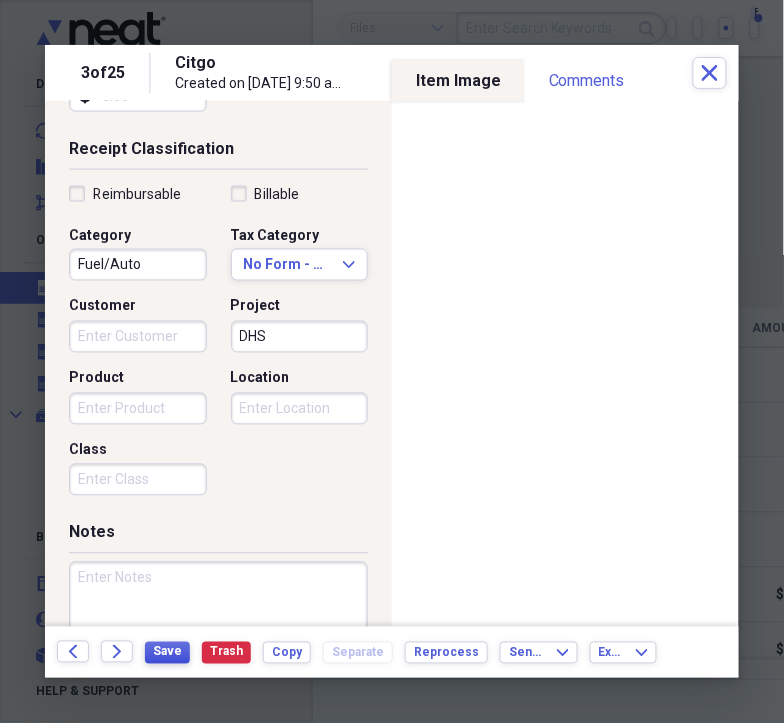 click on "Save" at bounding box center [167, 652] 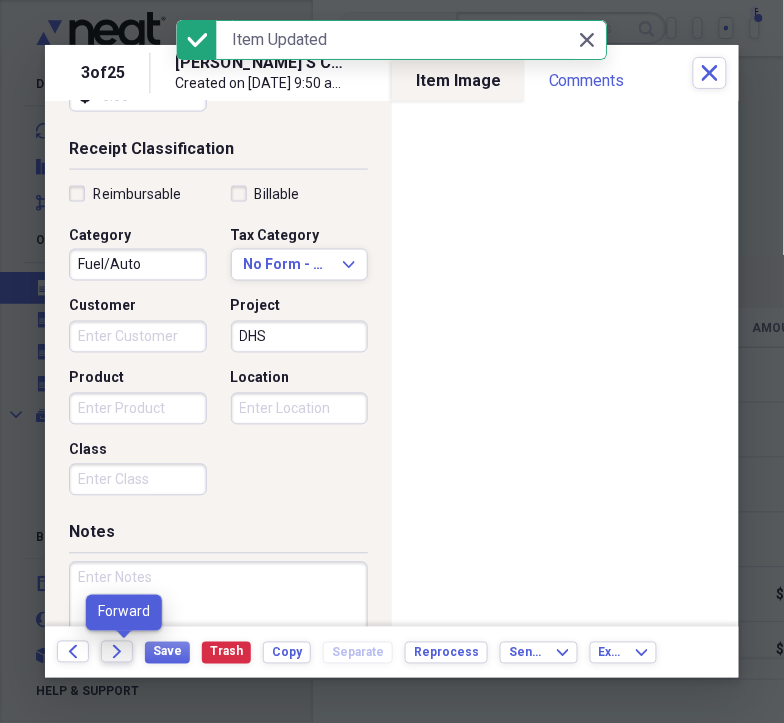 click on "Forward" 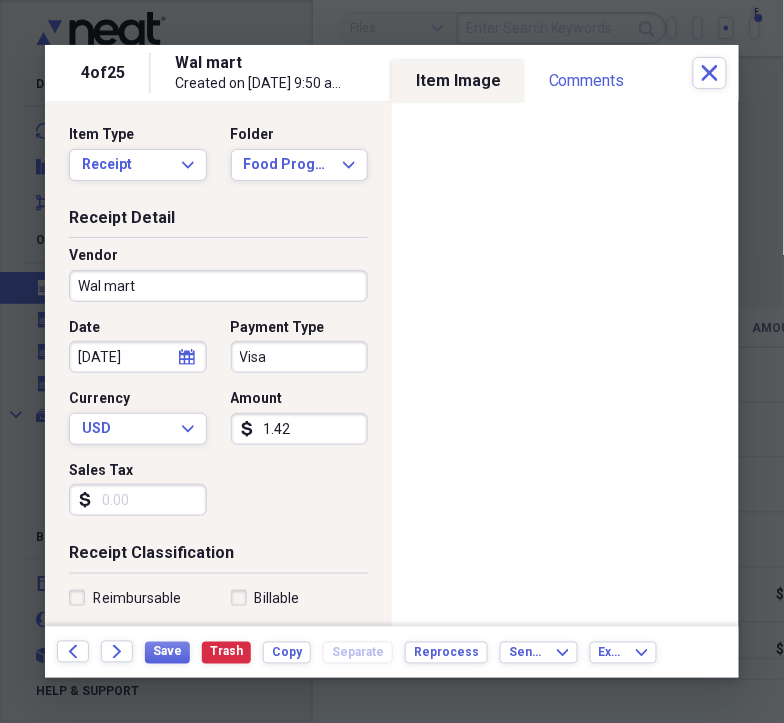 drag, startPoint x: 279, startPoint y: 421, endPoint x: 239, endPoint y: 431, distance: 41.231056 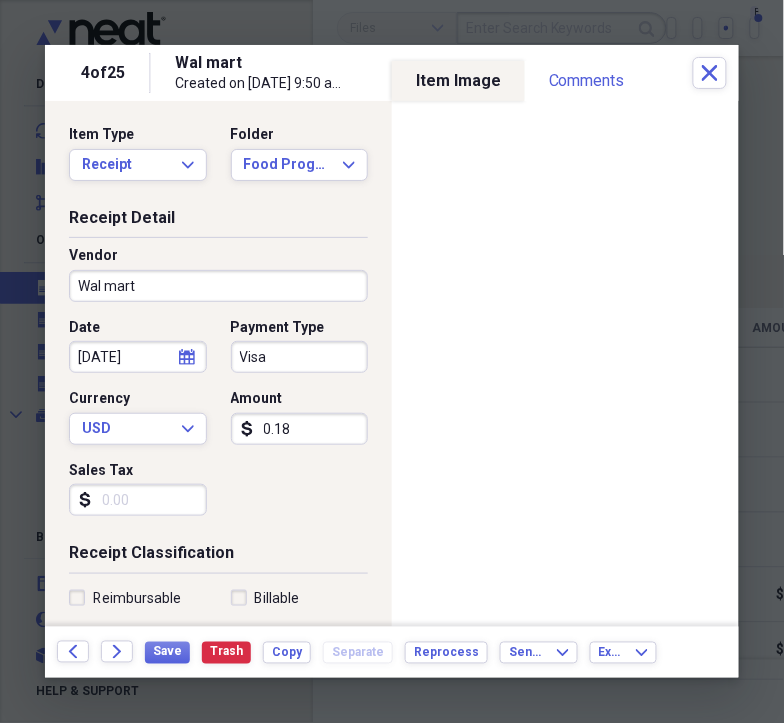 type on "0.01" 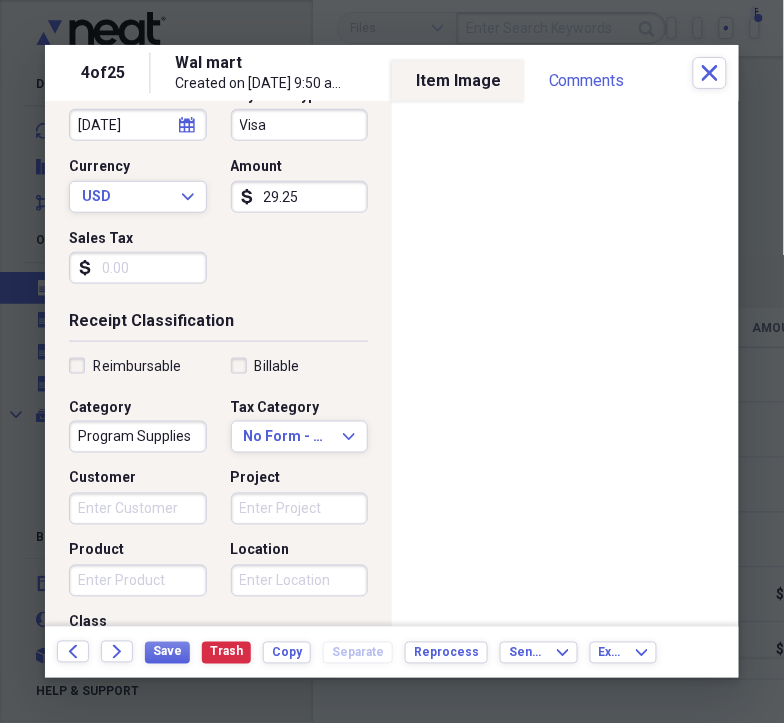 scroll, scrollTop: 250, scrollLeft: 0, axis: vertical 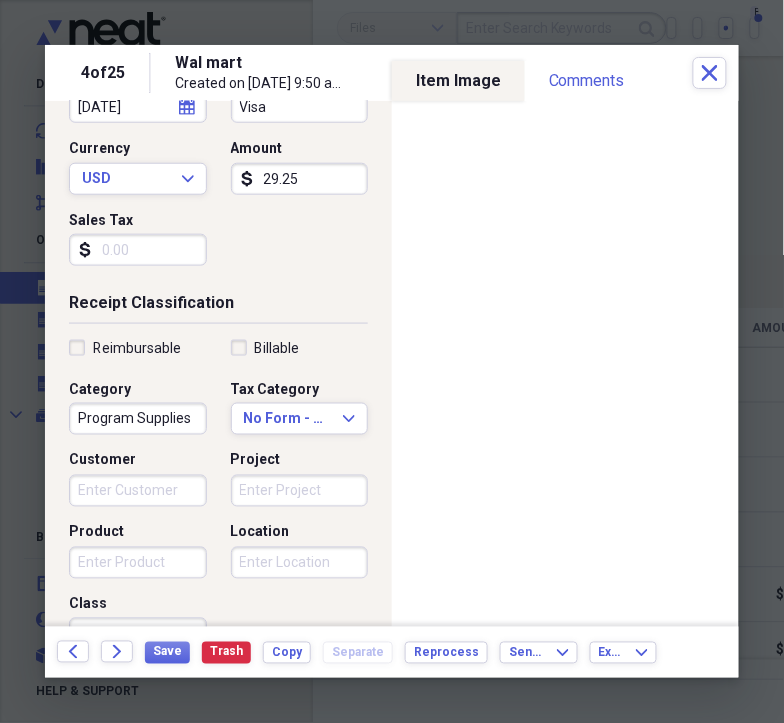 type on "29.25" 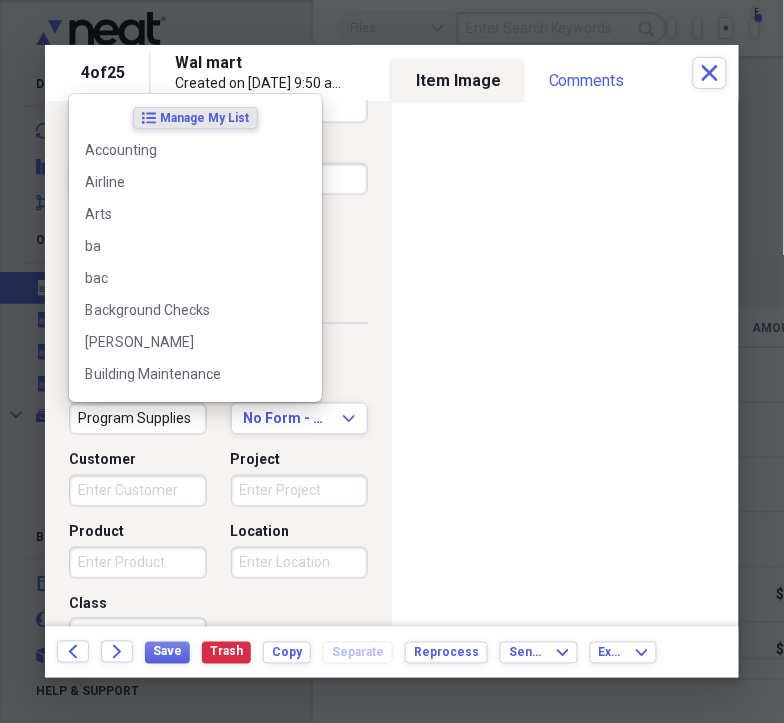click on "Program Supplies" at bounding box center [138, 419] 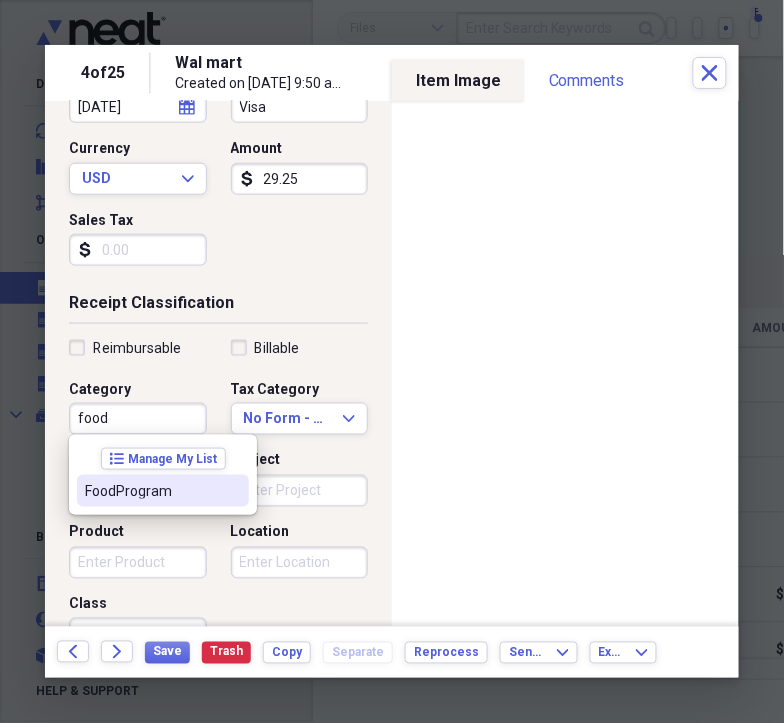 click on "FoodProgram" at bounding box center [163, 491] 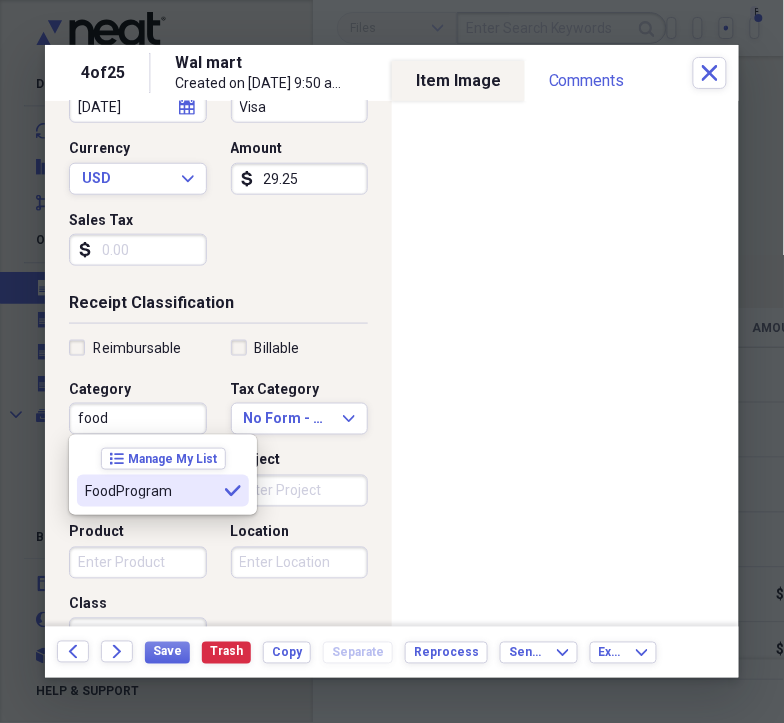 type on "FoodProgram" 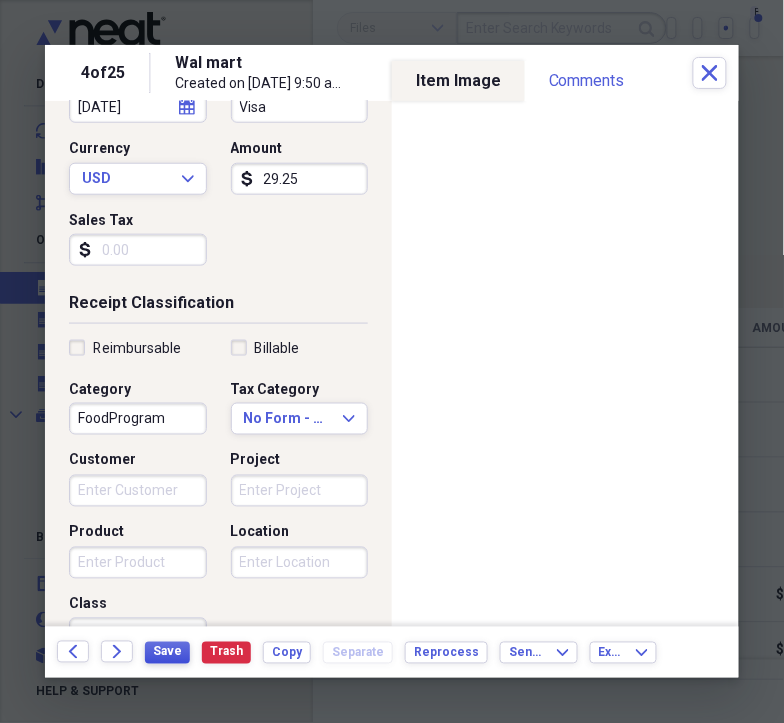 click on "Save" at bounding box center (167, 653) 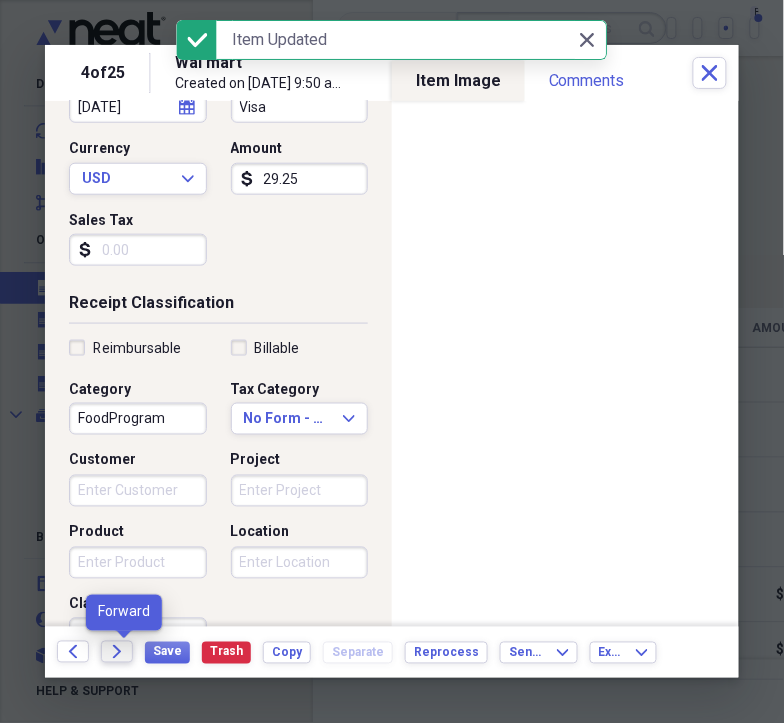 click 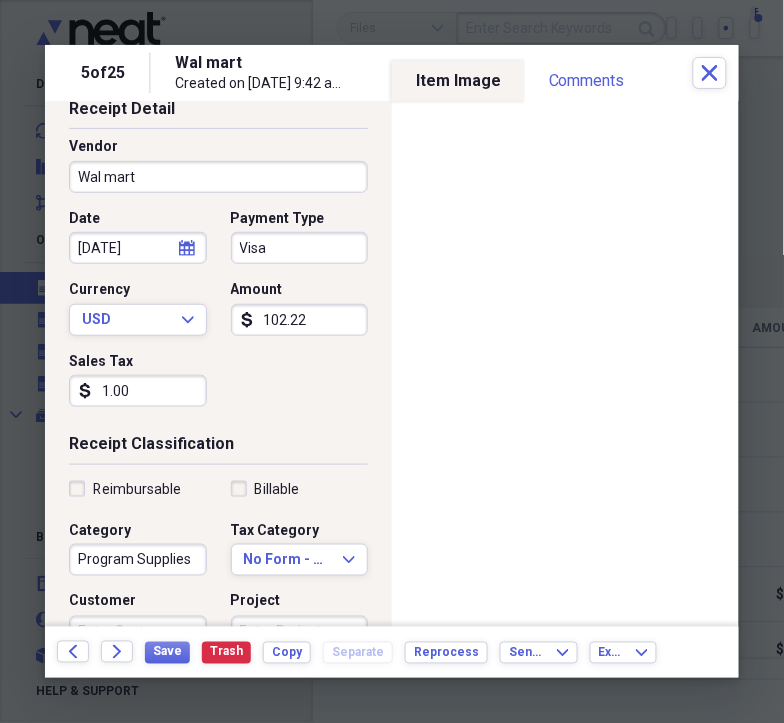 scroll, scrollTop: 105, scrollLeft: 0, axis: vertical 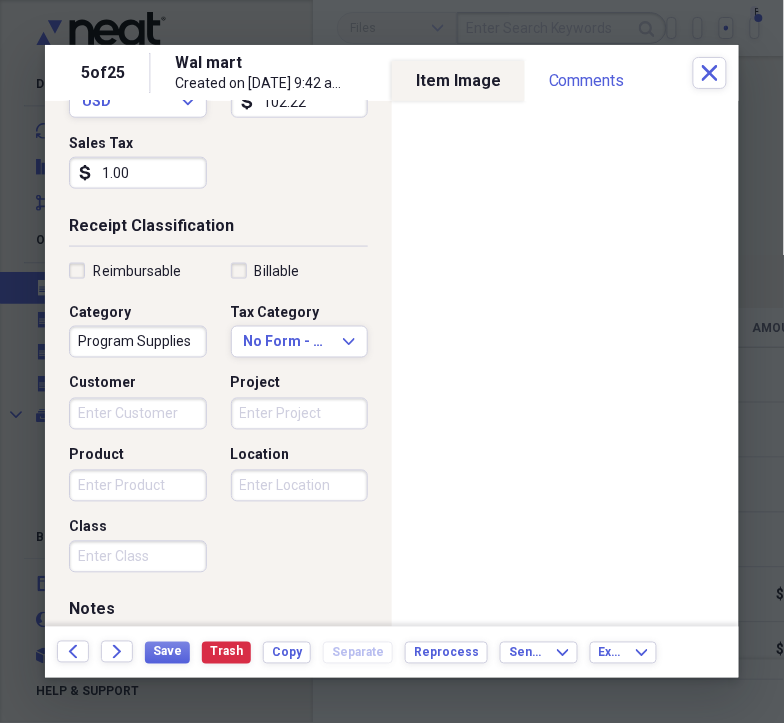 click on "Project" at bounding box center [300, 414] 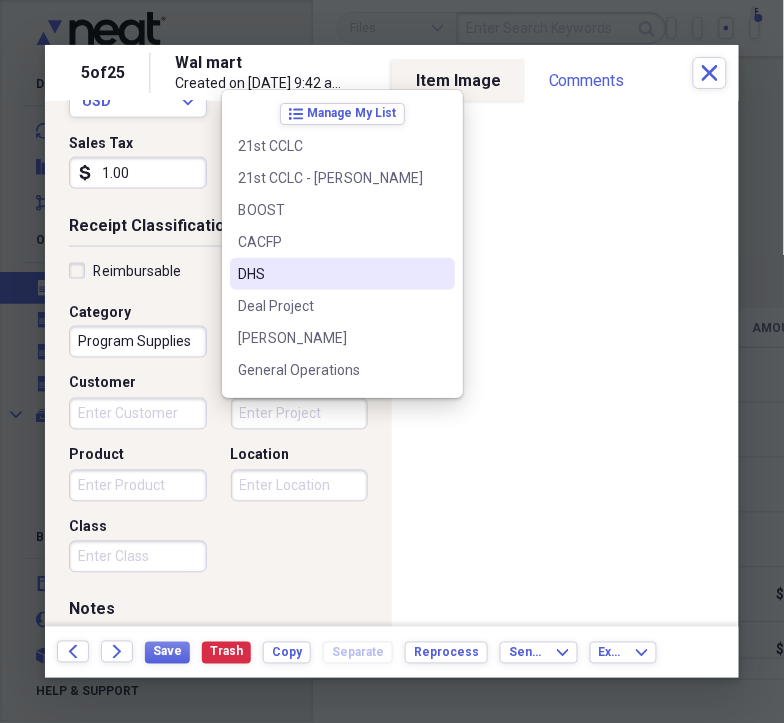 click on "DHS" at bounding box center (330, 274) 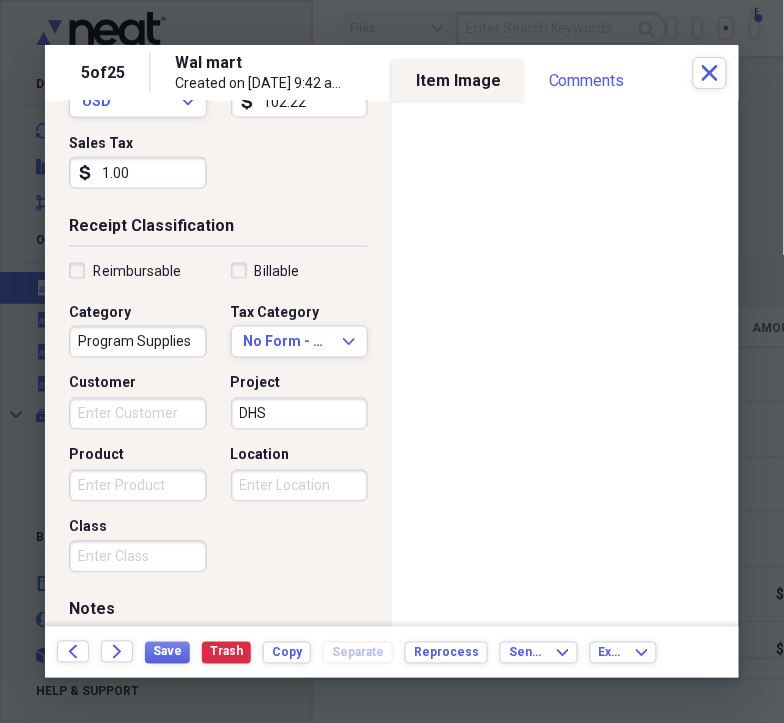 click on "Program Supplies" at bounding box center (138, 342) 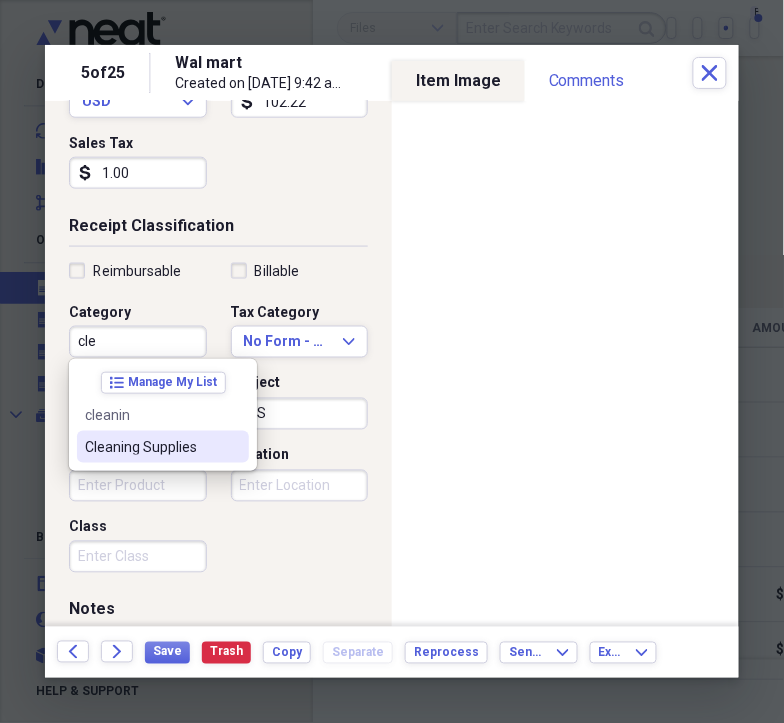 click on "Cleaning Supplies" at bounding box center (151, 447) 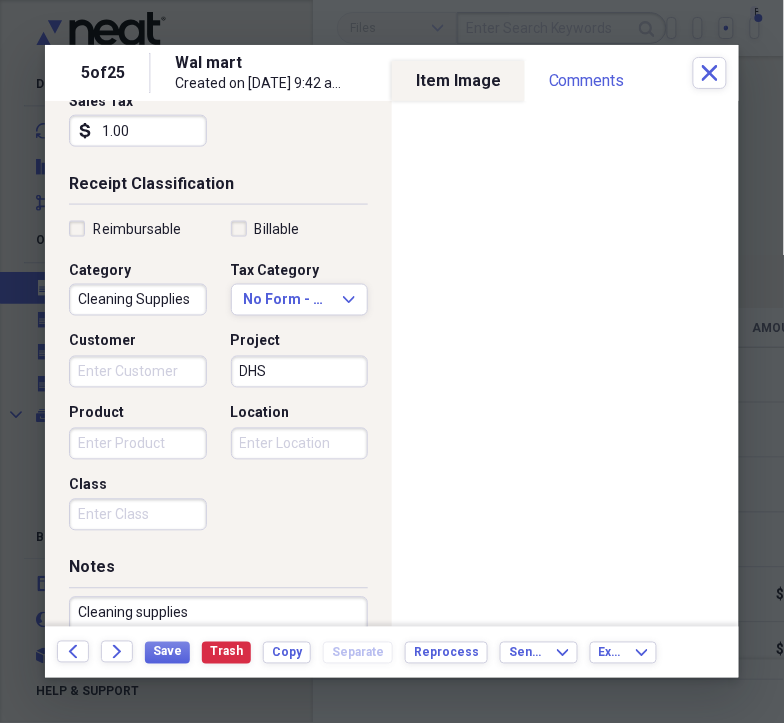 scroll, scrollTop: 461, scrollLeft: 0, axis: vertical 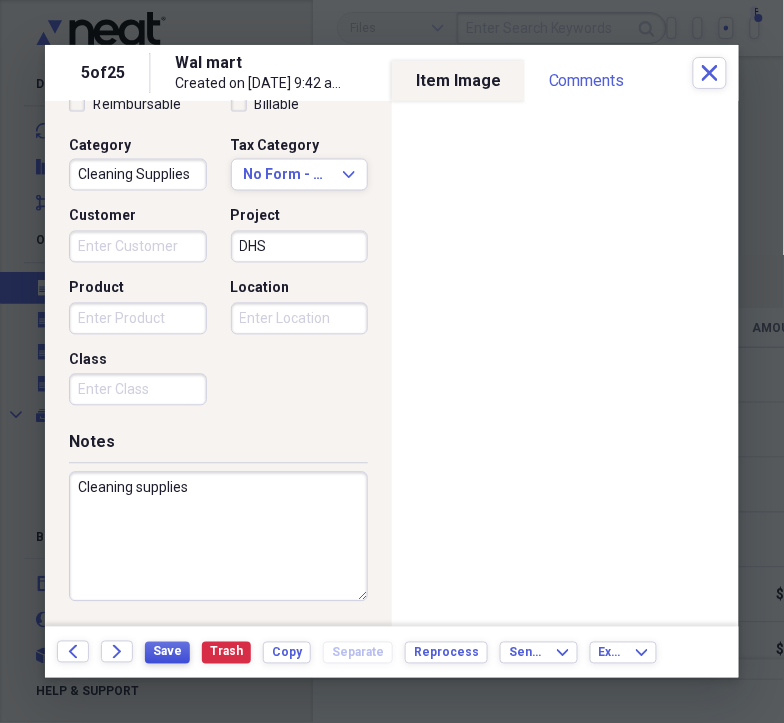 click on "Save" at bounding box center [167, 652] 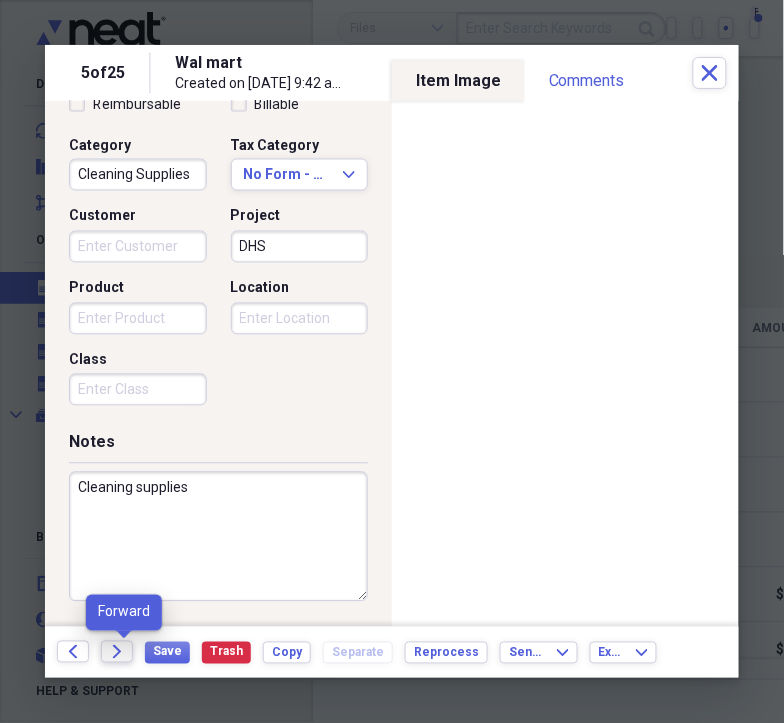 click 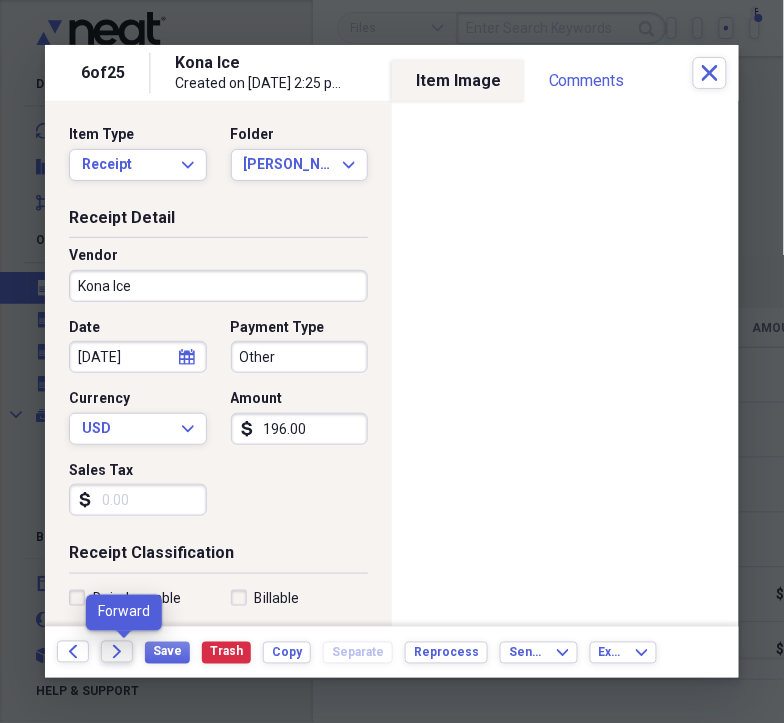 click on "Forward" at bounding box center (117, 652) 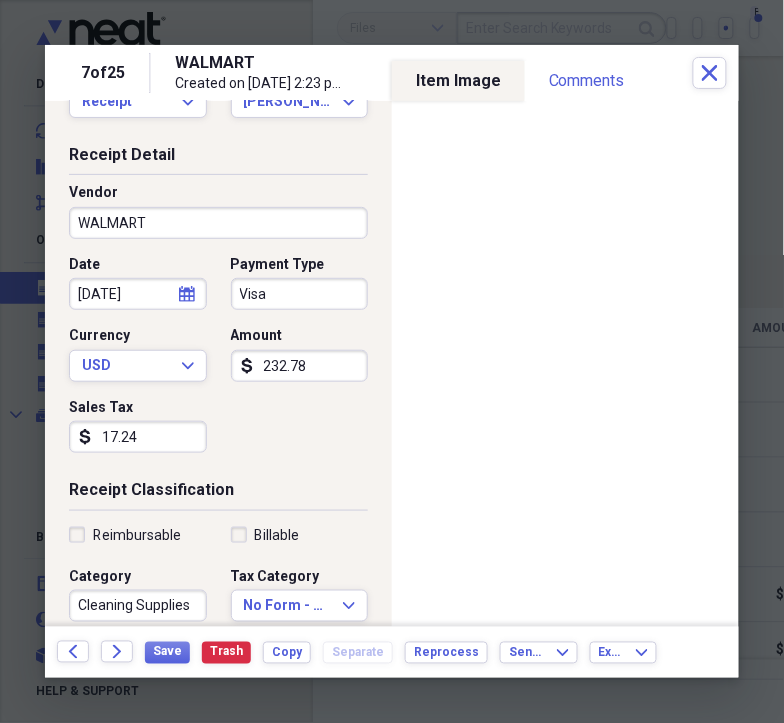 scroll, scrollTop: 0, scrollLeft: 0, axis: both 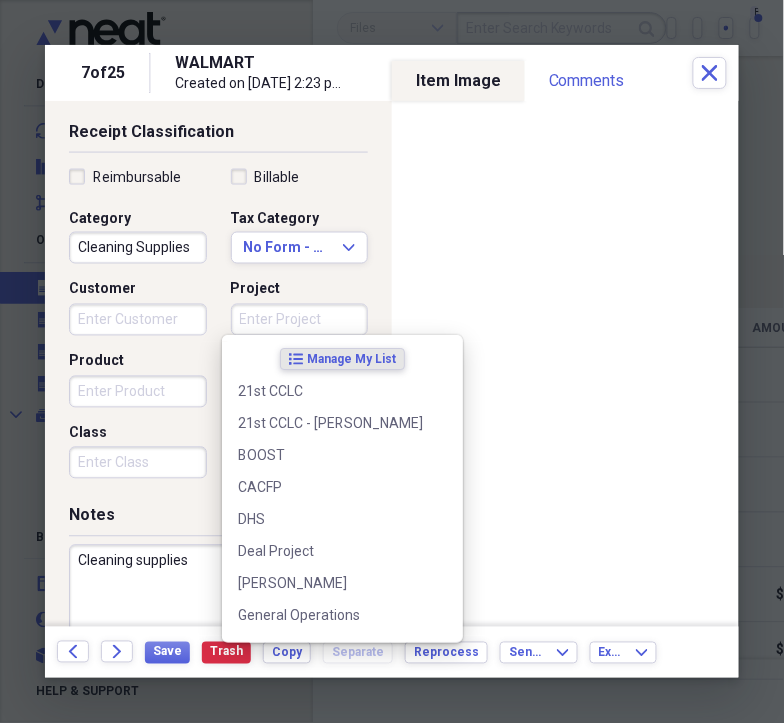 click on "Project" at bounding box center [300, 320] 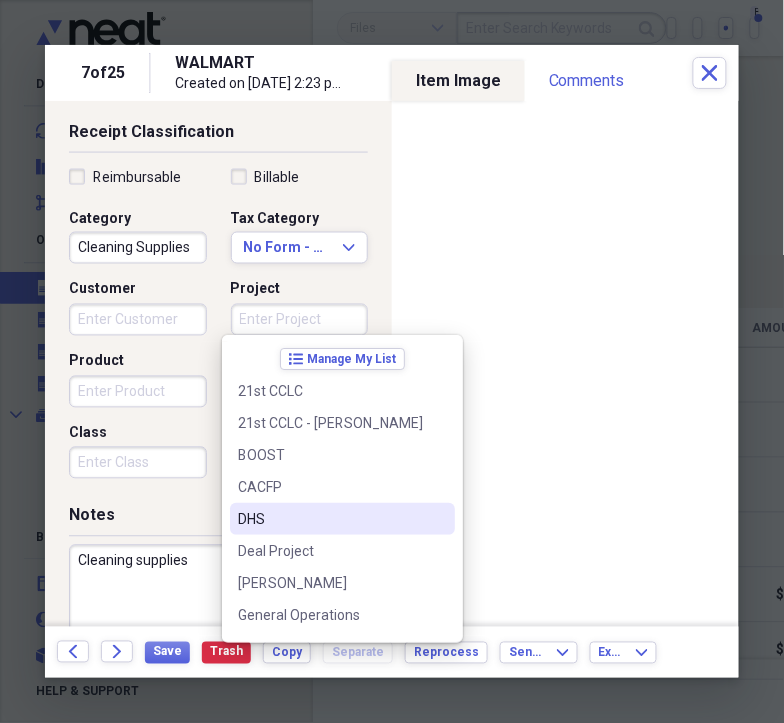 click on "DHS" at bounding box center [330, 519] 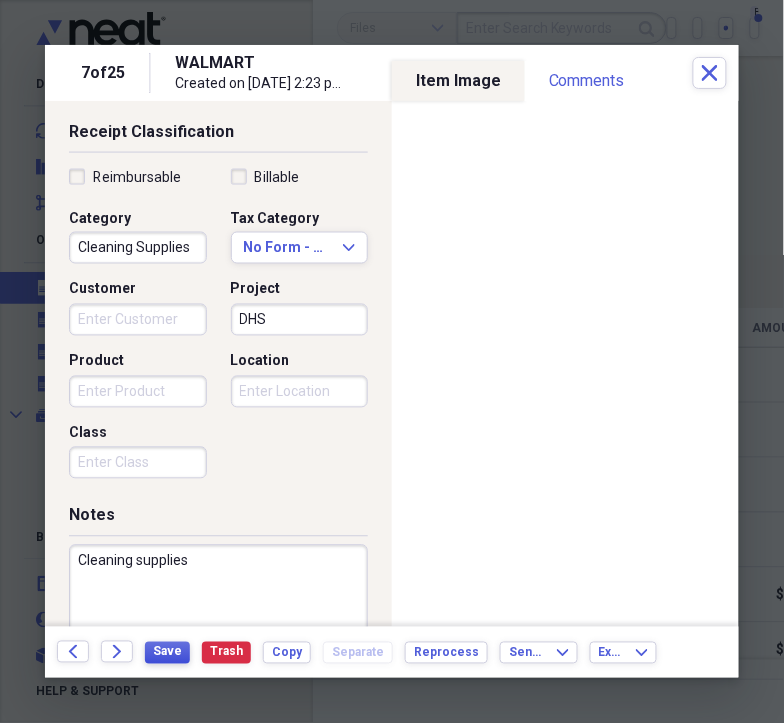 click on "Save" at bounding box center (167, 652) 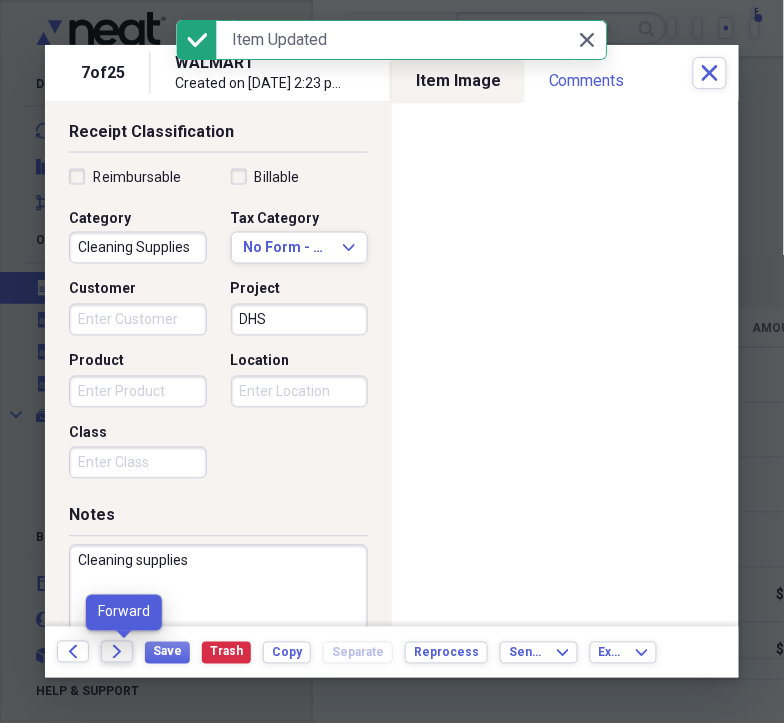 click on "Forward" 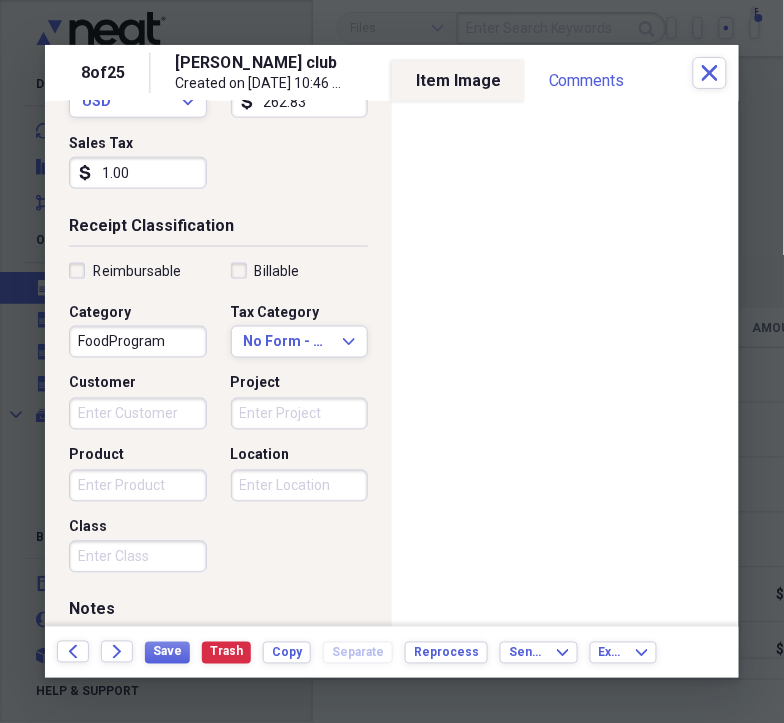 scroll, scrollTop: 417, scrollLeft: 0, axis: vertical 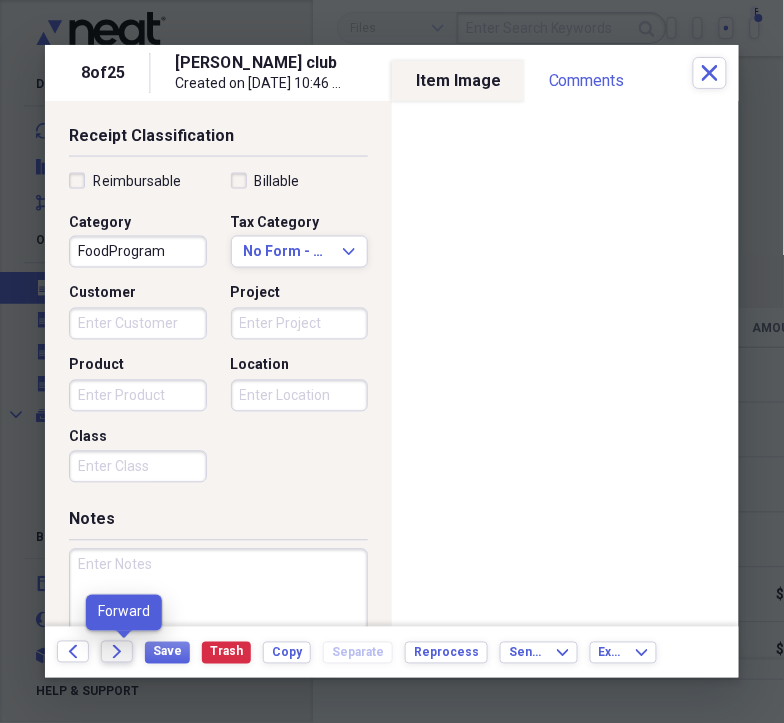 click on "Forward" 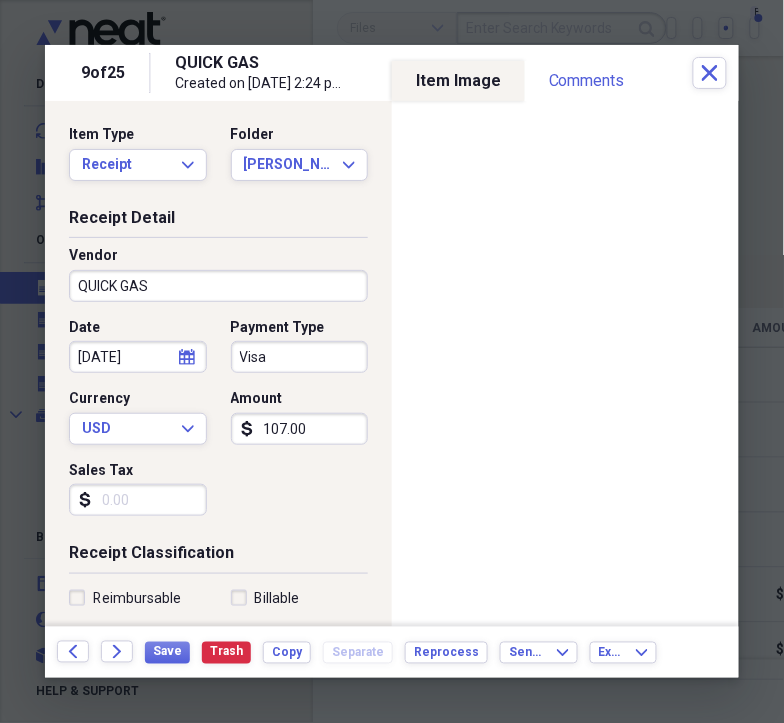 scroll, scrollTop: 340, scrollLeft: 0, axis: vertical 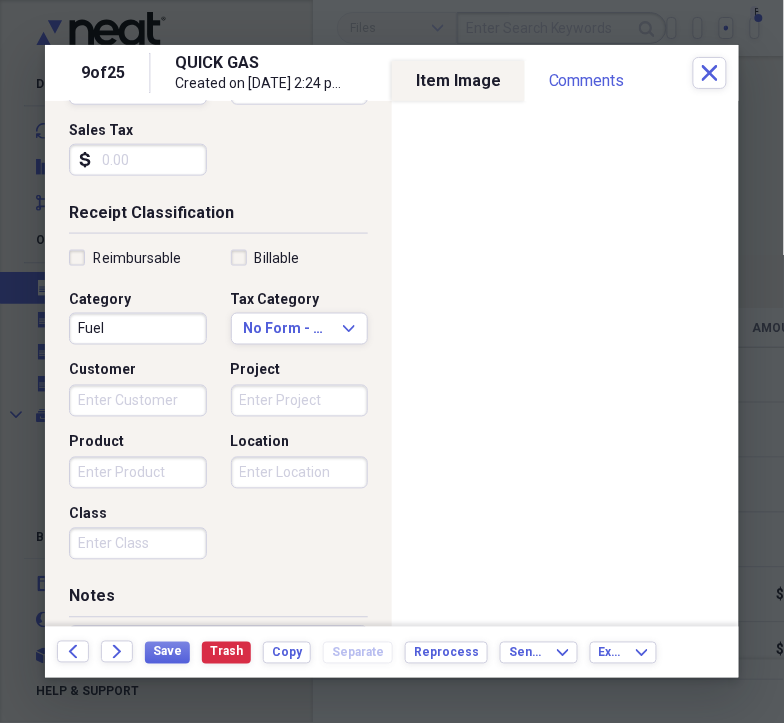 click on "Project" at bounding box center (300, 401) 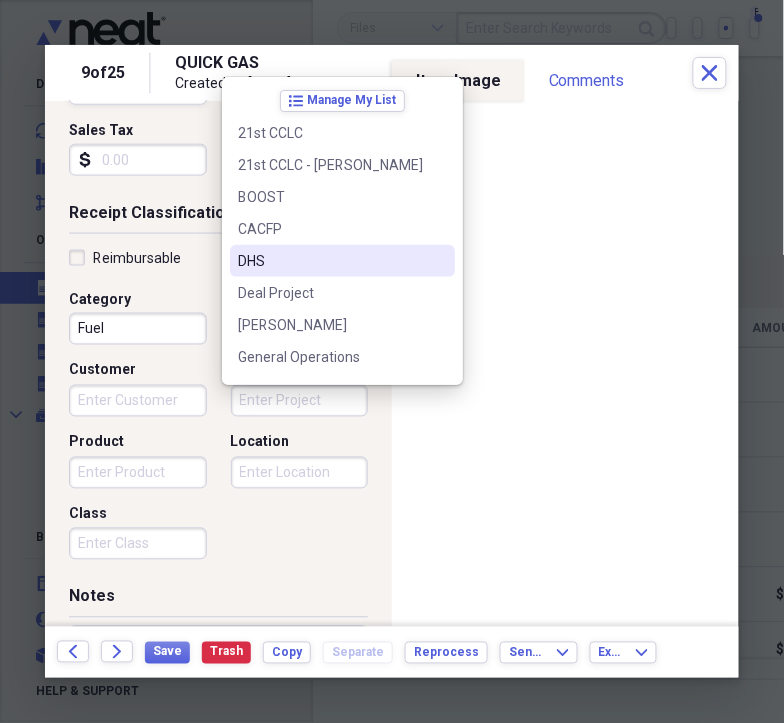 click on "DHS" at bounding box center (330, 261) 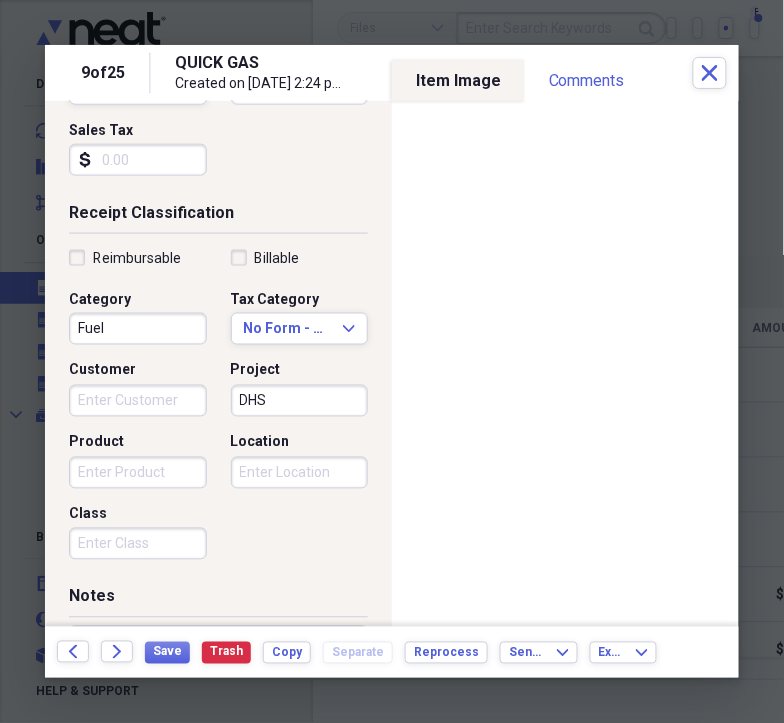 click on "Back Forward Save Trash Copy Separate Reprocess Send To Expand Export Expand" at bounding box center (392, 652) 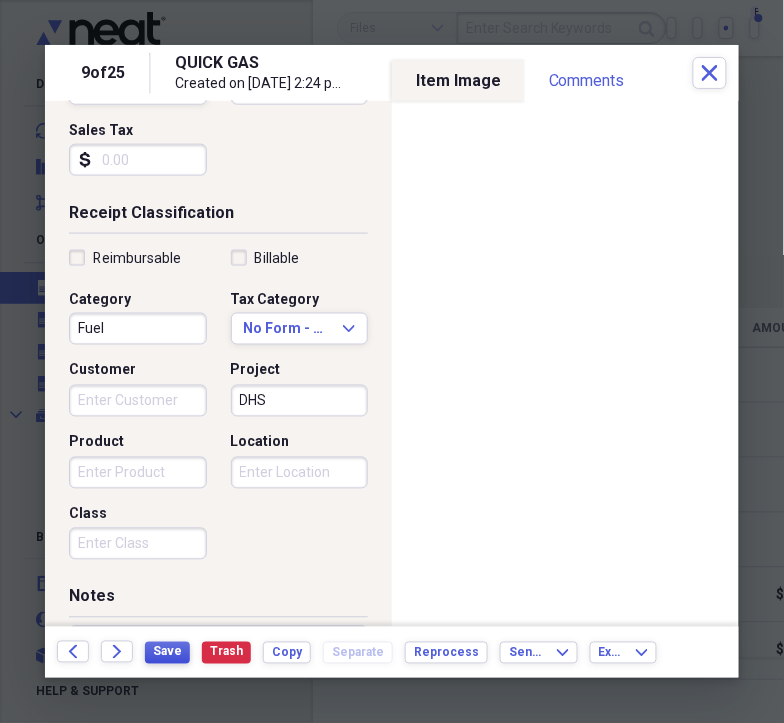 click on "Save" at bounding box center (167, 652) 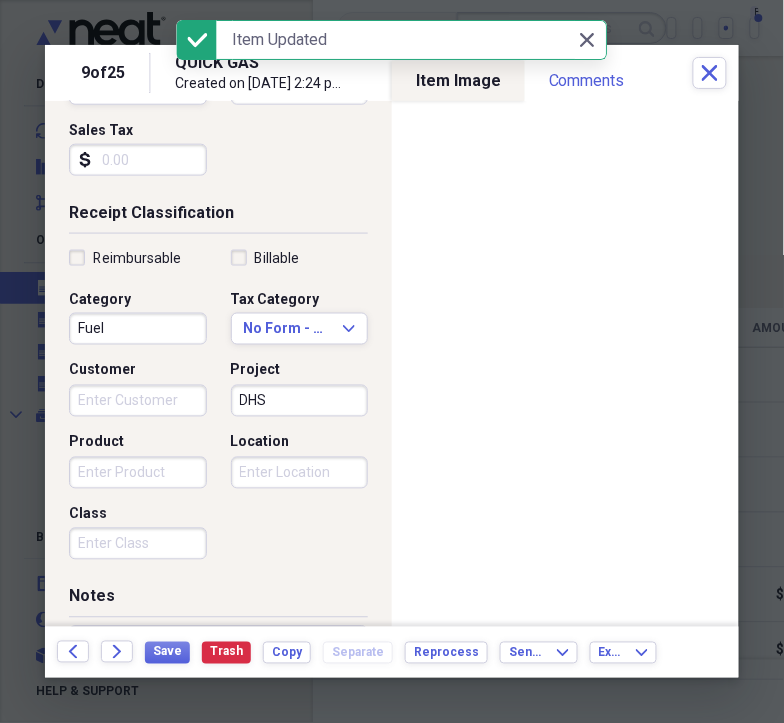 click on "Back Forward Save Trash Copy Separate Reprocess Send To Expand Export Expand" at bounding box center (392, 652) 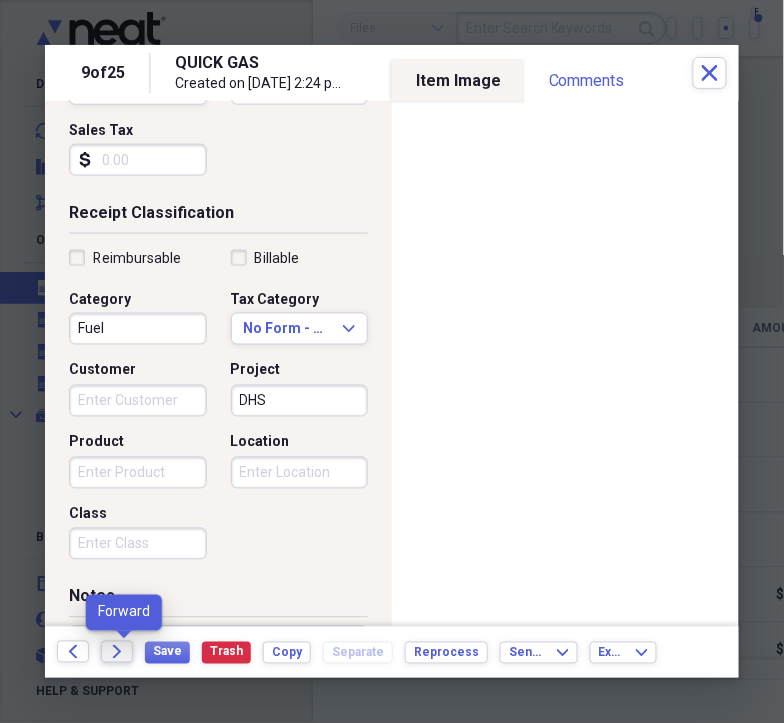 click on "Forward" 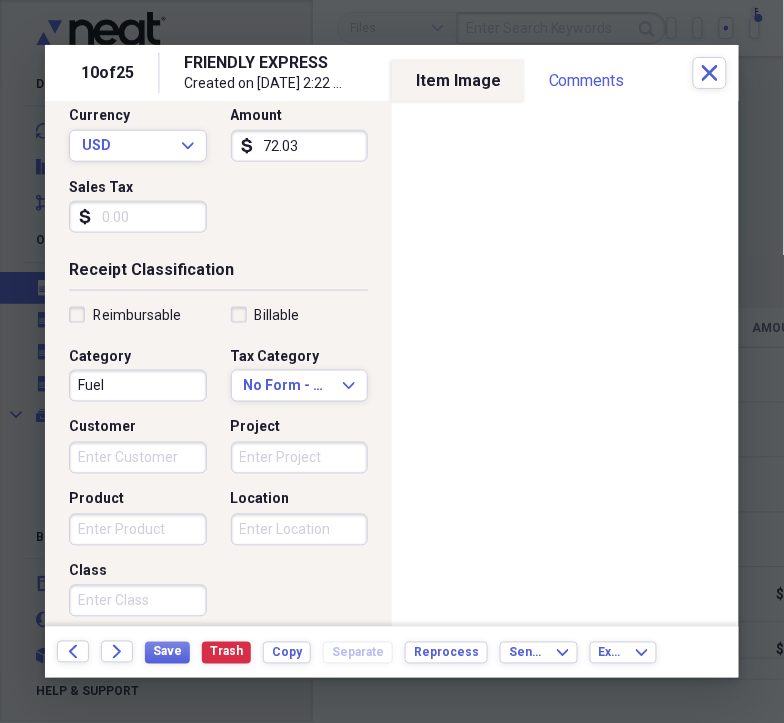 scroll, scrollTop: 318, scrollLeft: 0, axis: vertical 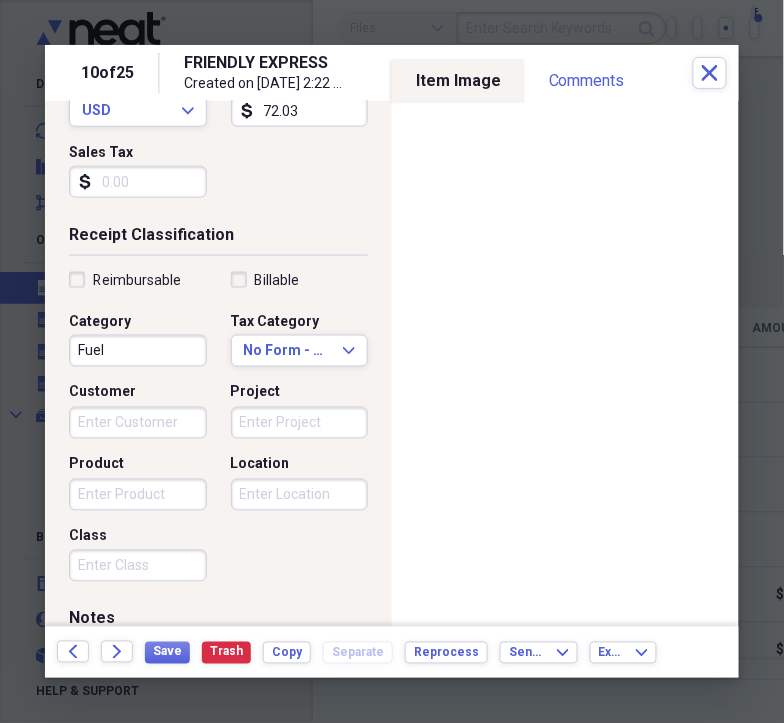 click on "Project" at bounding box center [300, 423] 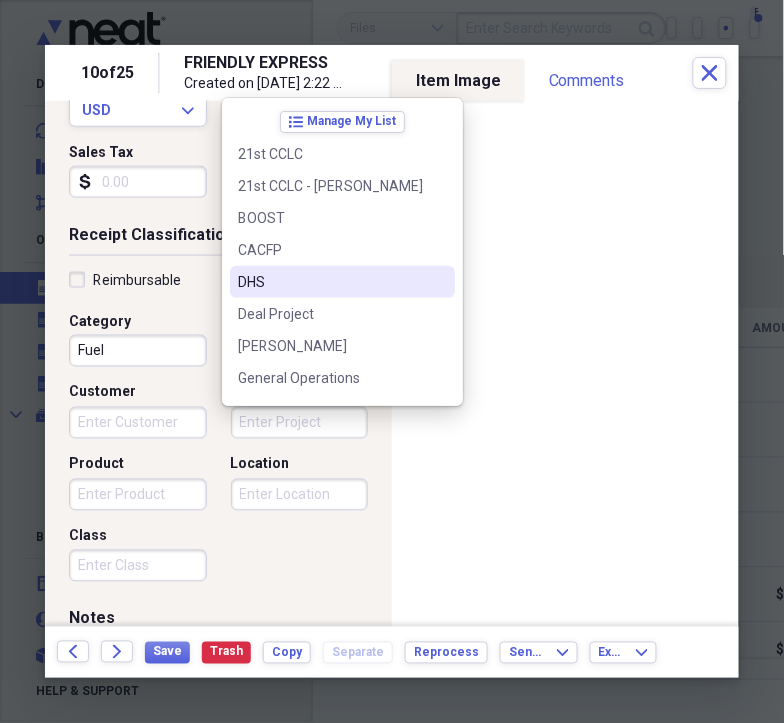 click on "DHS" at bounding box center [342, 282] 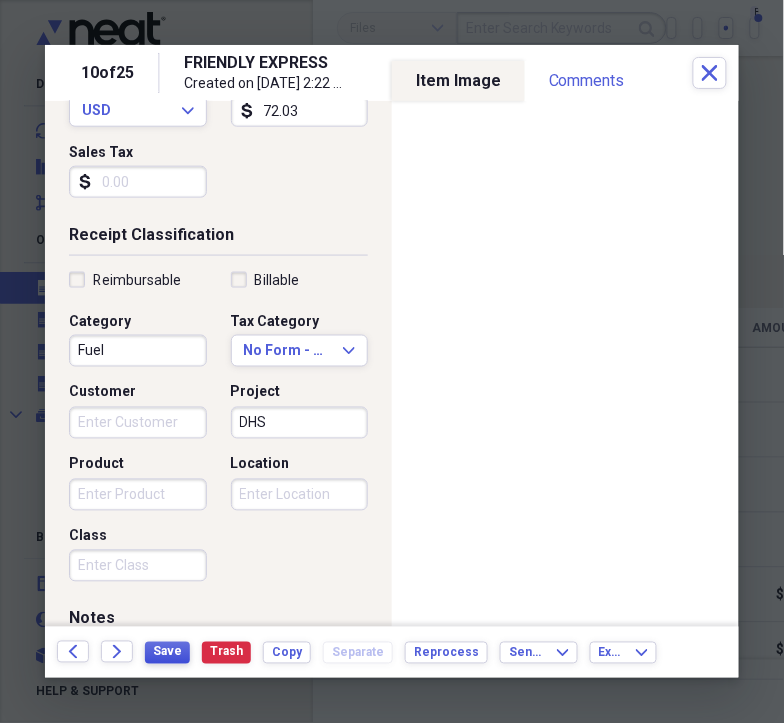 click on "Save" at bounding box center (167, 652) 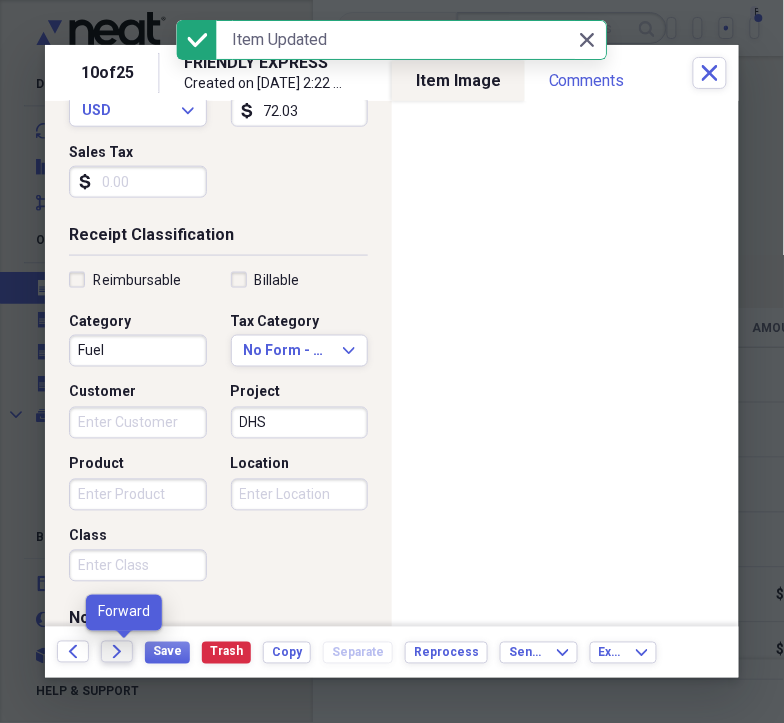 click on "Forward" 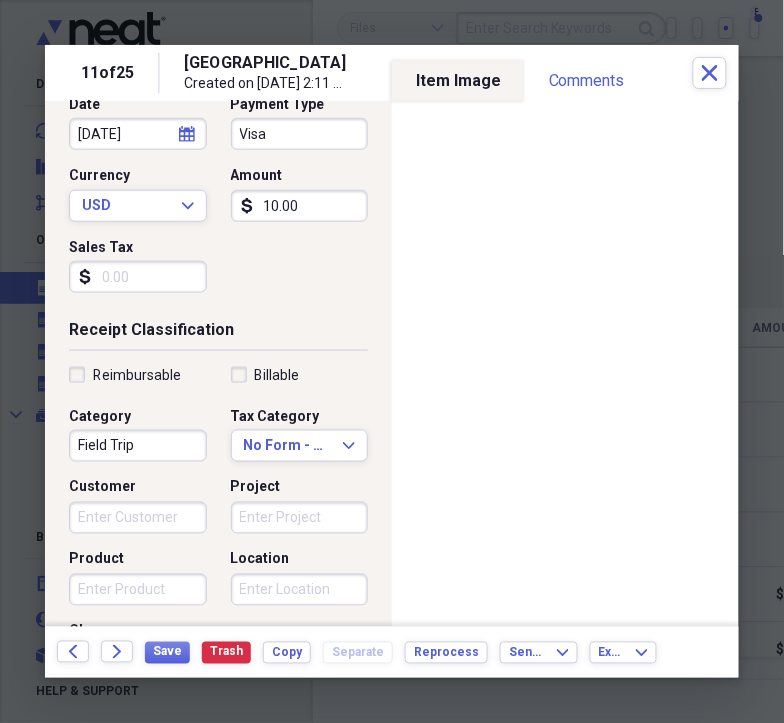 scroll, scrollTop: 324, scrollLeft: 0, axis: vertical 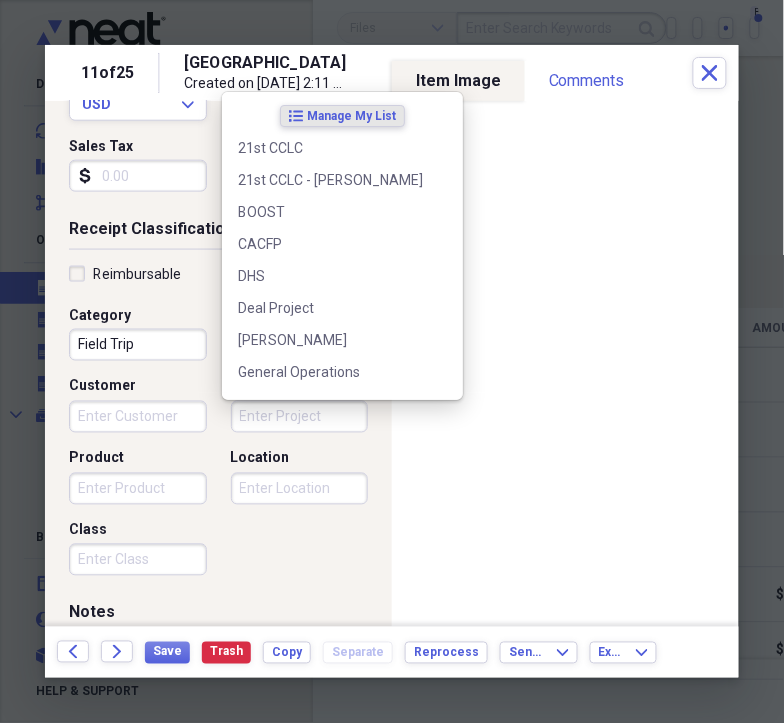 click on "Project" at bounding box center [300, 417] 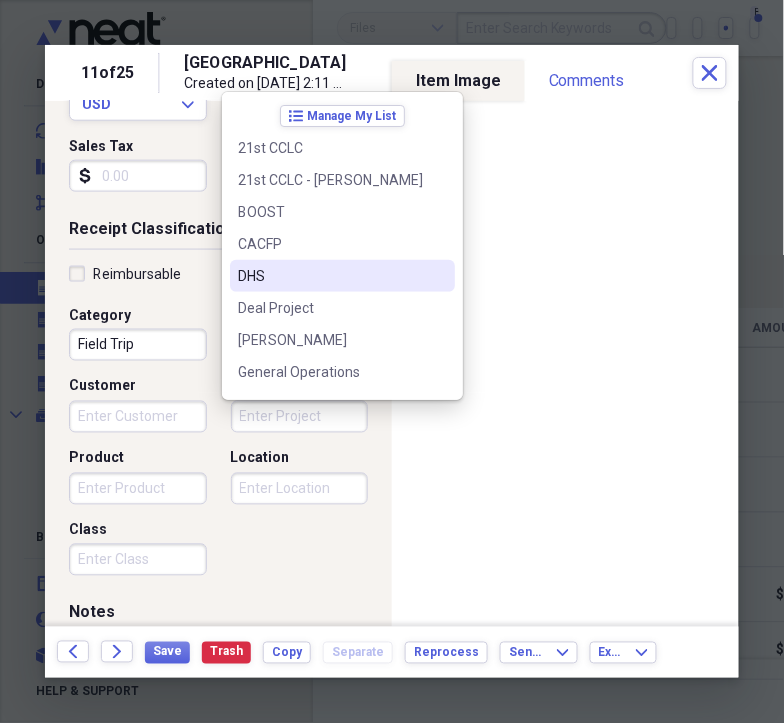click on "DHS" at bounding box center [330, 276] 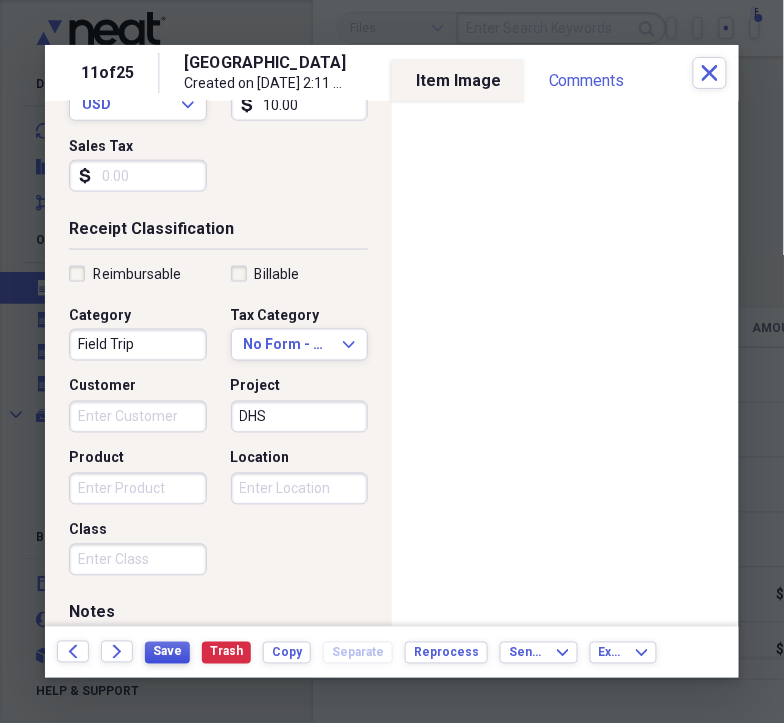 click on "Save" at bounding box center (167, 653) 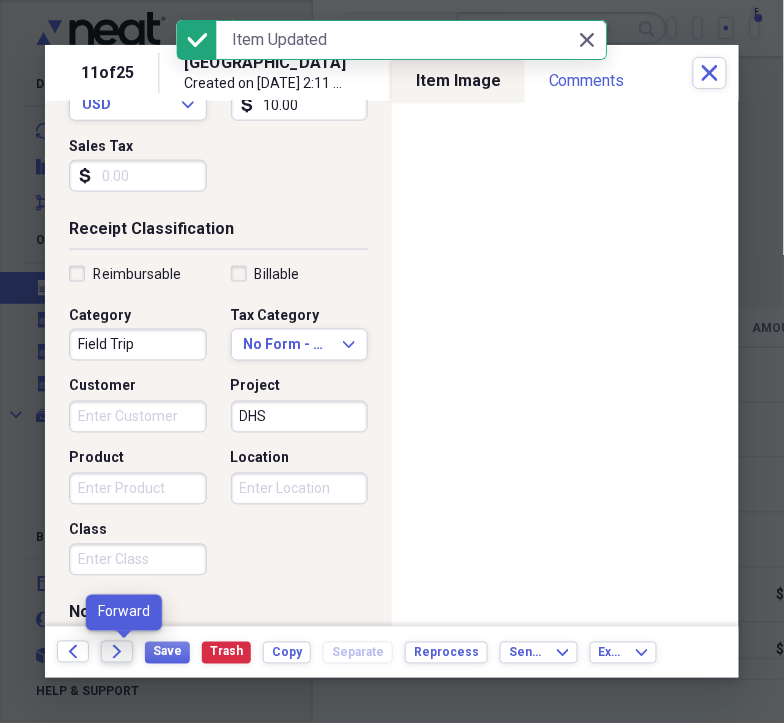 click on "Forward" 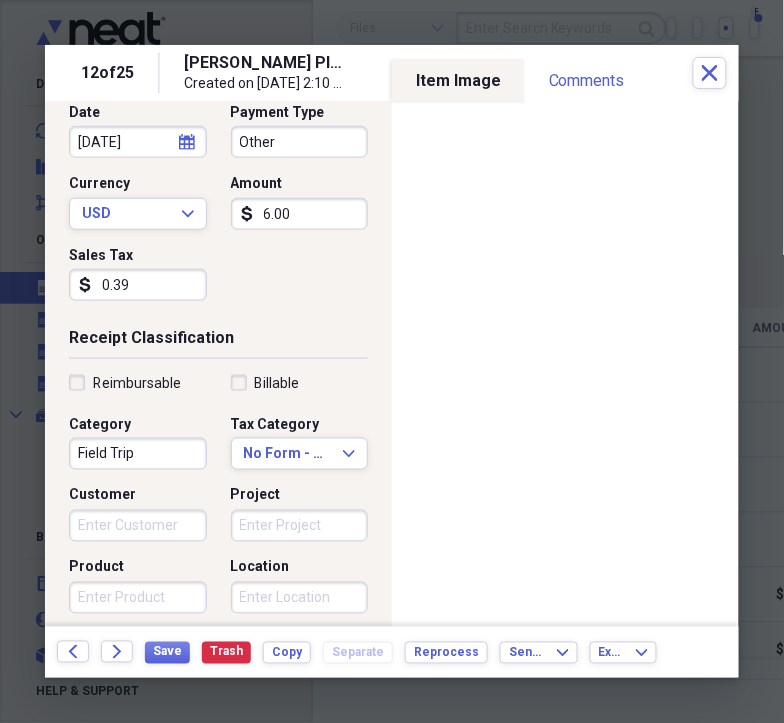 scroll, scrollTop: 395, scrollLeft: 0, axis: vertical 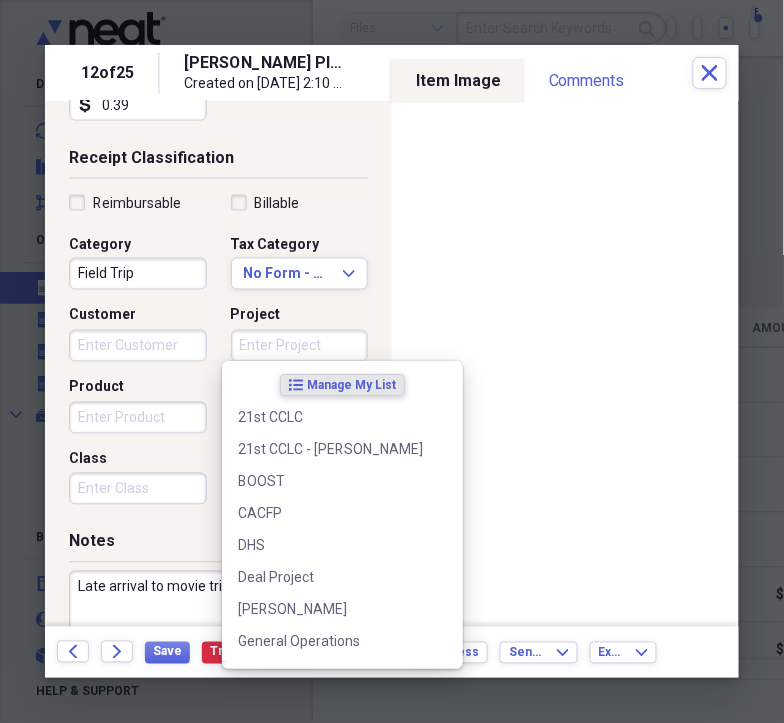 click on "Project" at bounding box center (300, 346) 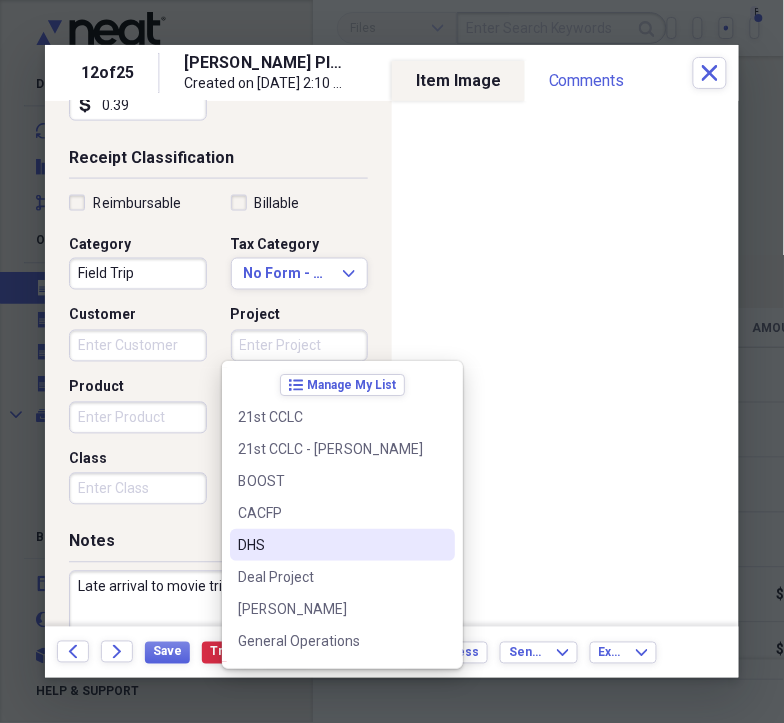 click on "DHS" at bounding box center (330, 545) 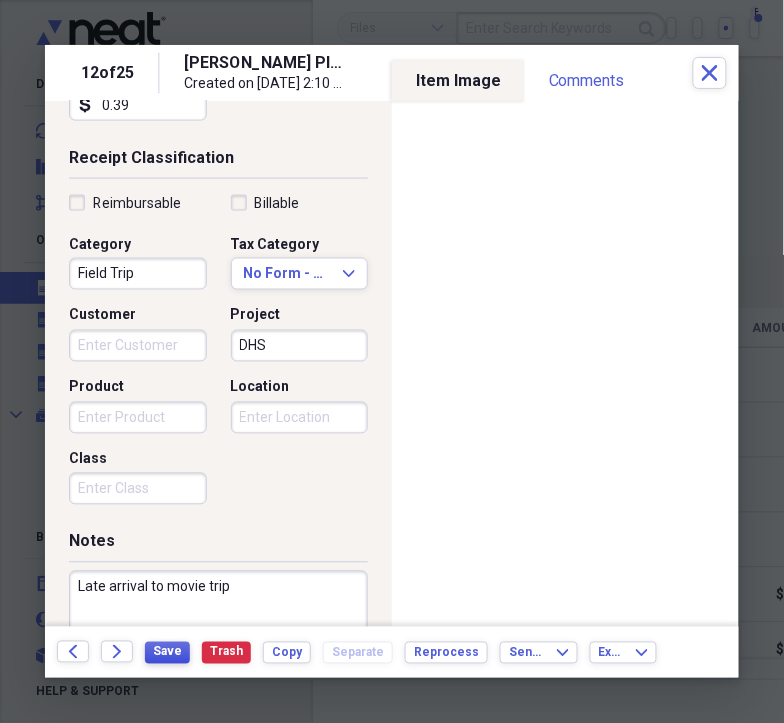 click on "Save" at bounding box center [167, 652] 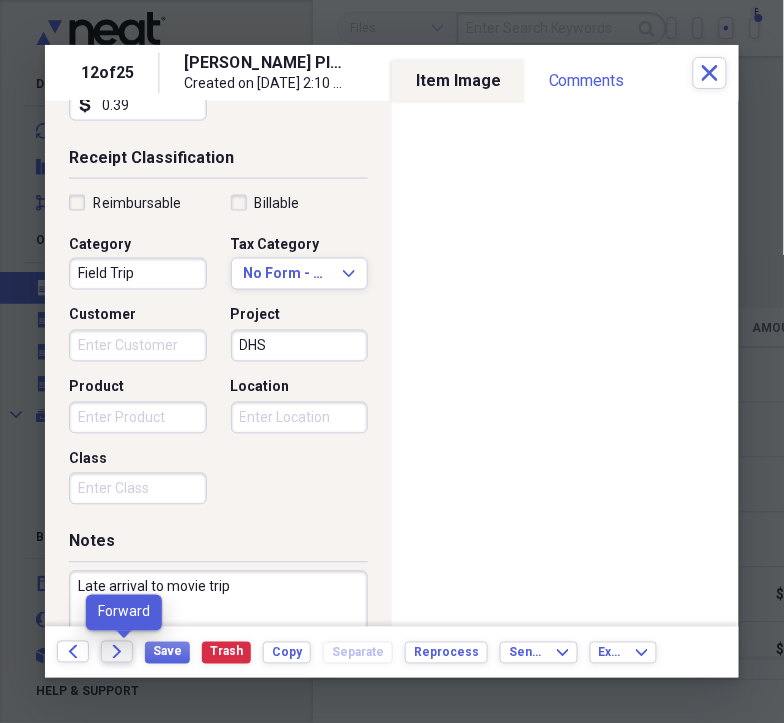 click on "Forward" at bounding box center (117, 652) 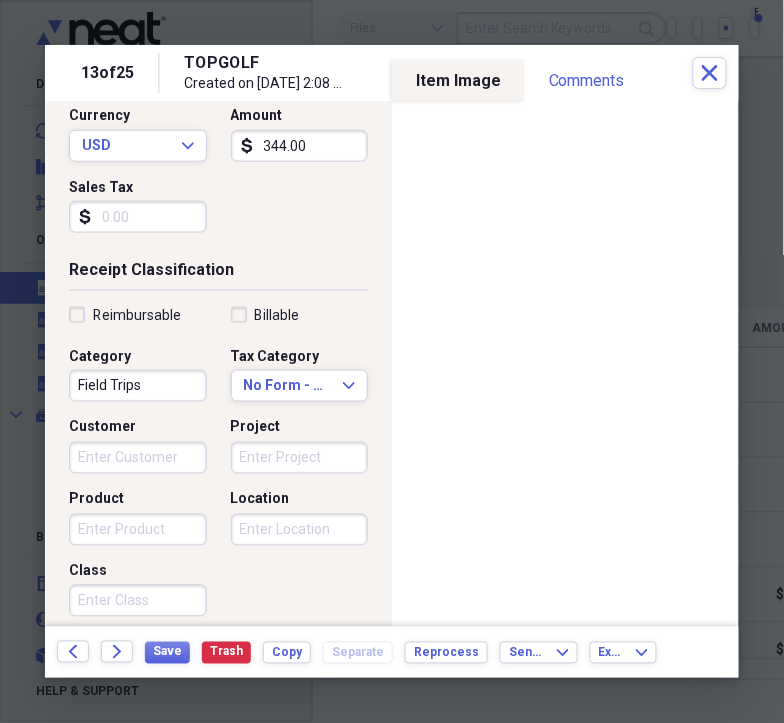 scroll, scrollTop: 291, scrollLeft: 0, axis: vertical 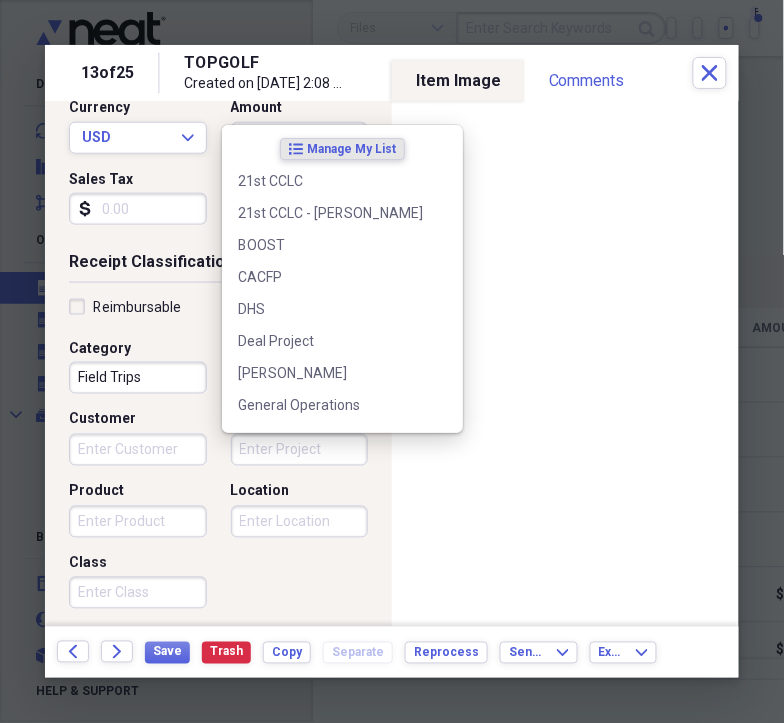click on "Project" at bounding box center [300, 450] 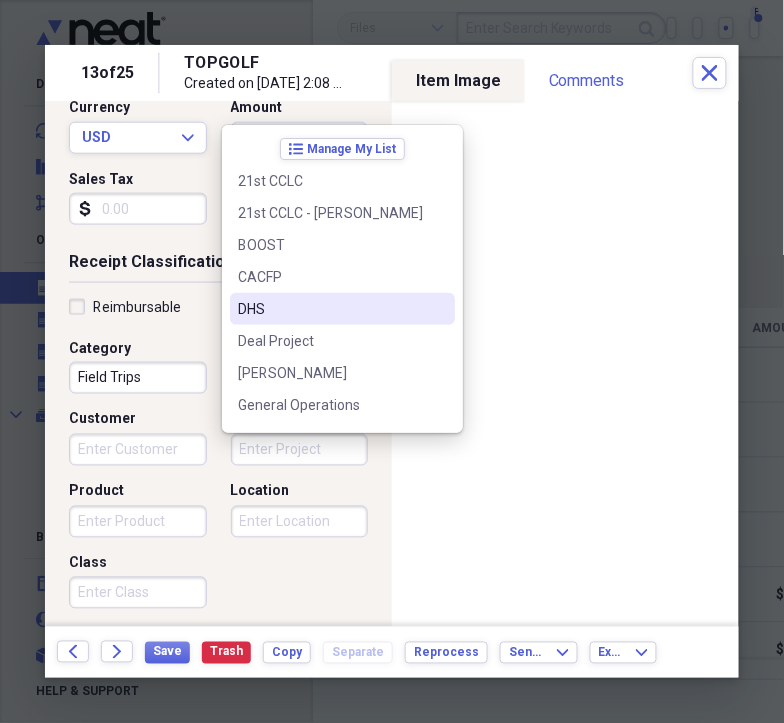 click on "DHS" at bounding box center [330, 309] 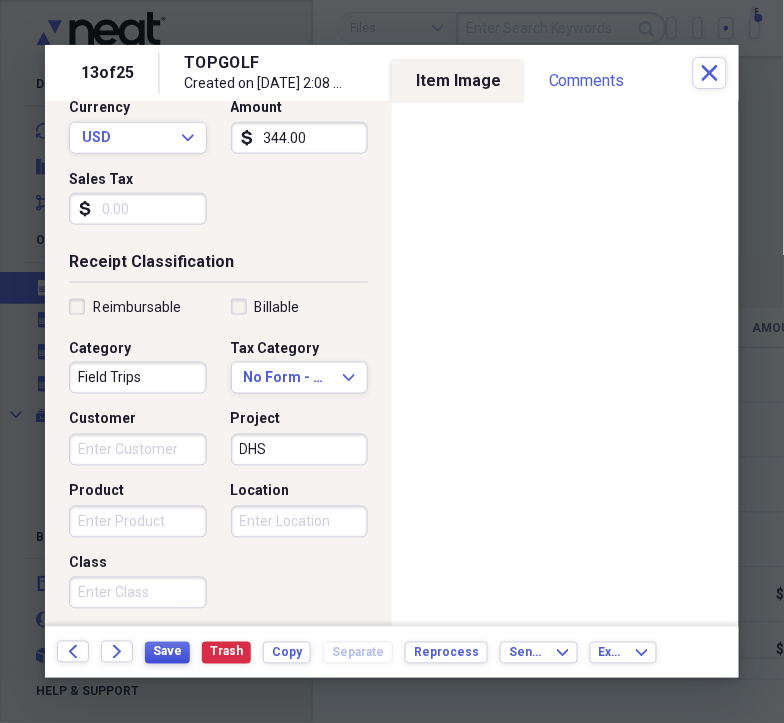 click on "Save" at bounding box center [167, 652] 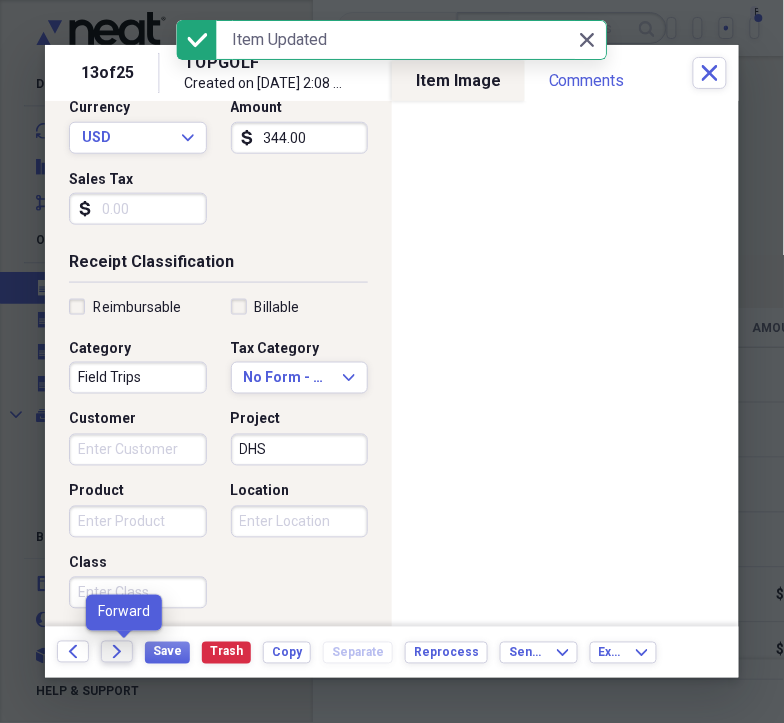 click on "Forward" 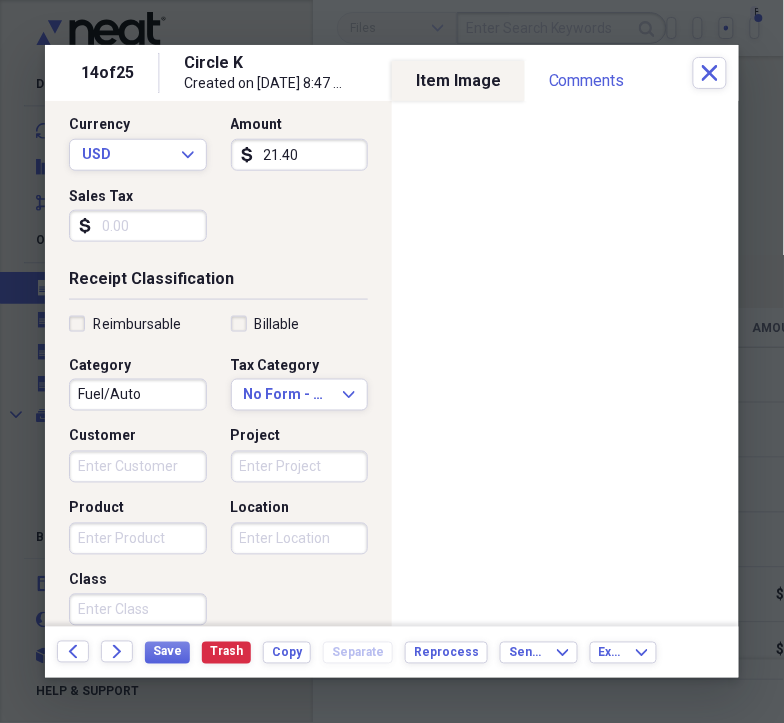 scroll, scrollTop: 318, scrollLeft: 0, axis: vertical 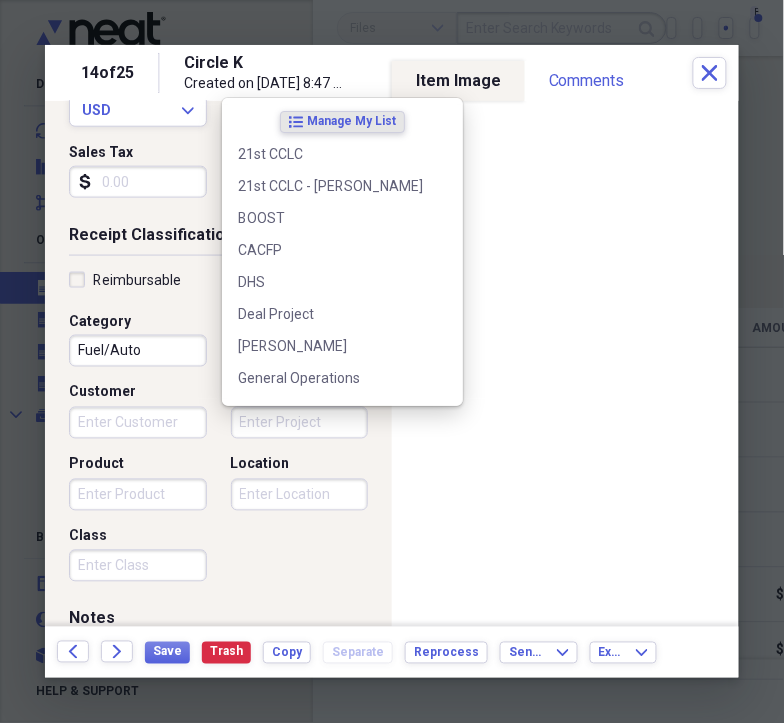 click on "Project" at bounding box center (300, 423) 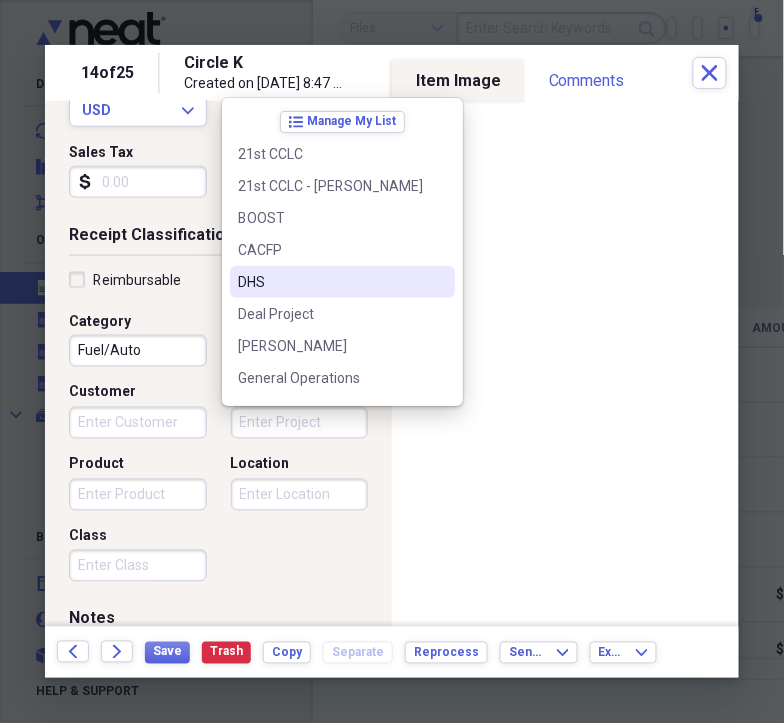click on "DHS" at bounding box center [330, 282] 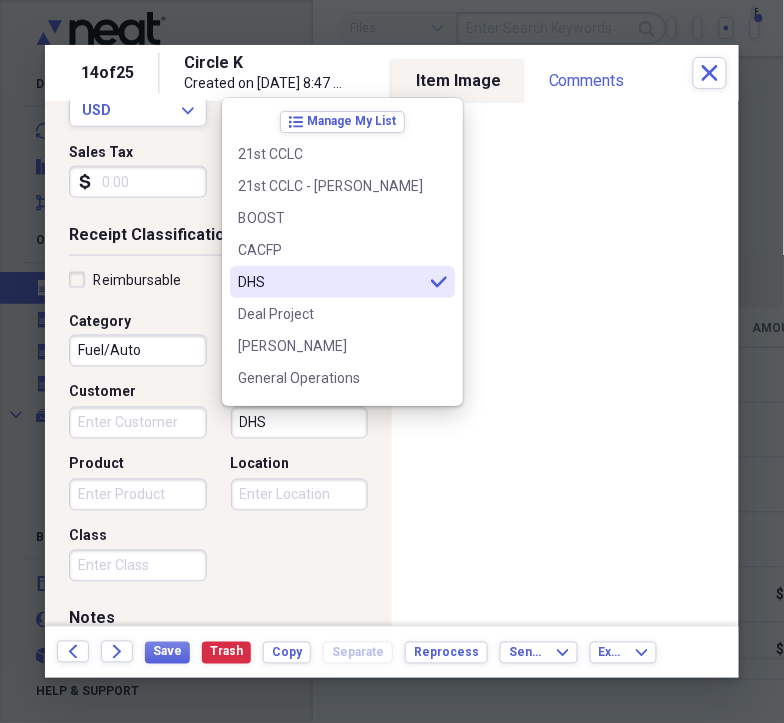 type on "DHS" 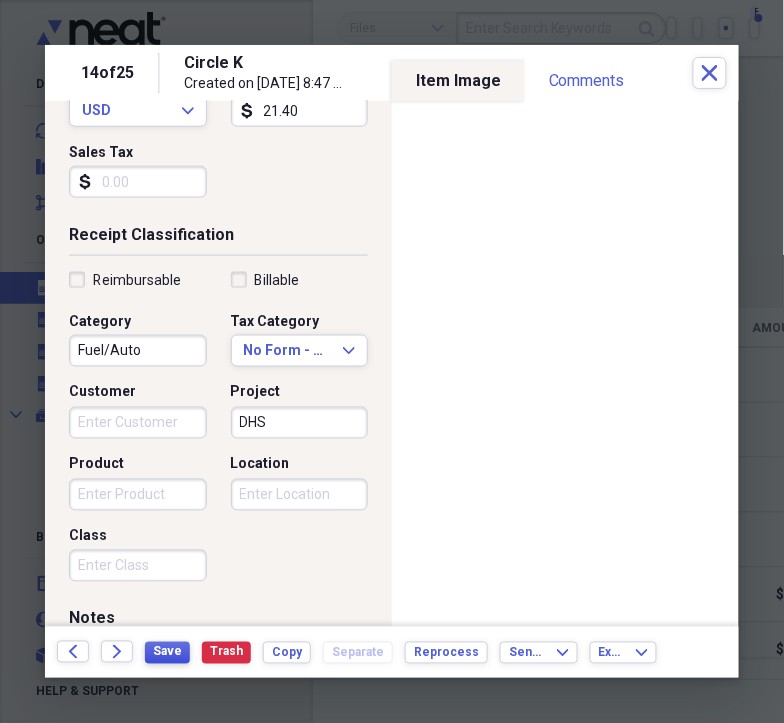 click on "Save" at bounding box center (167, 652) 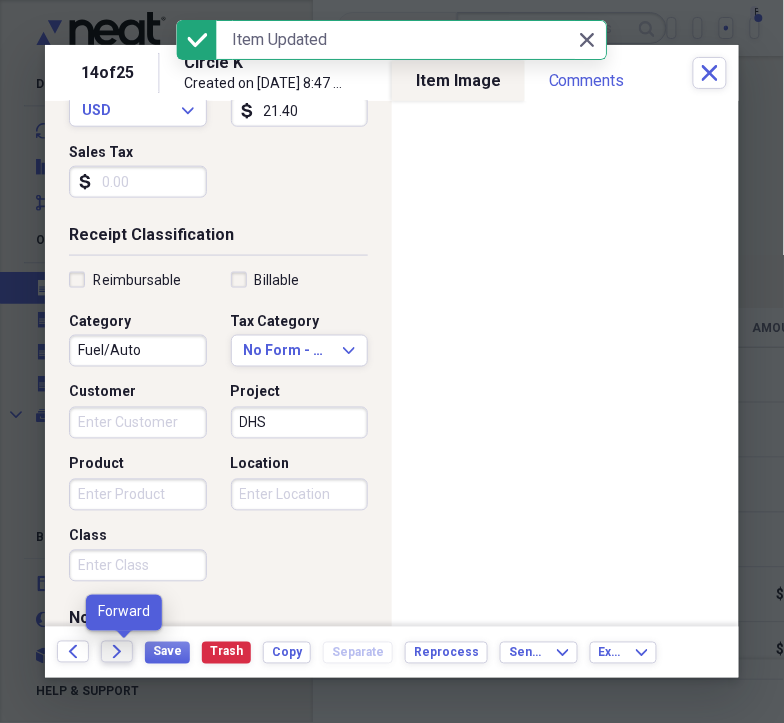 click 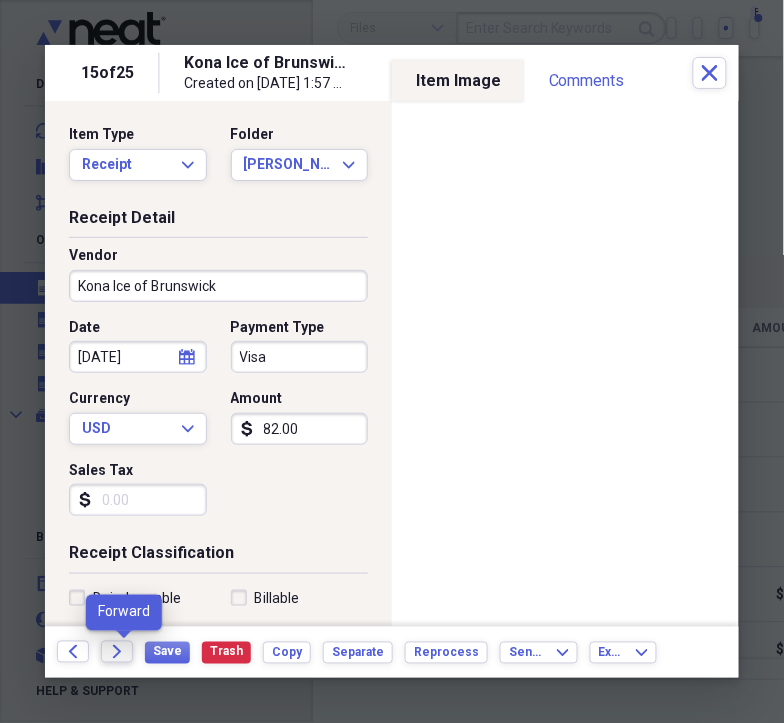 click 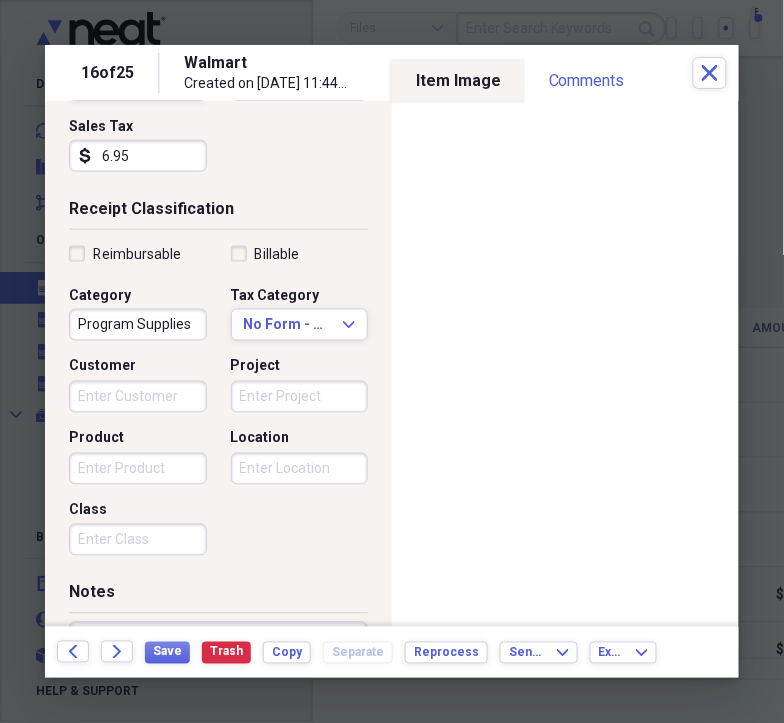 scroll, scrollTop: 351, scrollLeft: 0, axis: vertical 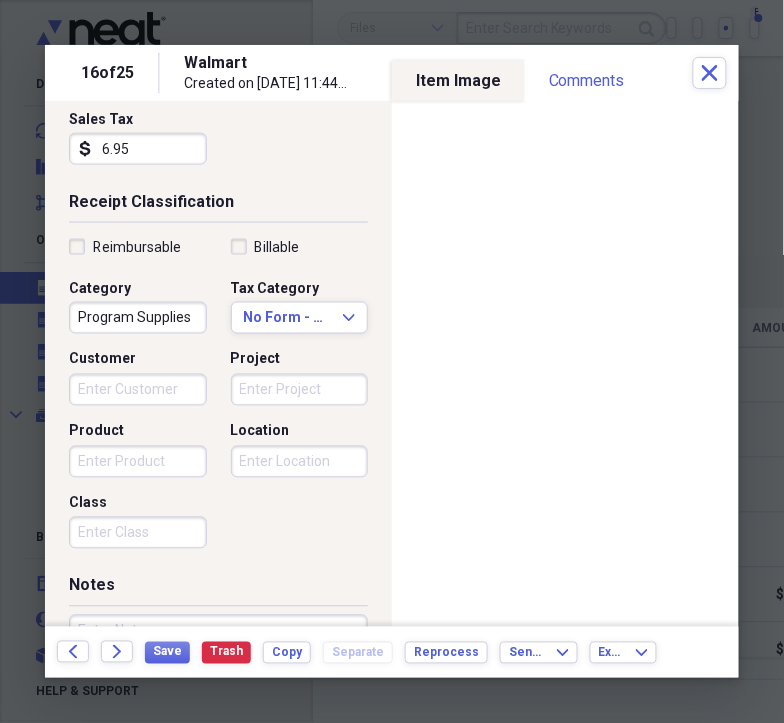 click on "Program Supplies" at bounding box center (138, 318) 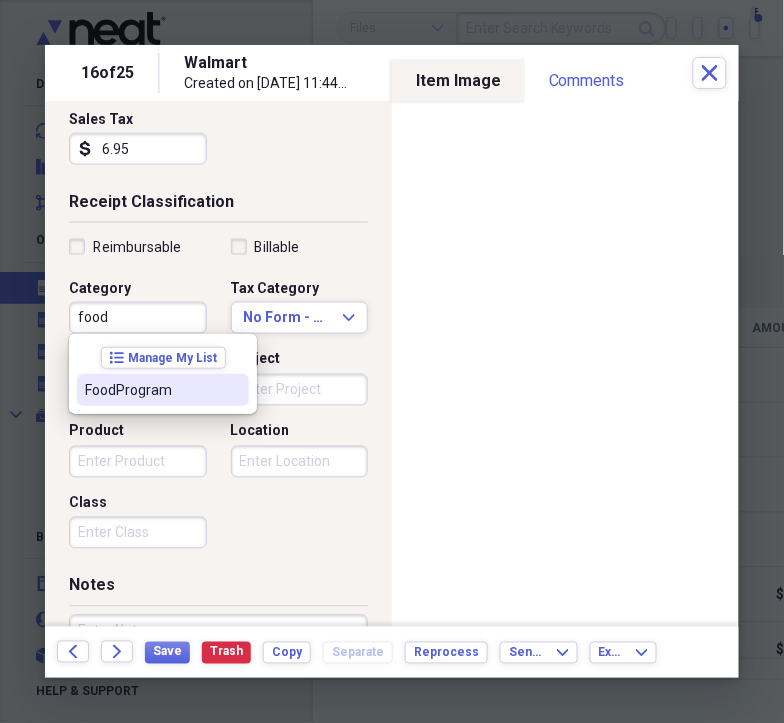 click on "FoodProgram" at bounding box center (163, 390) 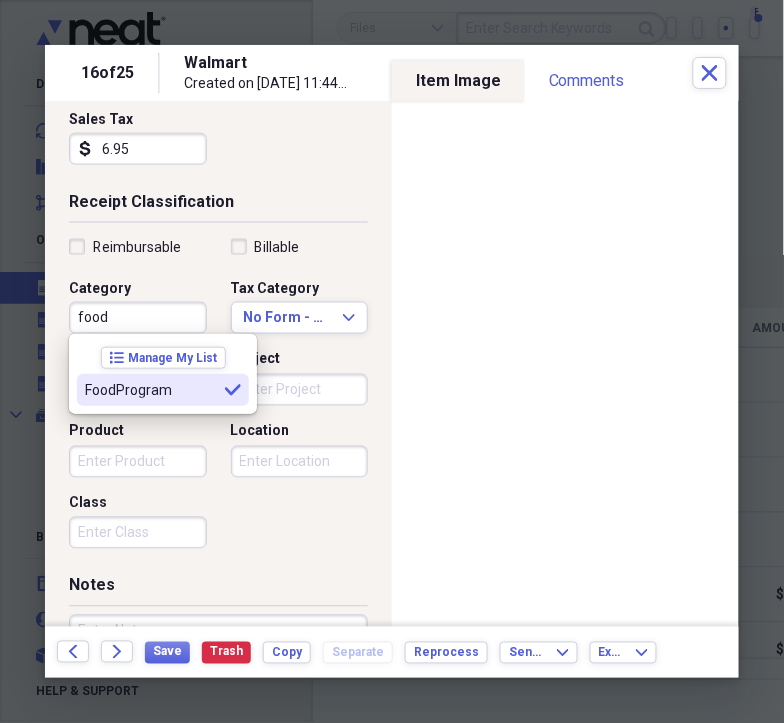 type on "FoodProgram" 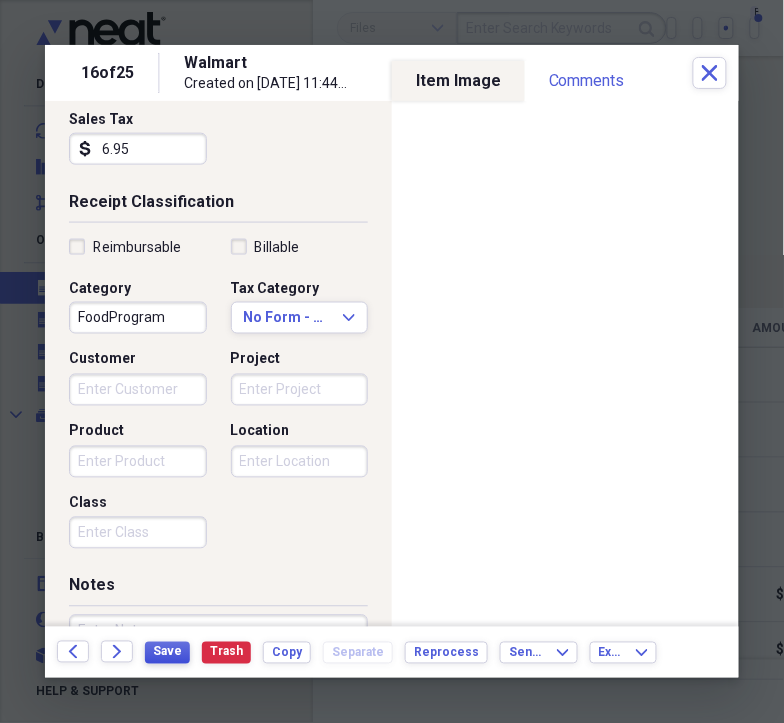 click on "Save" at bounding box center [167, 652] 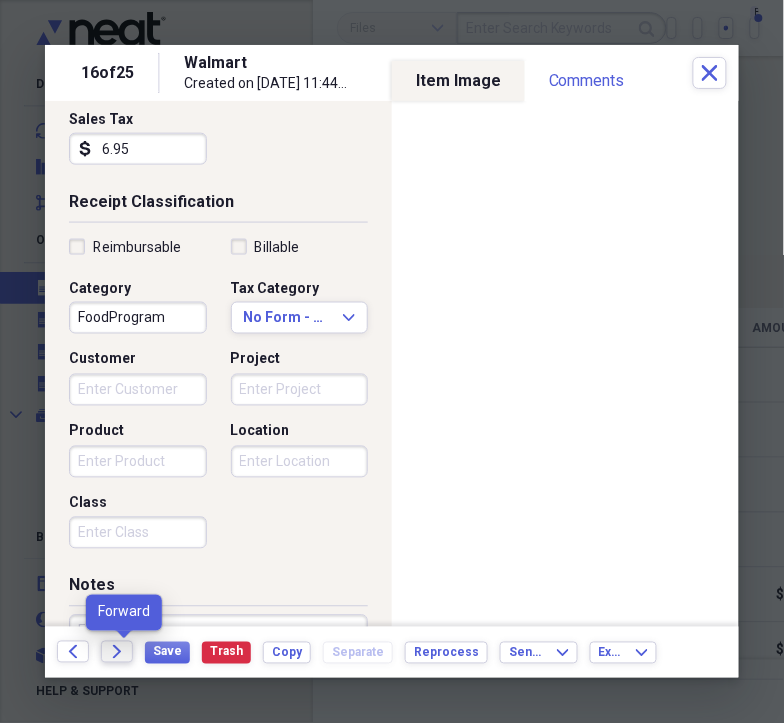 click on "Forward" 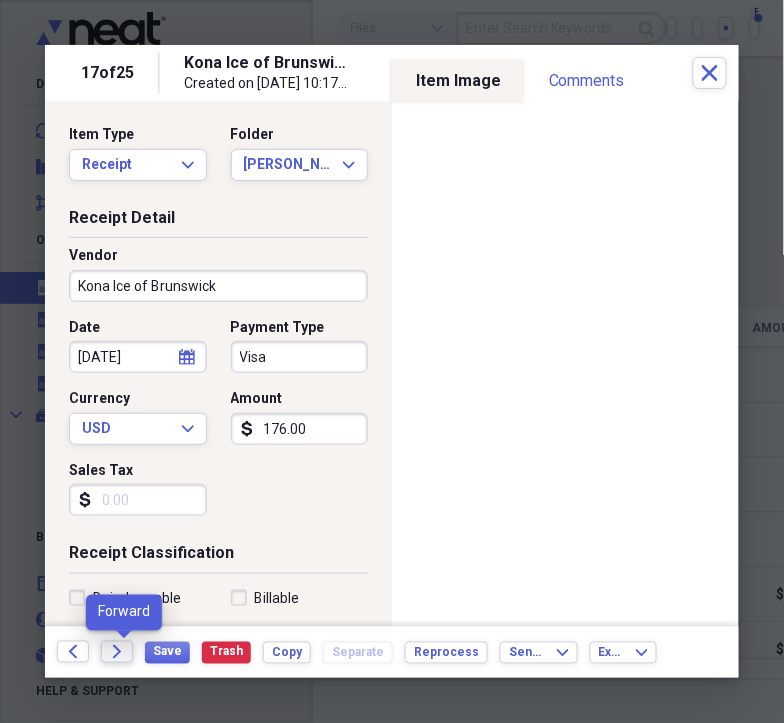 click on "Forward" 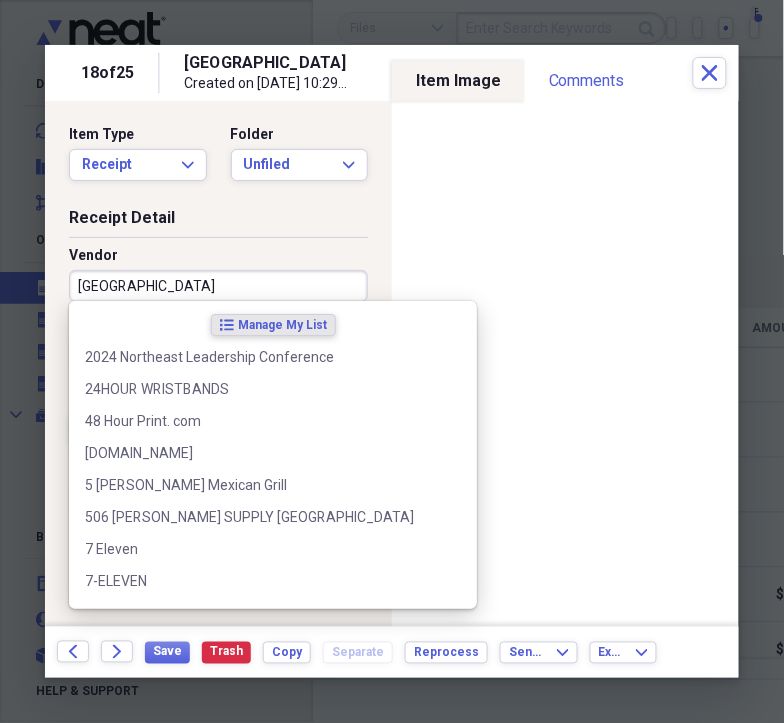 click on "KEYLL ISLAND" at bounding box center [218, 286] 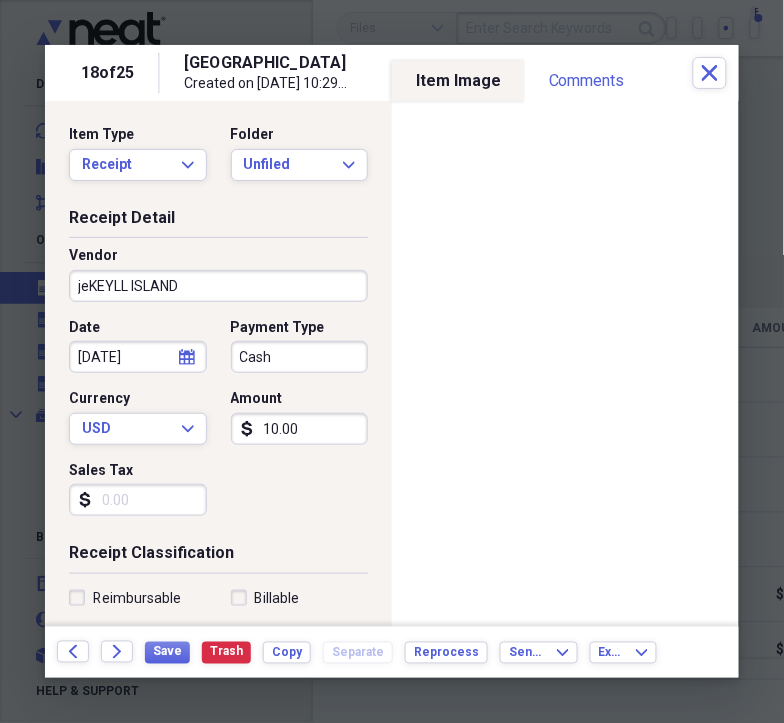 drag, startPoint x: 203, startPoint y: 272, endPoint x: 2, endPoint y: 307, distance: 204.0245 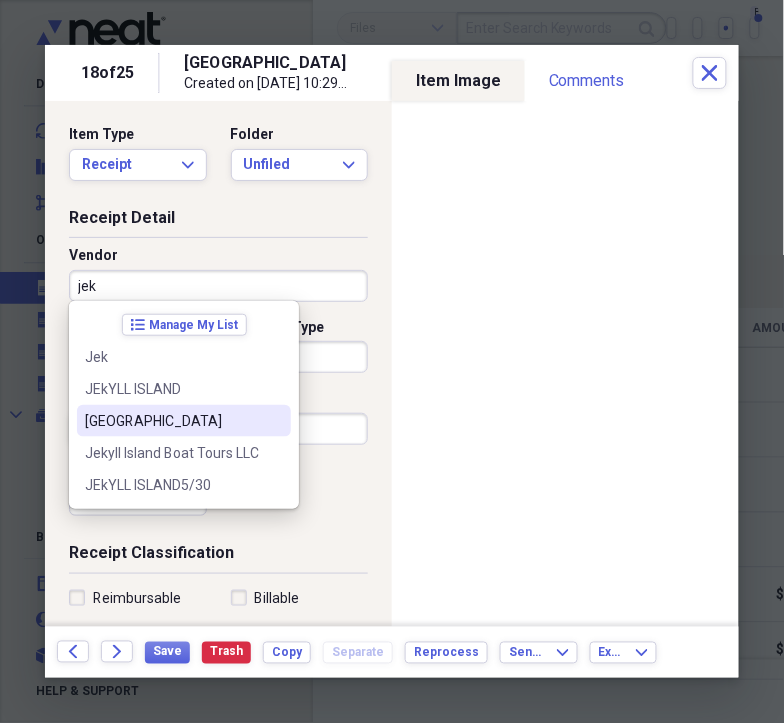 click on "JEKYLL ISLAND" at bounding box center [172, 421] 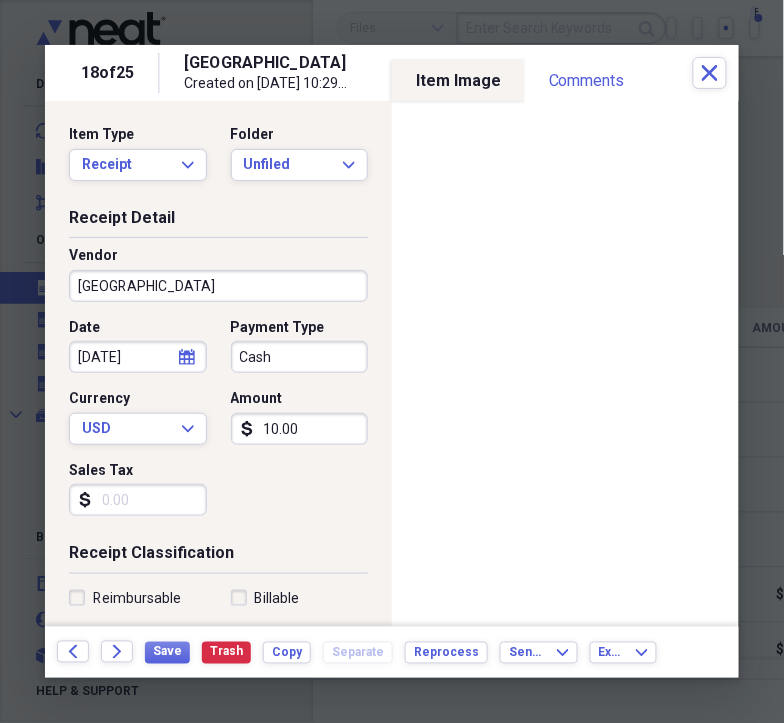 type on "Field Trip" 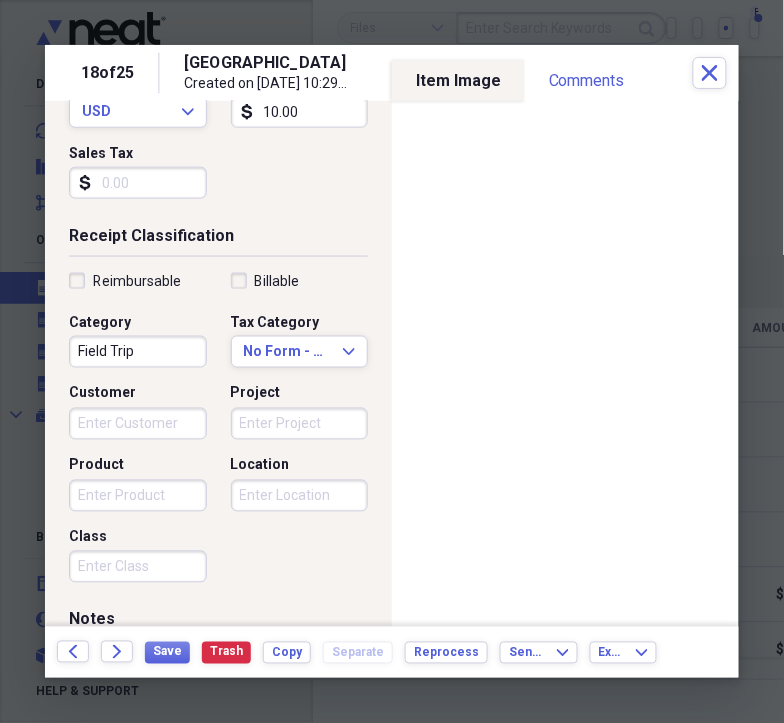 scroll, scrollTop: 360, scrollLeft: 0, axis: vertical 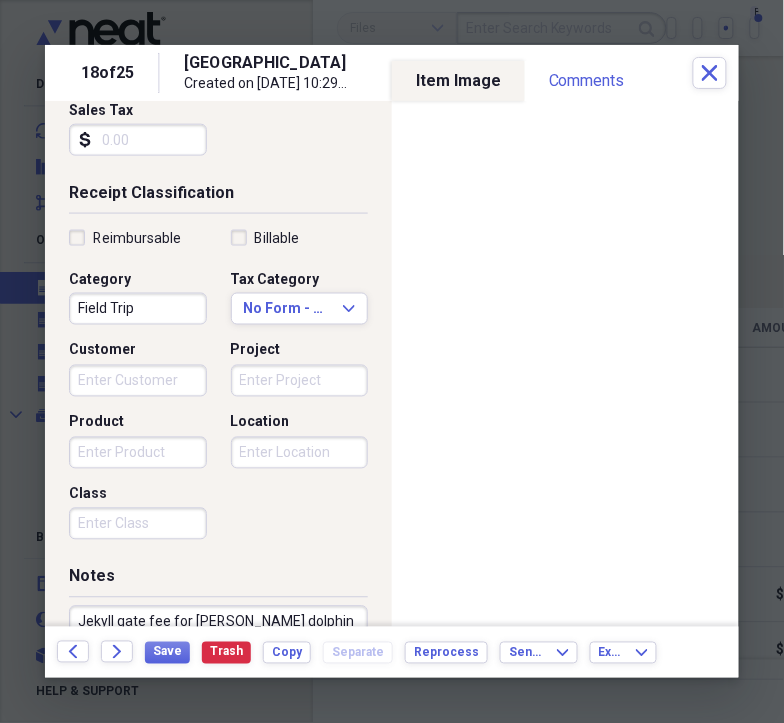 click on "Project" at bounding box center [300, 381] 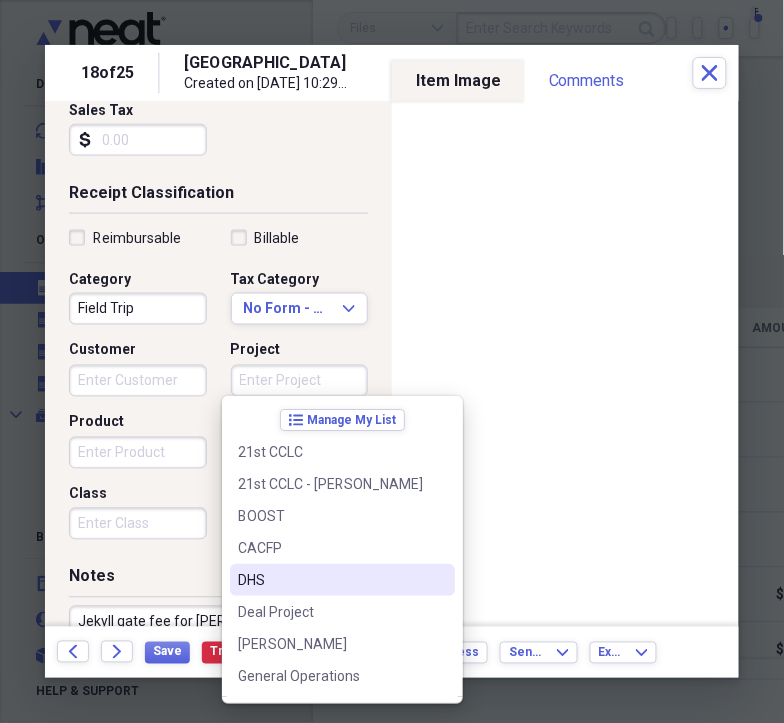 click on "DHS" at bounding box center (342, 580) 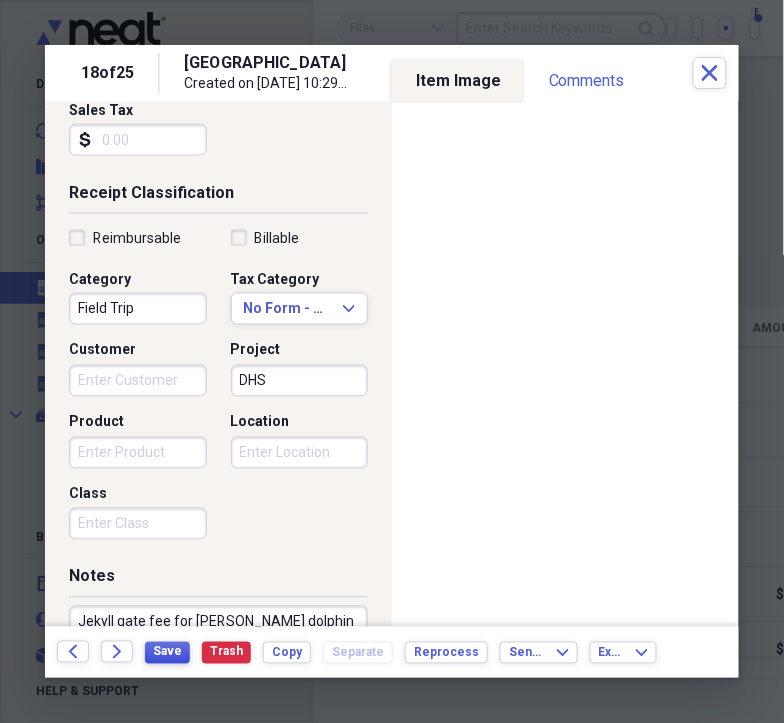 click on "Save" at bounding box center [167, 653] 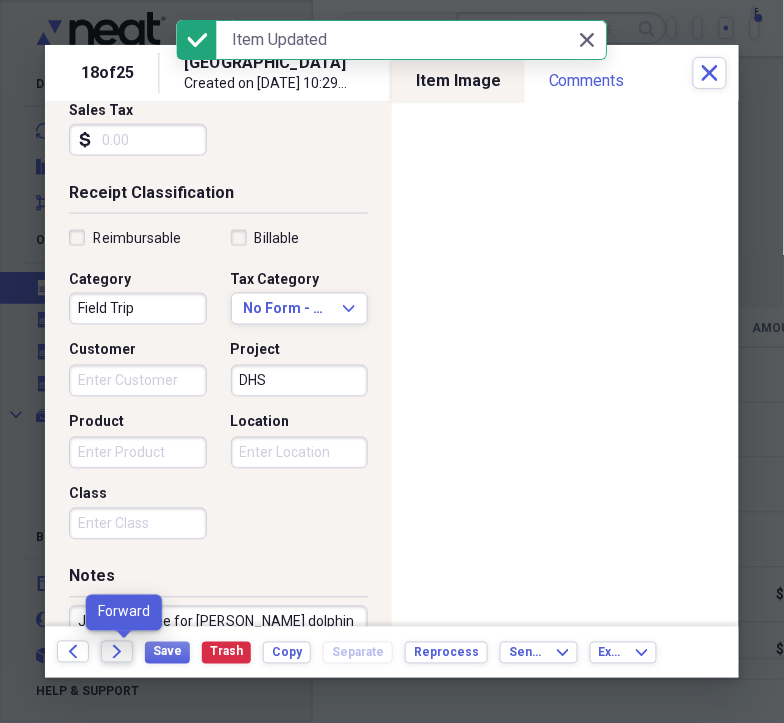 click 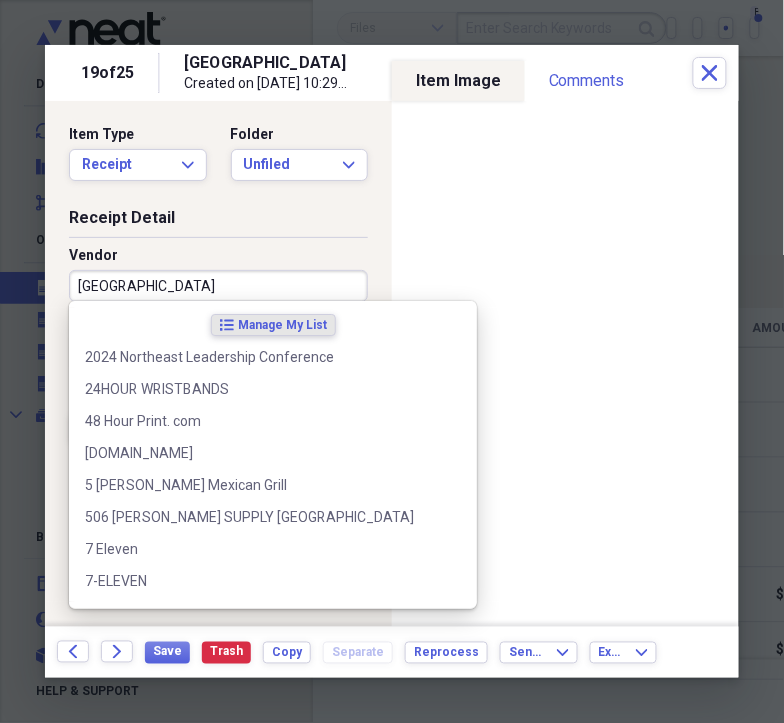 drag, startPoint x: 45, startPoint y: 292, endPoint x: 0, endPoint y: 350, distance: 73.409805 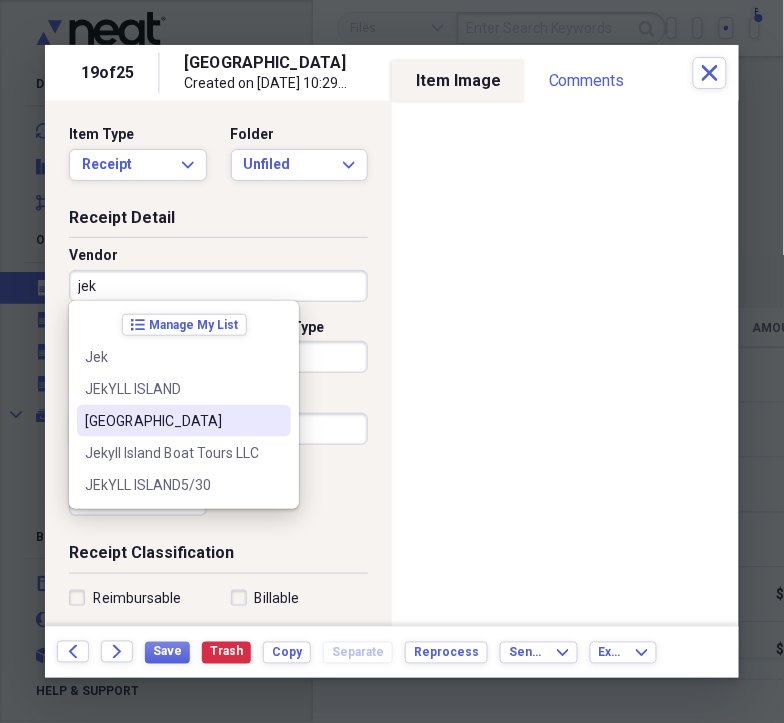 click on "JEKYLL ISLAND" at bounding box center (172, 421) 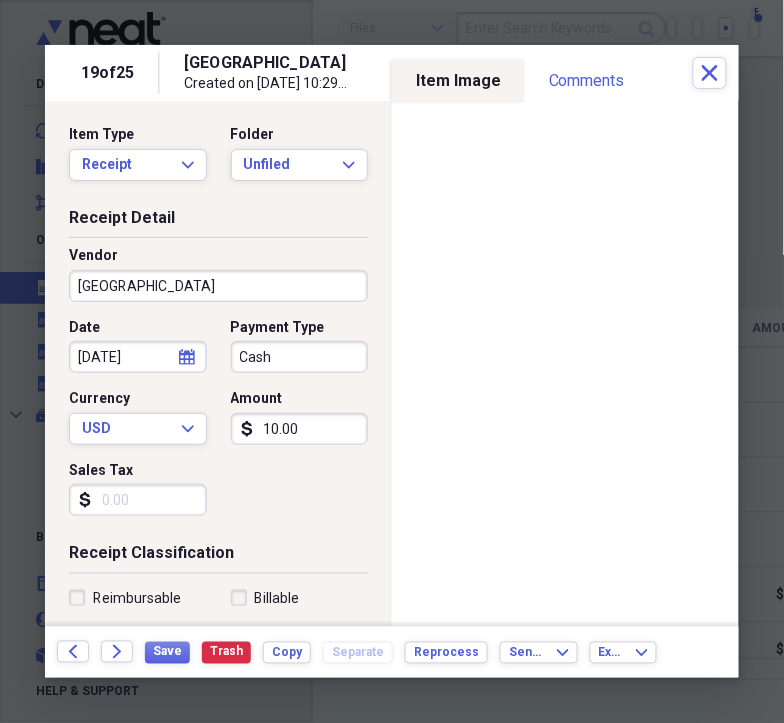 type on "Field Trip" 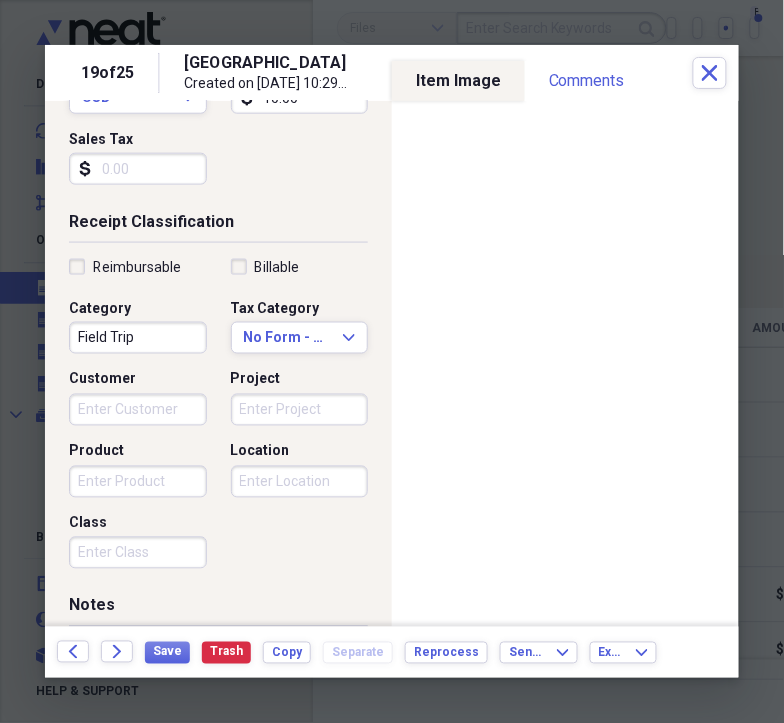 scroll, scrollTop: 336, scrollLeft: 0, axis: vertical 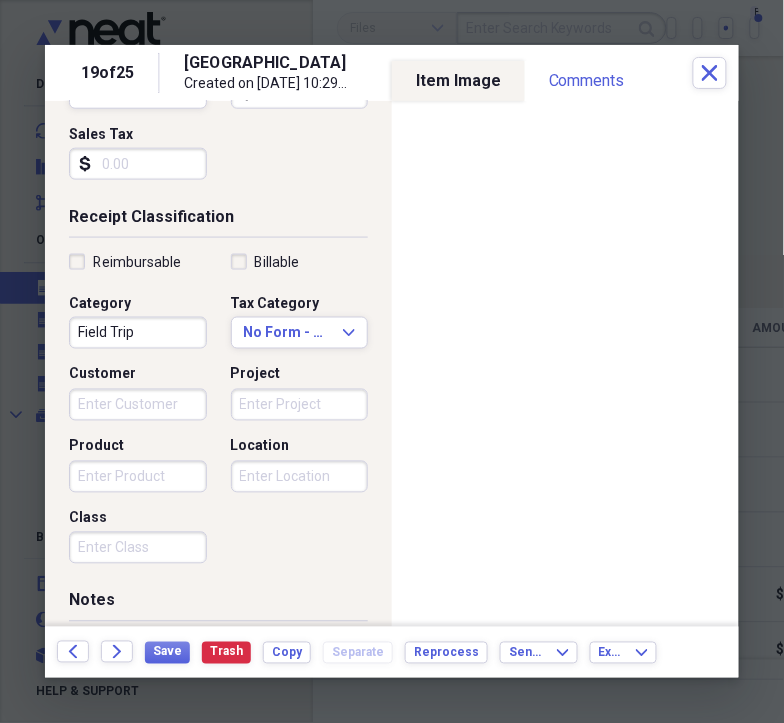 click on "Project" at bounding box center [300, 405] 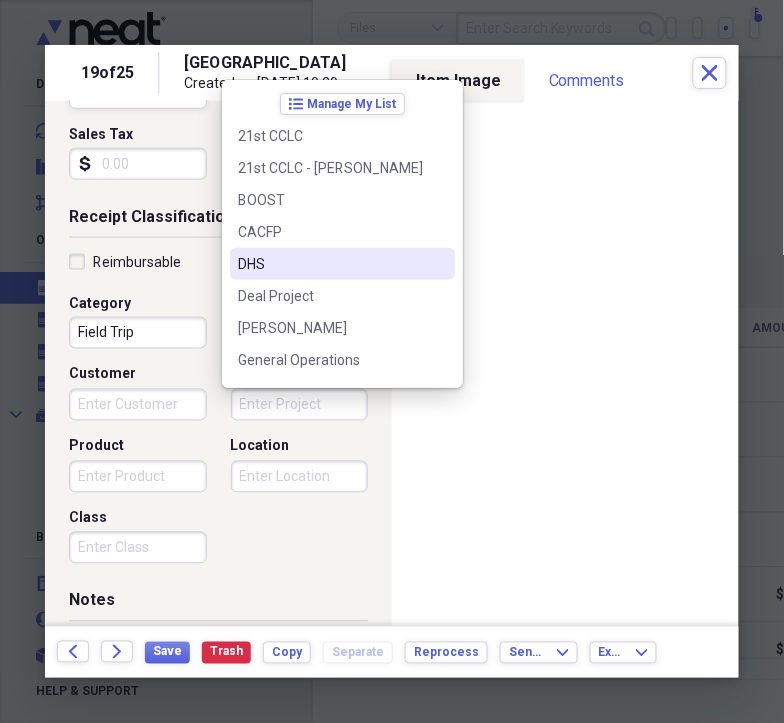 click on "DHS" at bounding box center (330, 264) 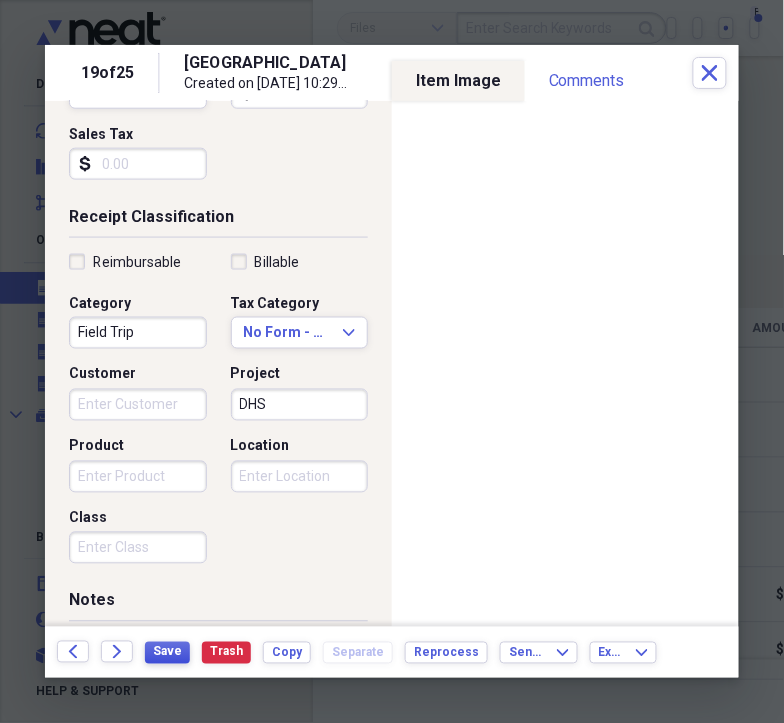 click on "Save" at bounding box center [167, 652] 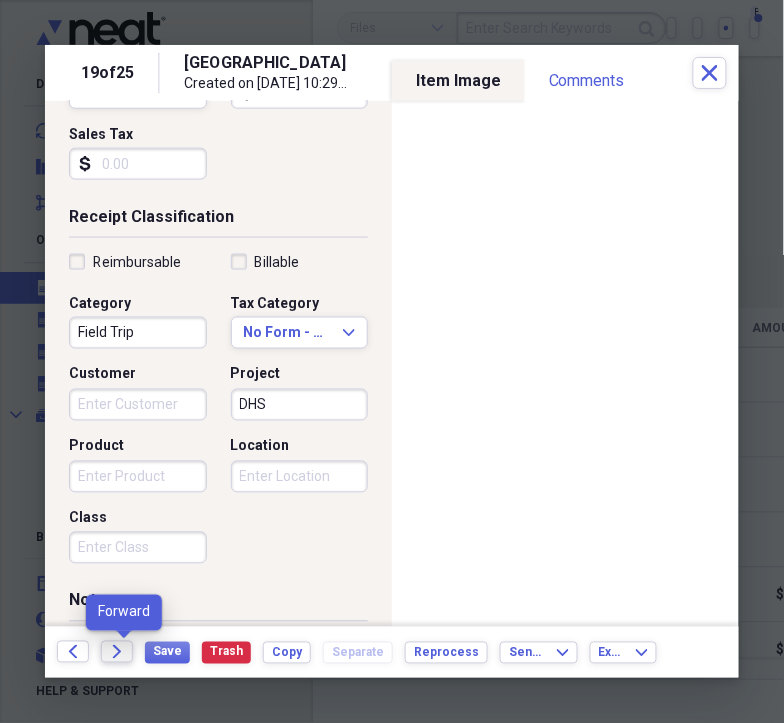 click 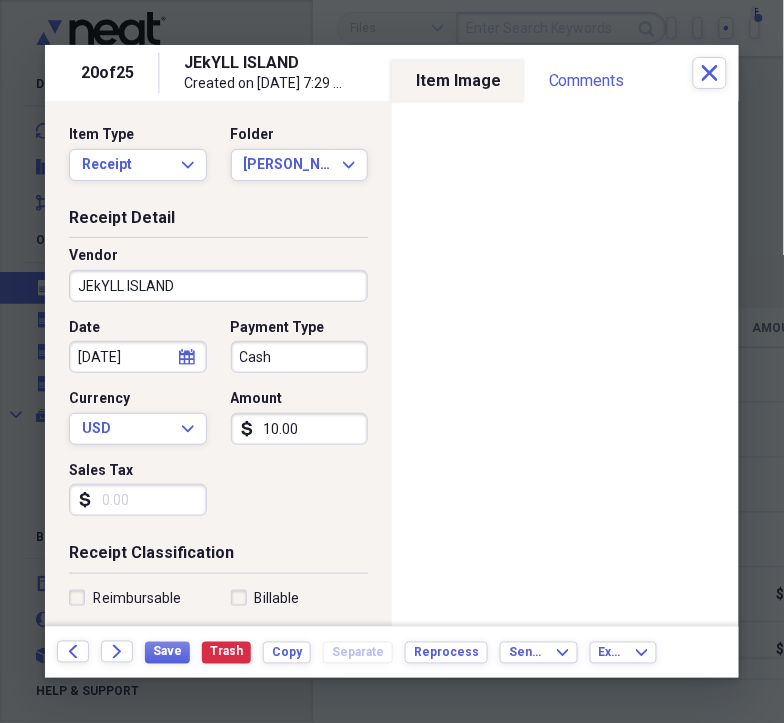 scroll, scrollTop: 270, scrollLeft: 0, axis: vertical 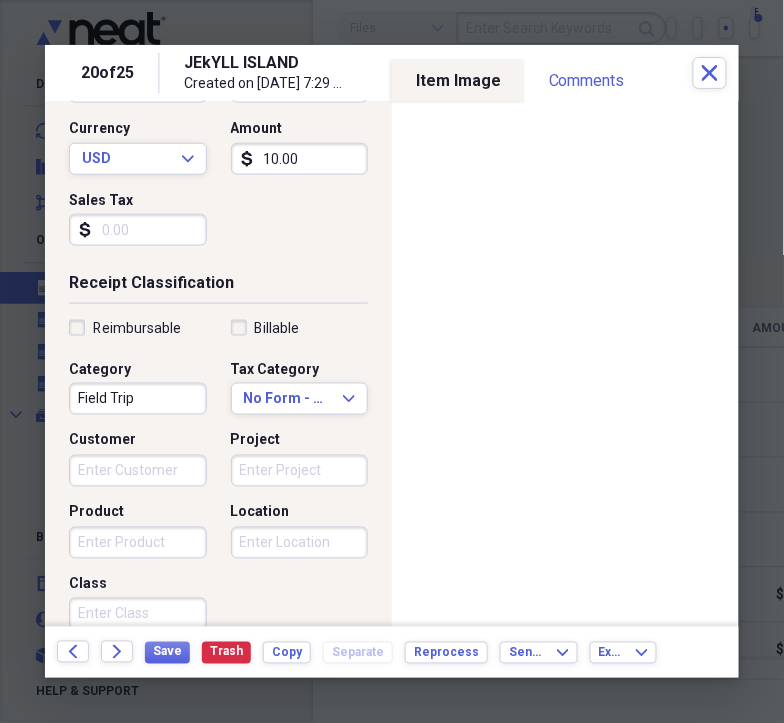 click on "Project" at bounding box center (300, 471) 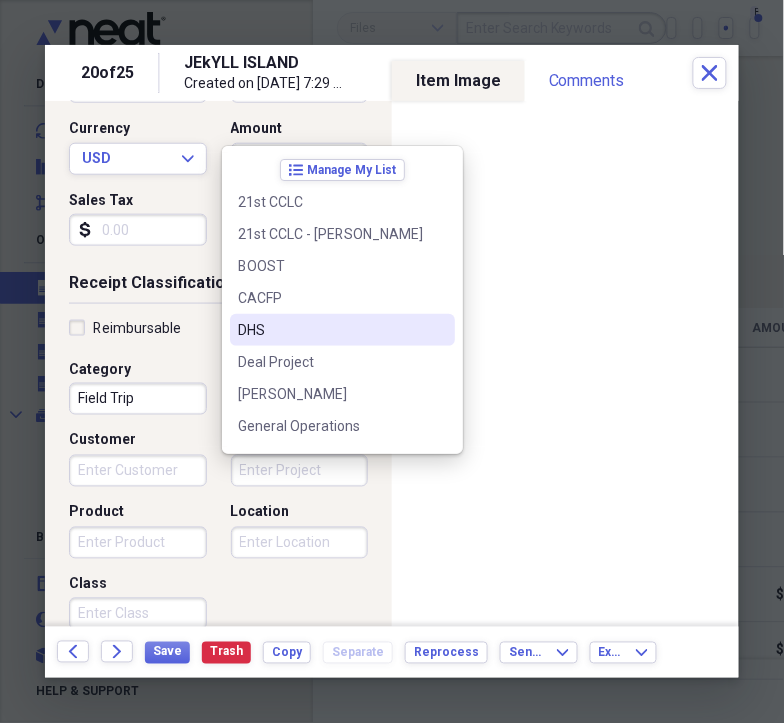 click on "DHS" at bounding box center [330, 330] 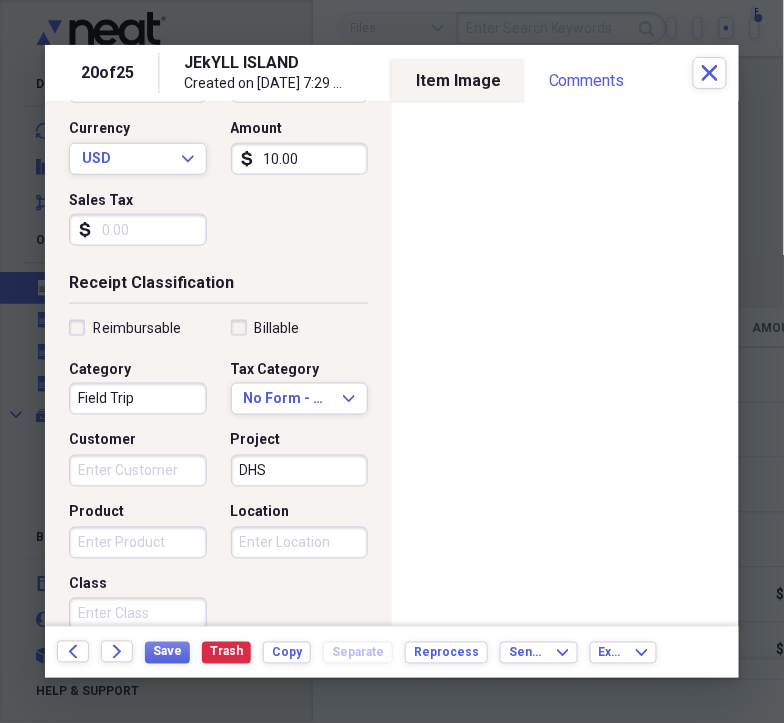 click on "Back Forward Save Trash Copy Separate Reprocess Send To Expand Export Expand" at bounding box center [392, 652] 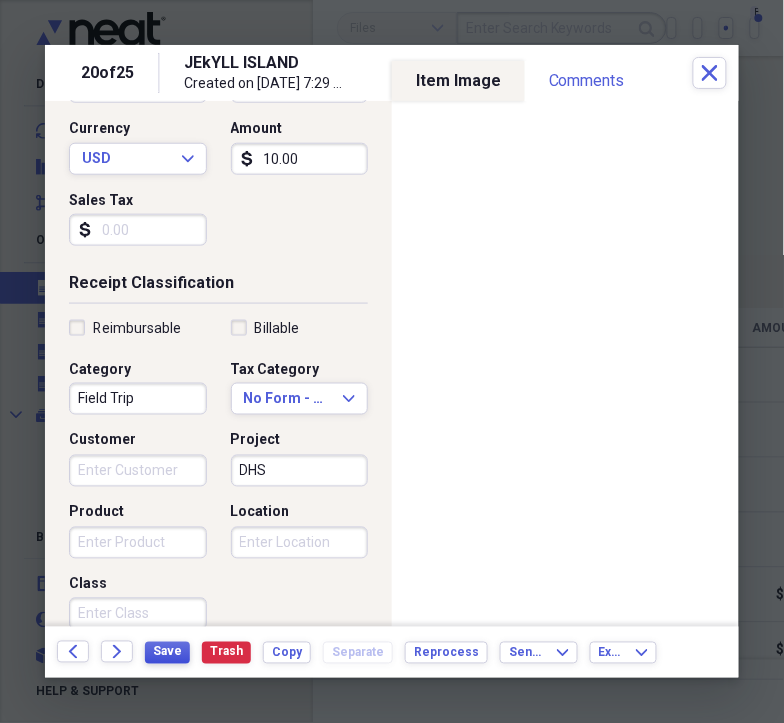 click on "Save" at bounding box center [167, 652] 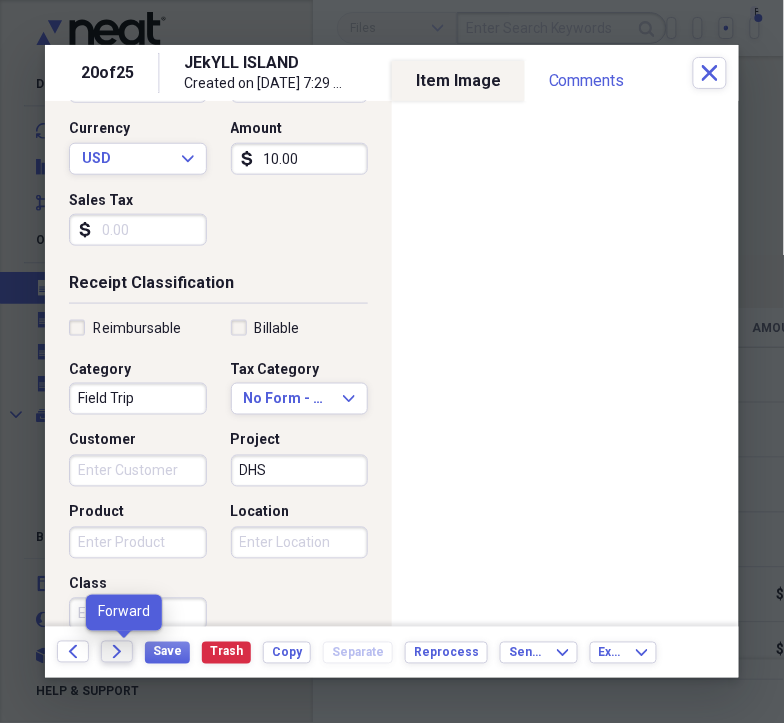 click on "Forward" 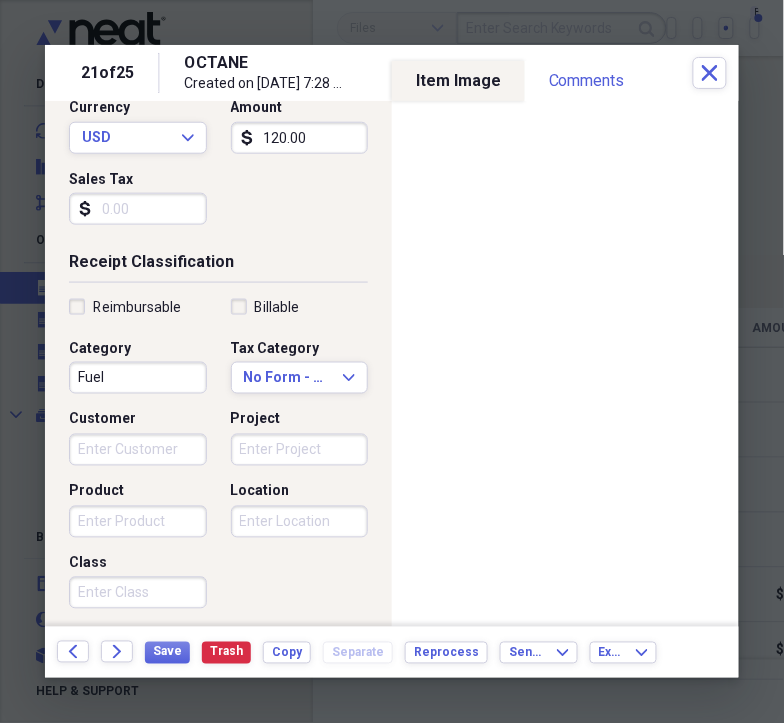 scroll, scrollTop: 311, scrollLeft: 0, axis: vertical 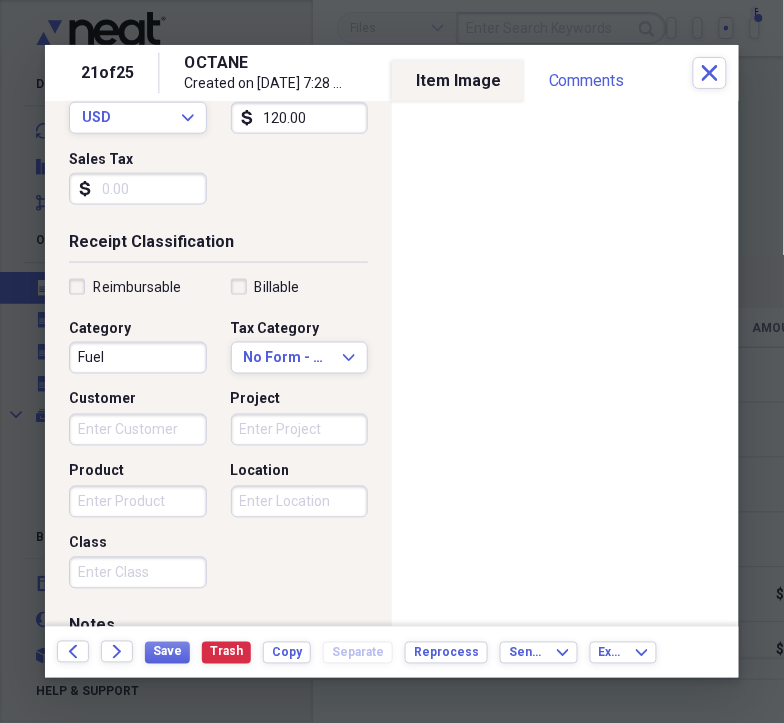 click on "Project" at bounding box center (300, 430) 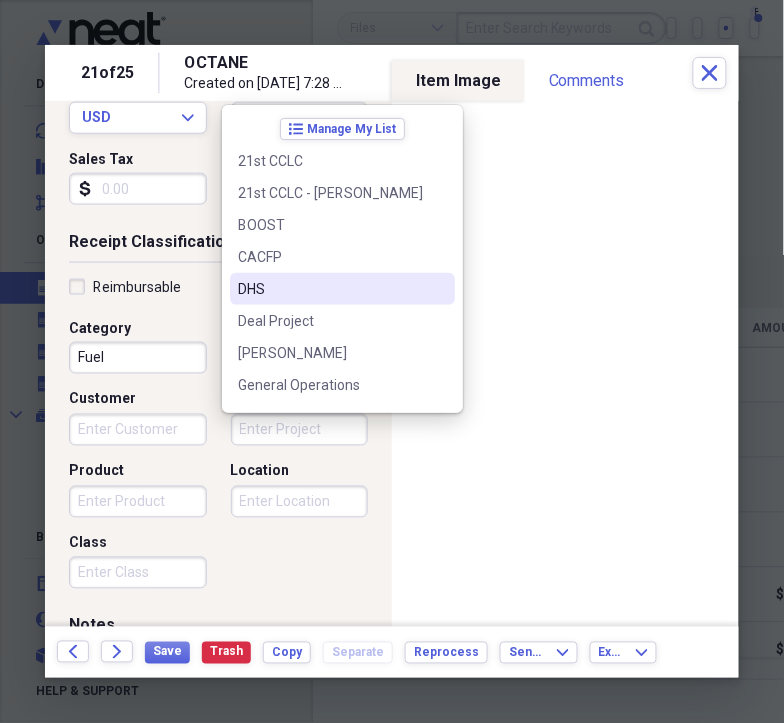 click on "DHS" at bounding box center (330, 289) 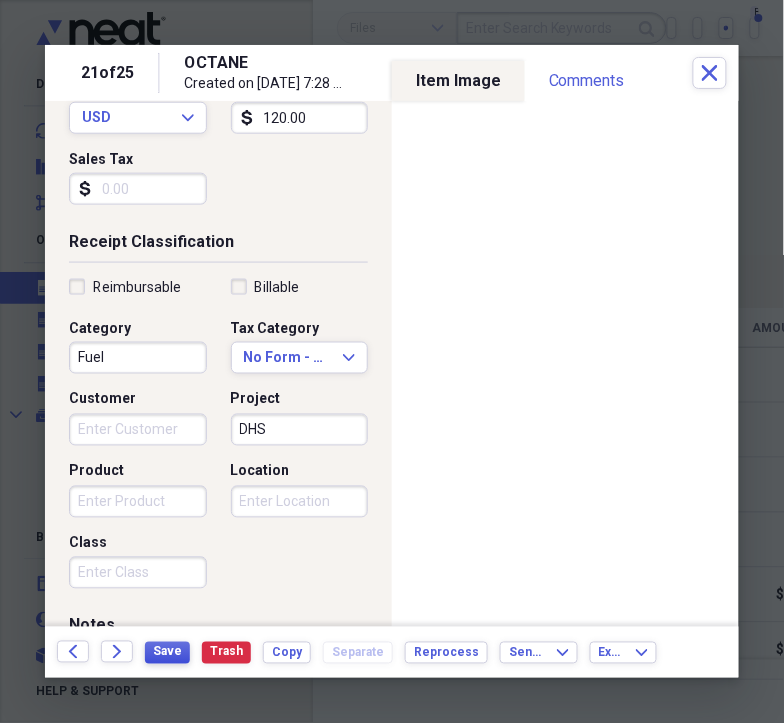 click on "Save" at bounding box center [167, 652] 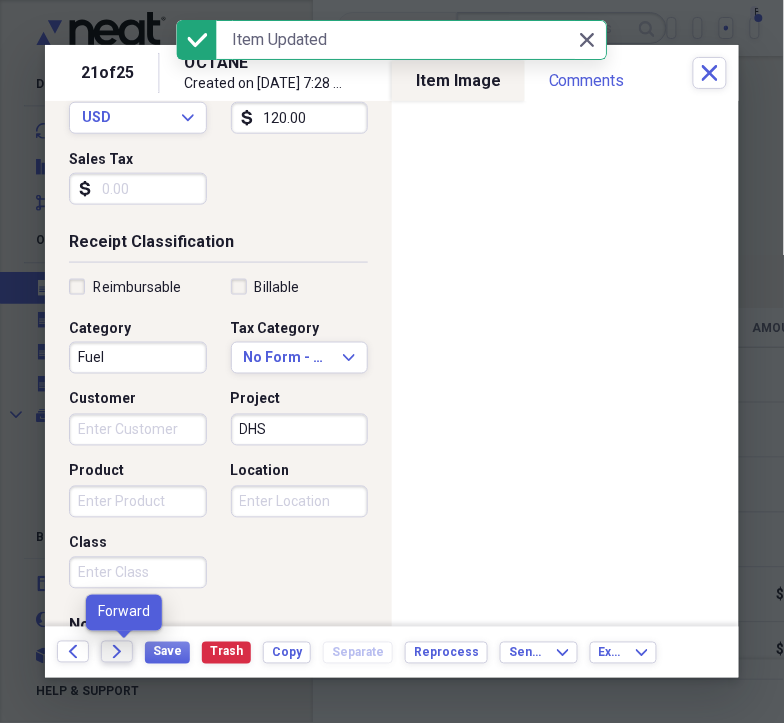 click on "Forward" 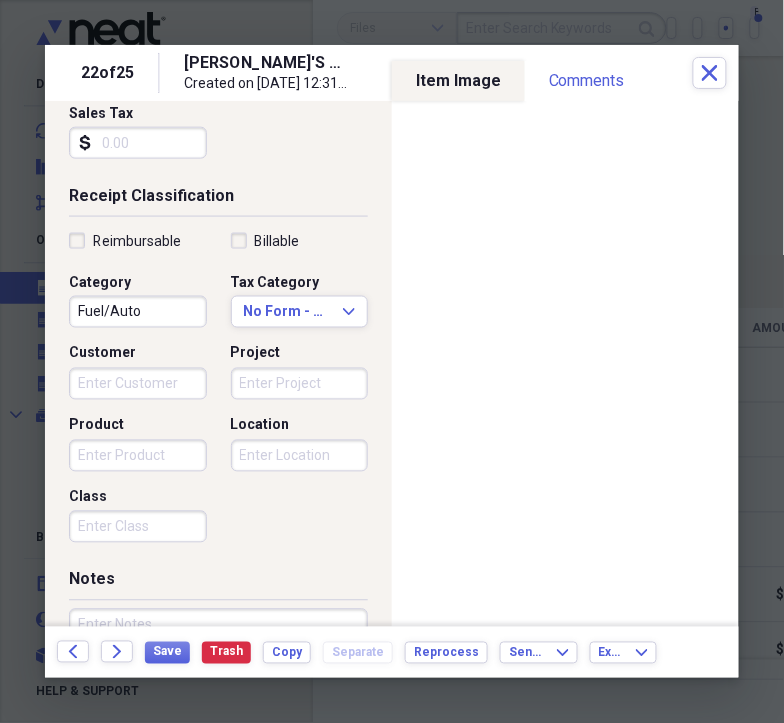 scroll, scrollTop: 362, scrollLeft: 0, axis: vertical 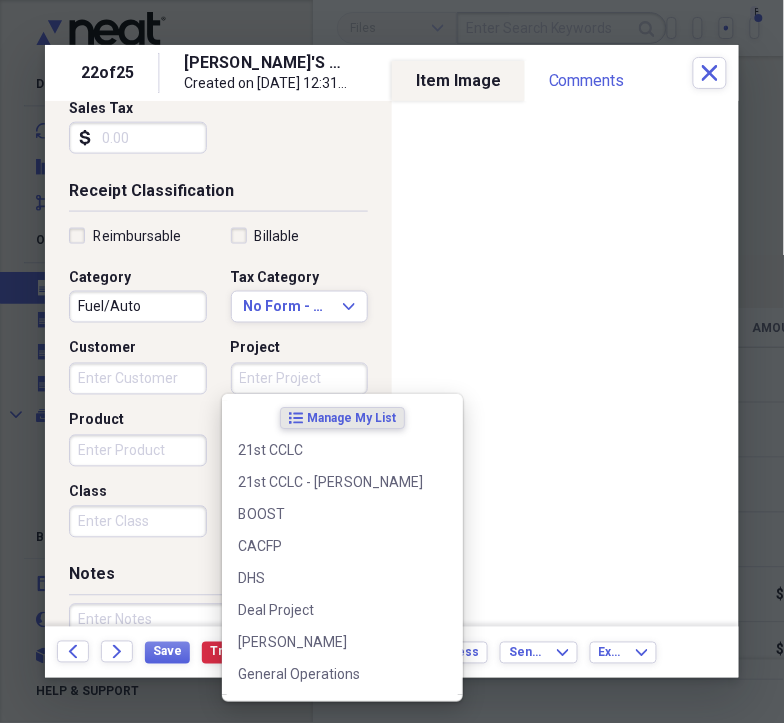 click on "Project" at bounding box center (300, 379) 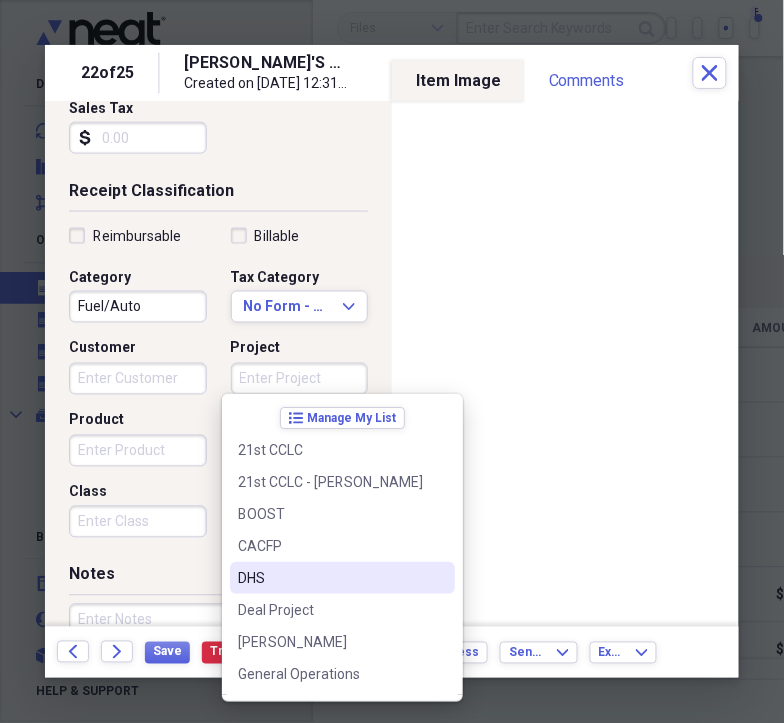 click on "DHS" at bounding box center [330, 578] 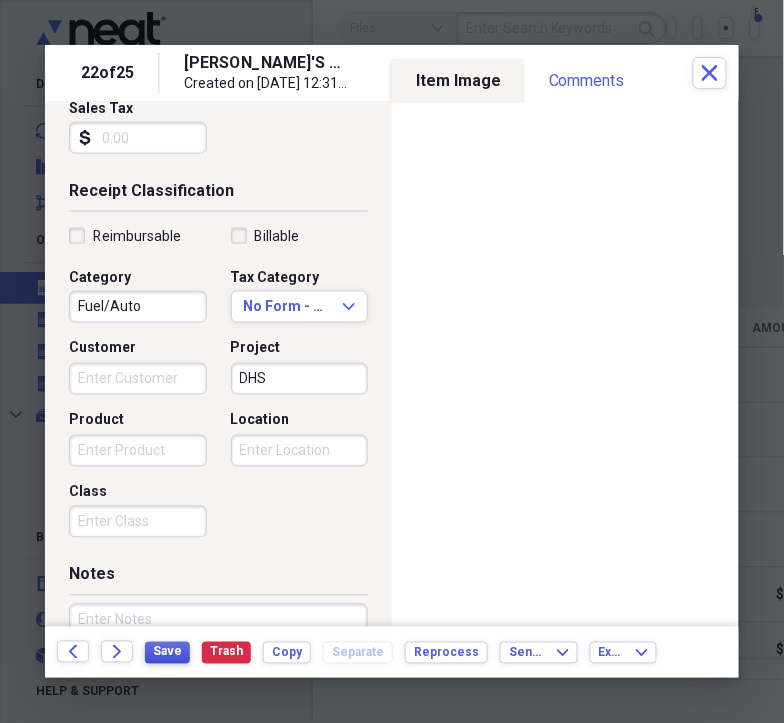 click on "Save" at bounding box center (167, 652) 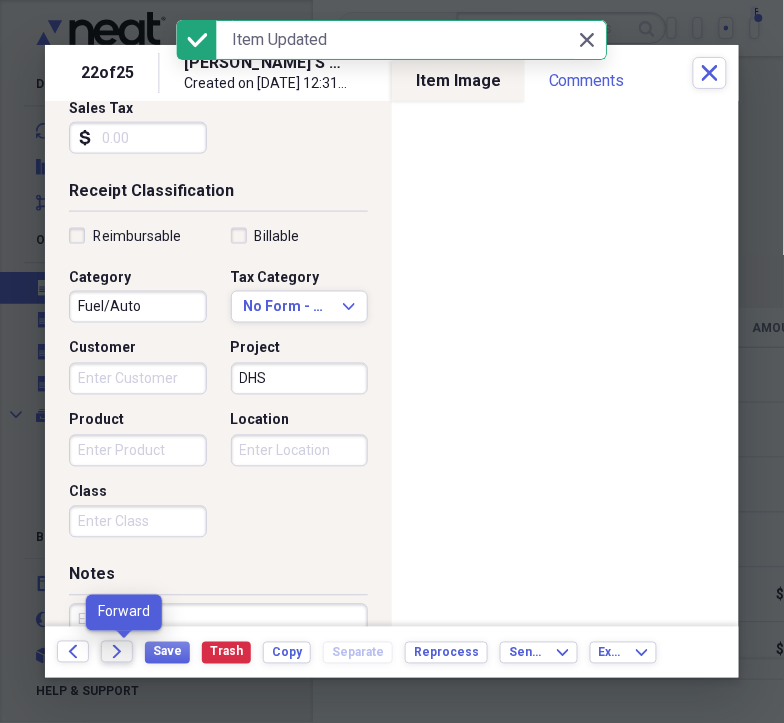 click on "Forward" 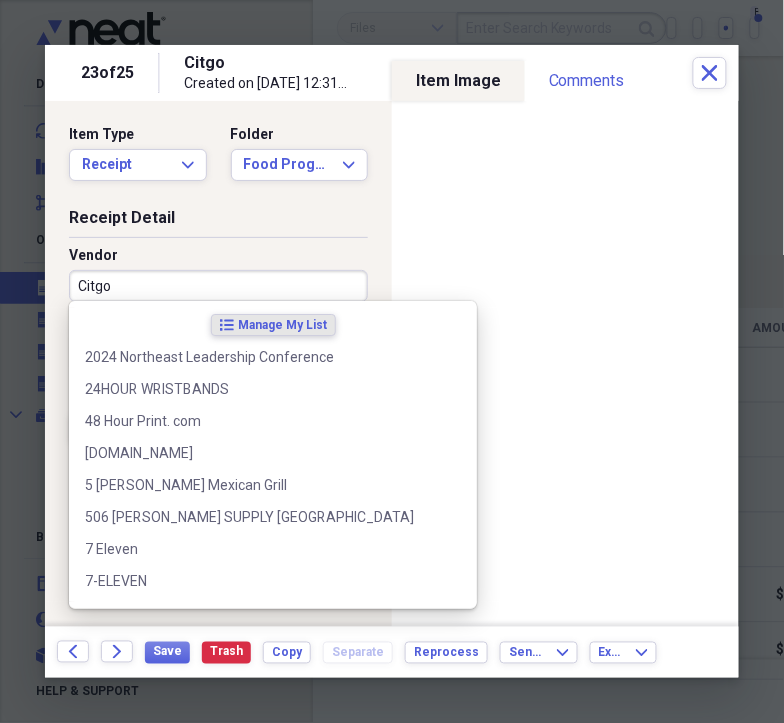 click on "Citgo" at bounding box center (218, 286) 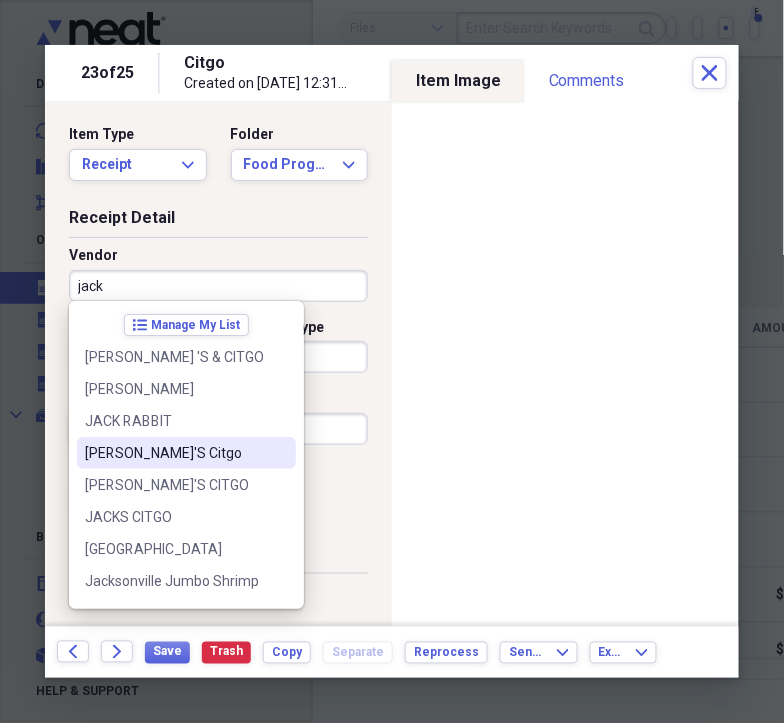 click on "JACK'S Citgo" at bounding box center (174, 453) 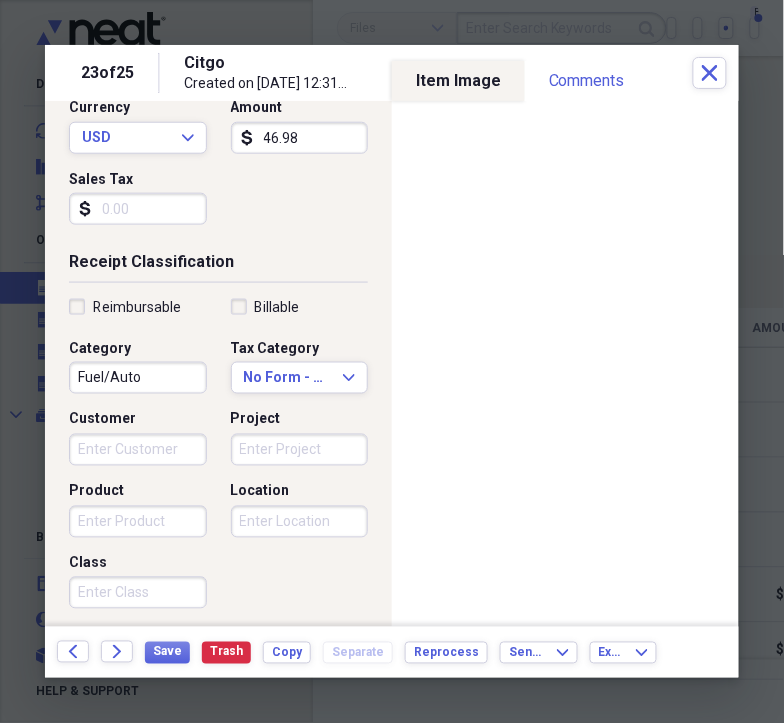 scroll, scrollTop: 322, scrollLeft: 0, axis: vertical 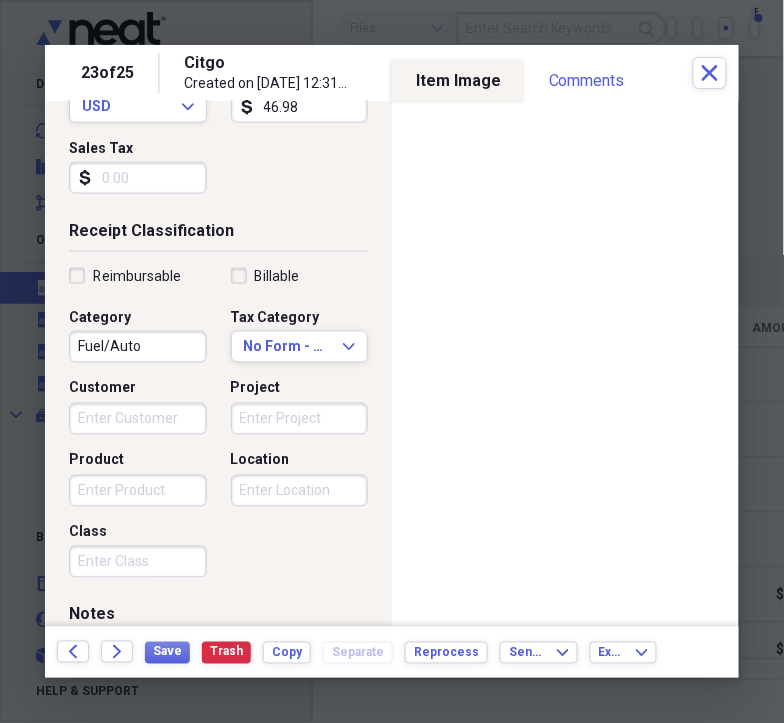 click on "Project" at bounding box center (300, 419) 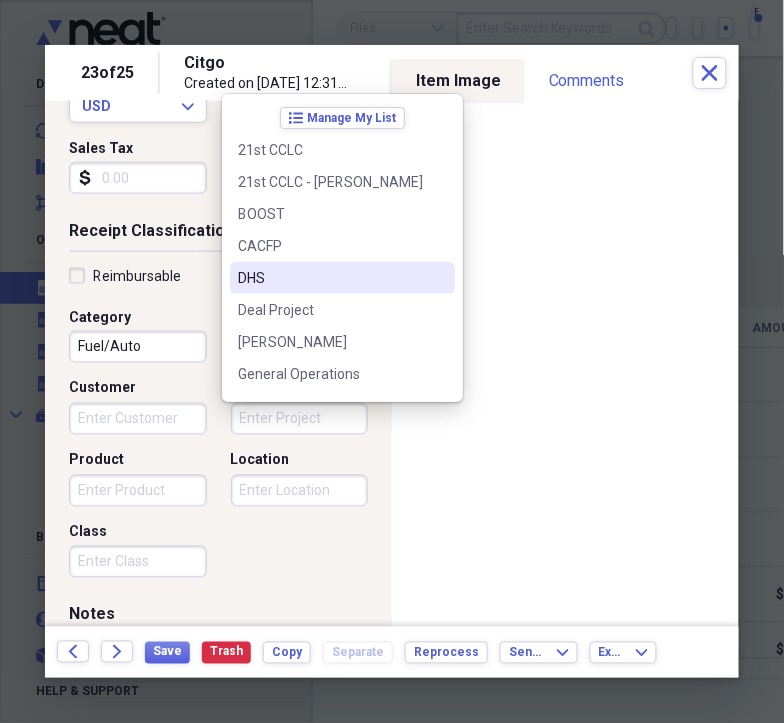 click on "DHS" at bounding box center (330, 278) 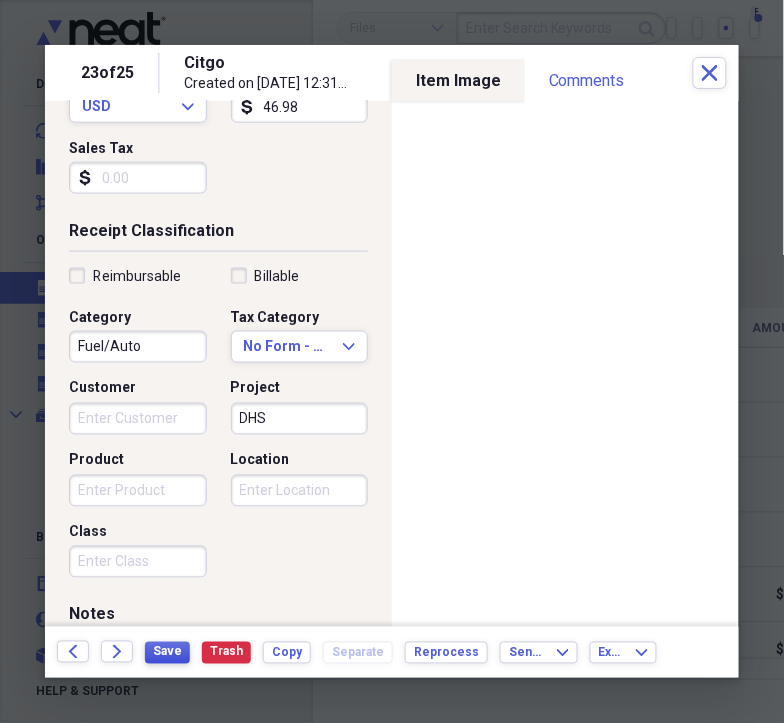 click on "Save" at bounding box center [167, 653] 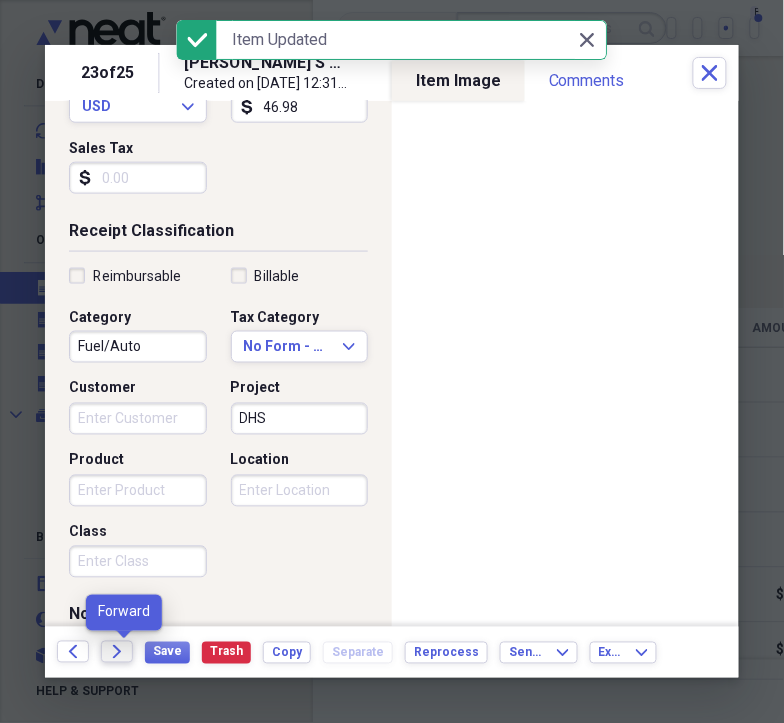 click on "Forward" 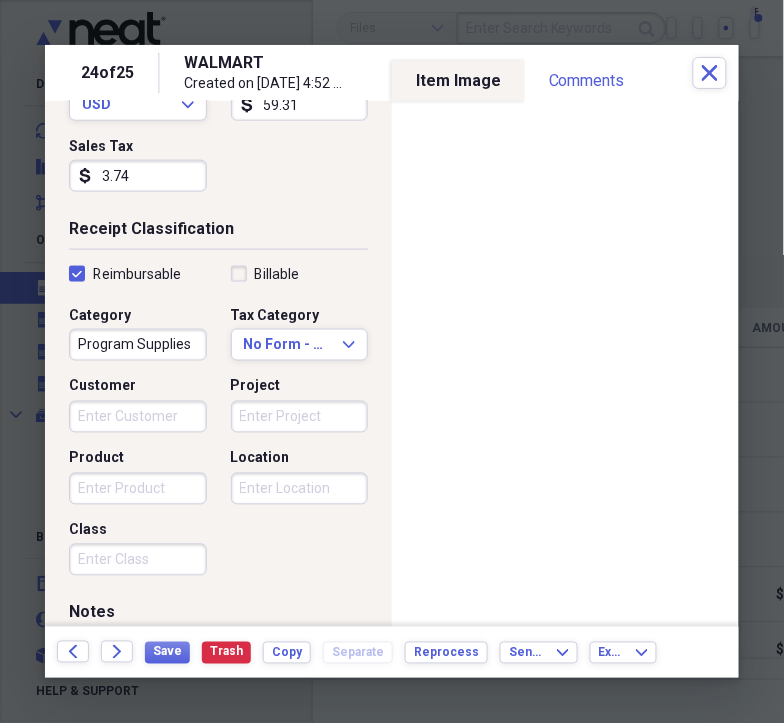scroll, scrollTop: 301, scrollLeft: 0, axis: vertical 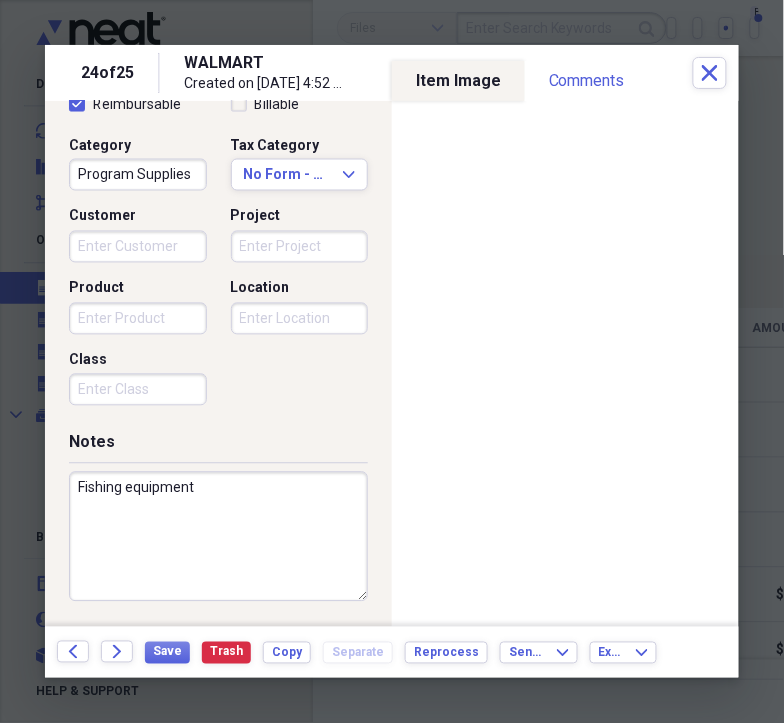 click on "Project" at bounding box center [300, 247] 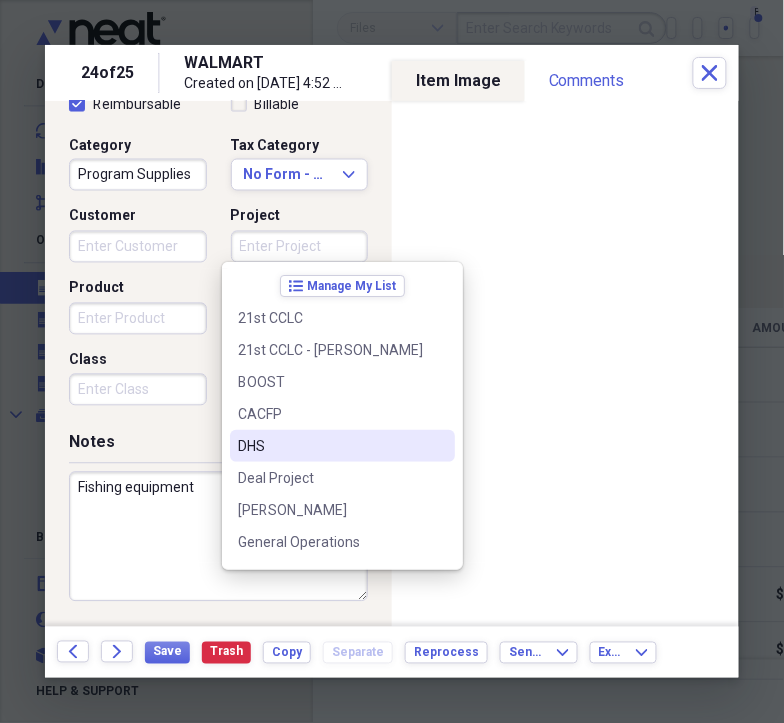click on "DHS" at bounding box center (330, 446) 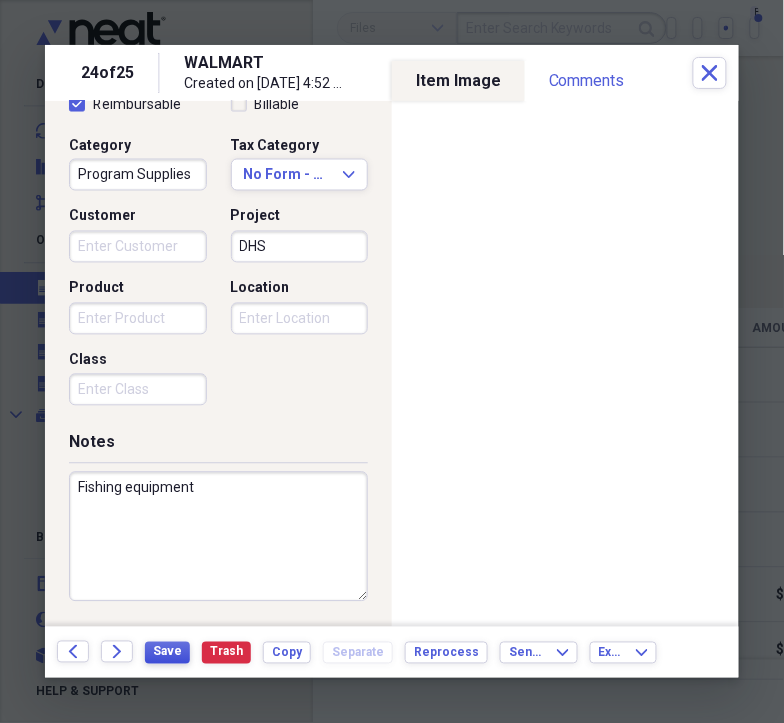 click on "Save" at bounding box center (167, 653) 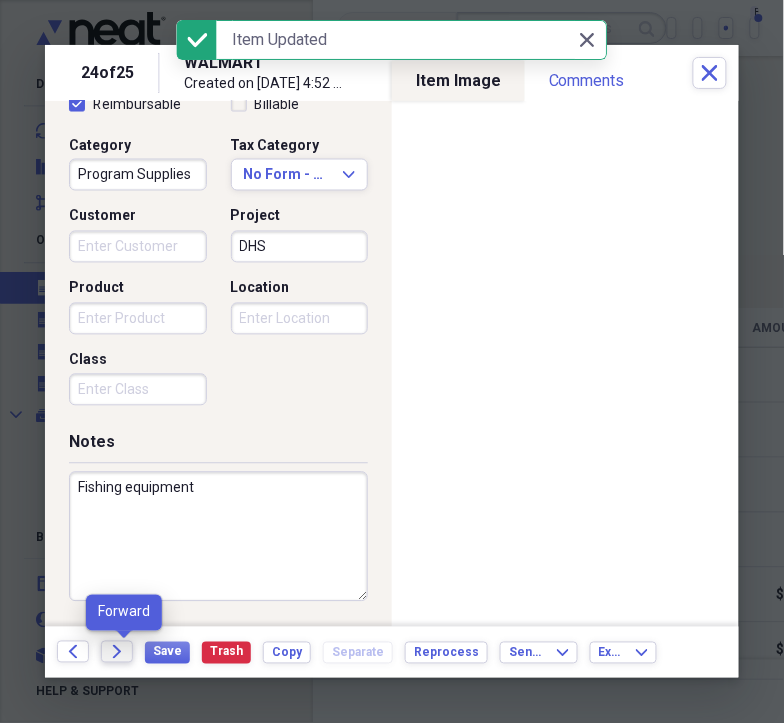 click on "Forward" at bounding box center (117, 652) 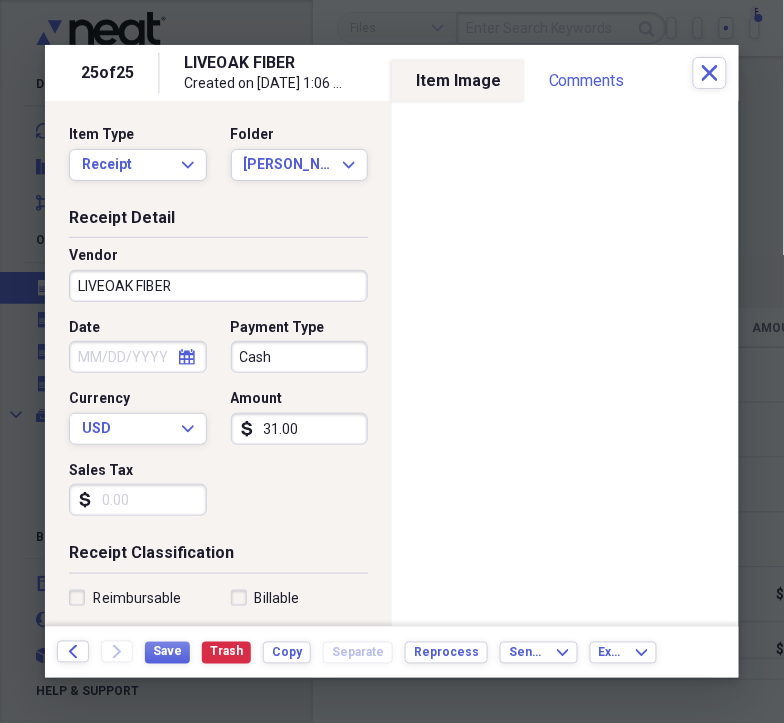 click on "Vendor" at bounding box center [218, 256] 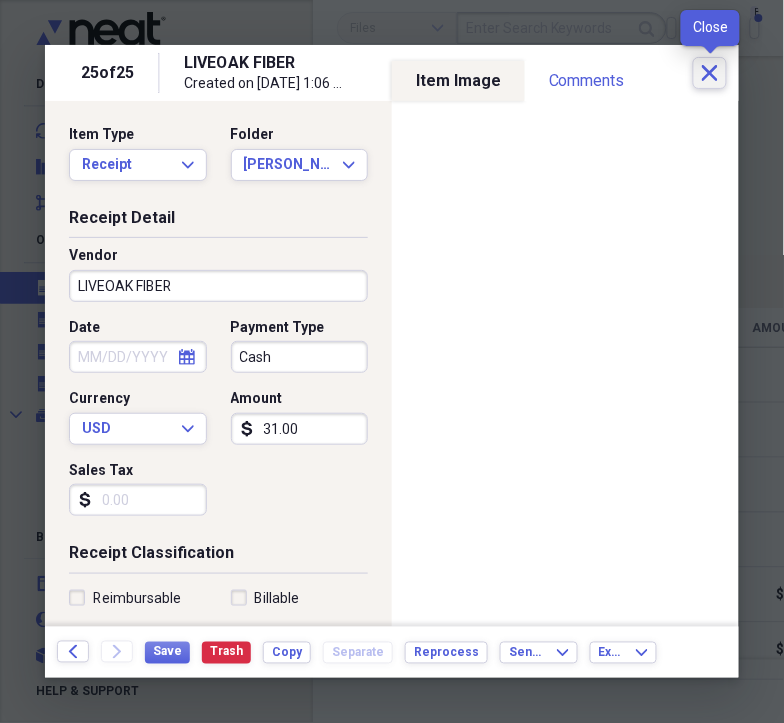 click 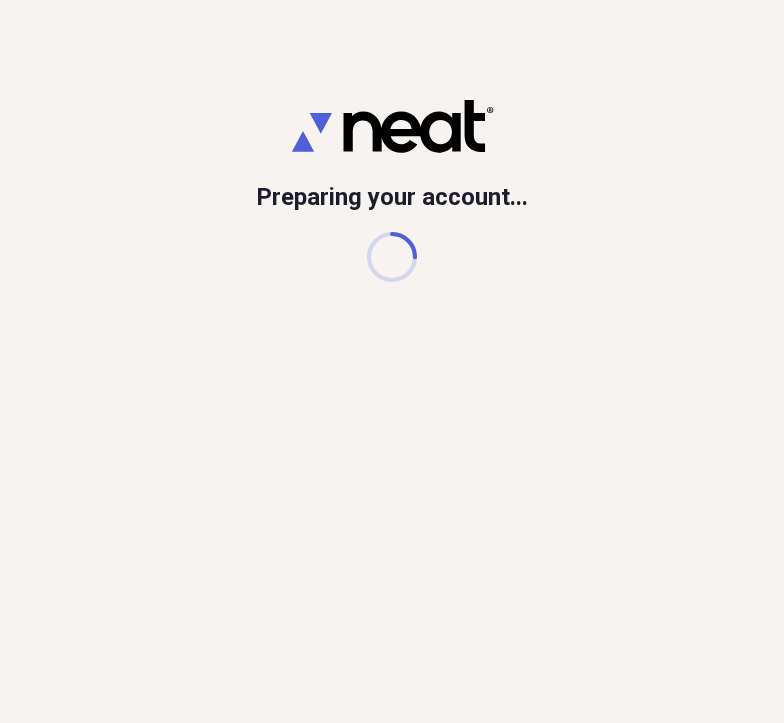 scroll, scrollTop: 0, scrollLeft: 0, axis: both 